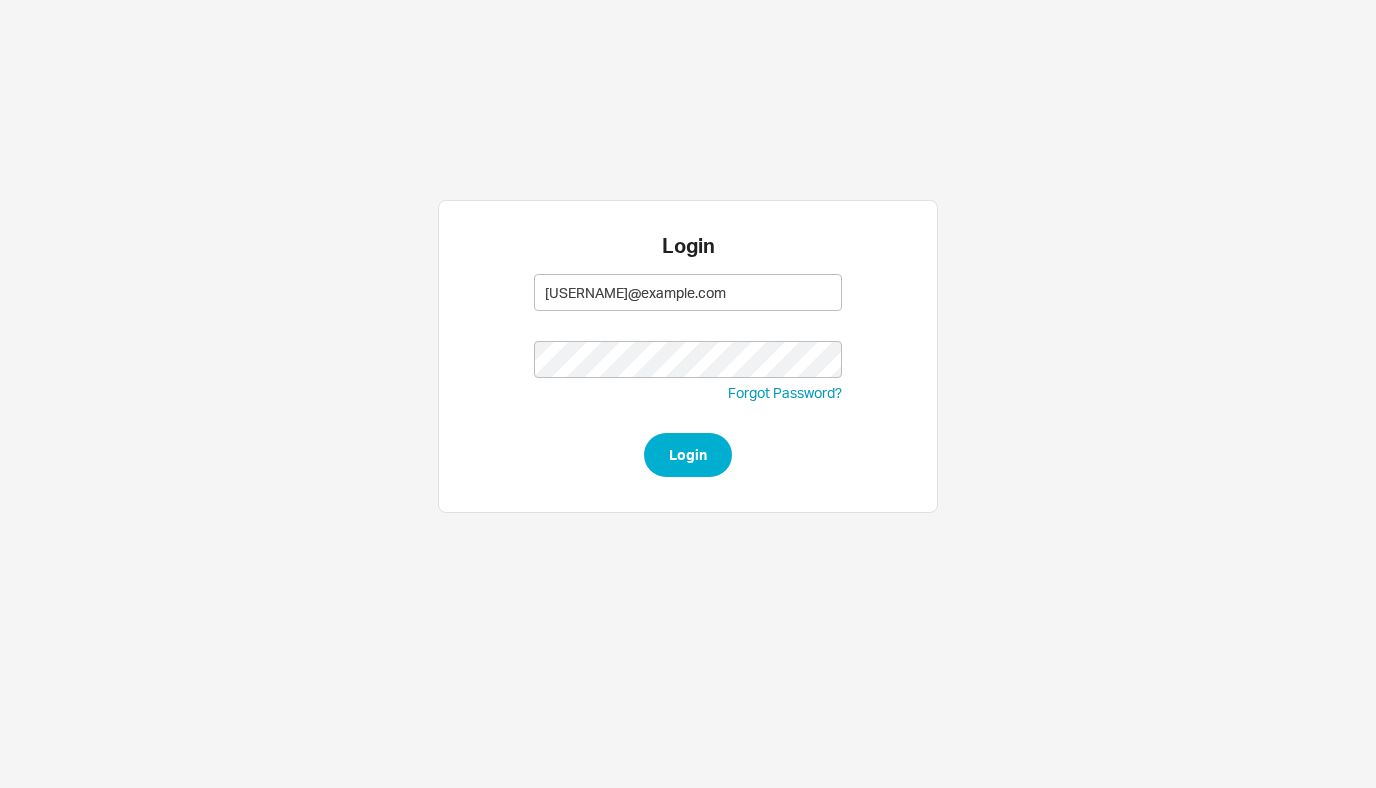 scroll, scrollTop: 0, scrollLeft: 0, axis: both 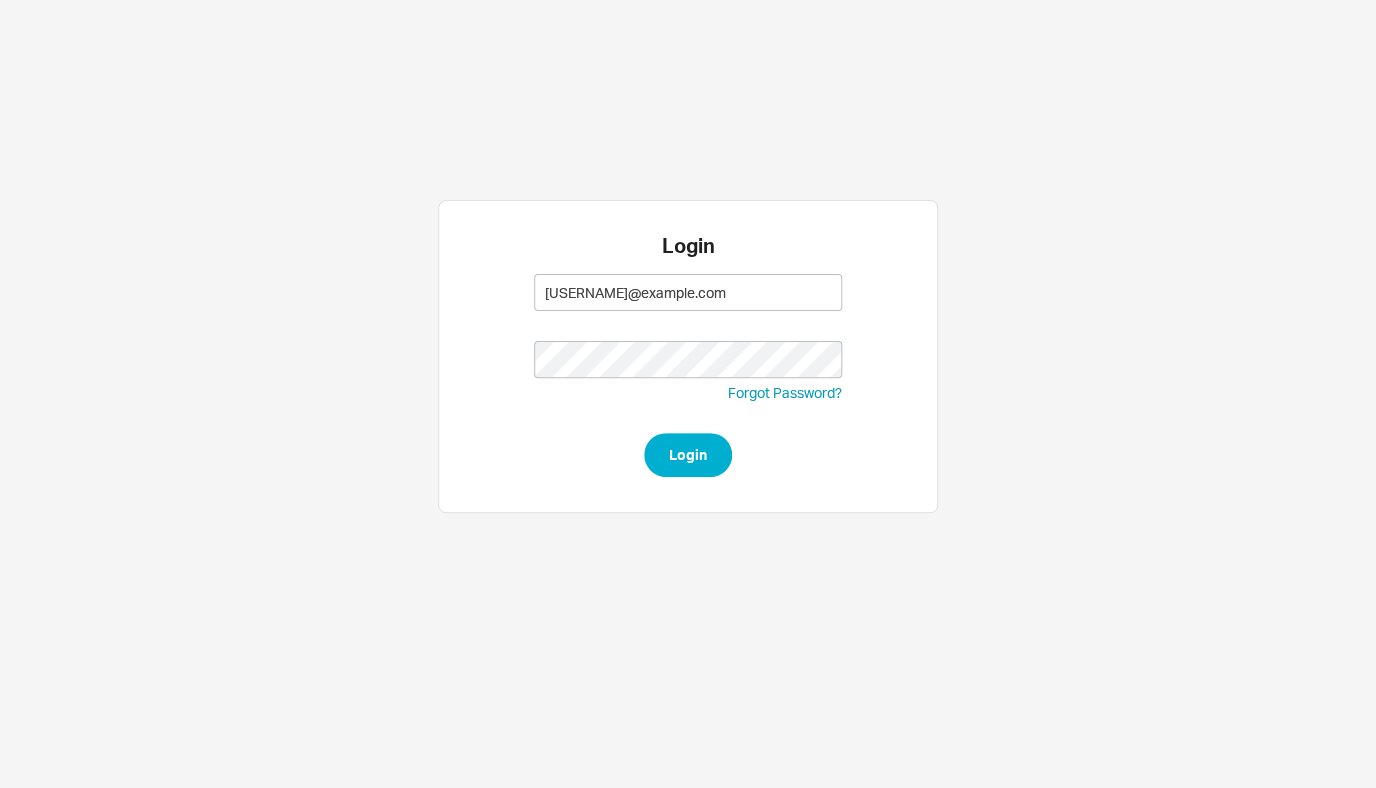 click on "Login" at bounding box center (688, 455) 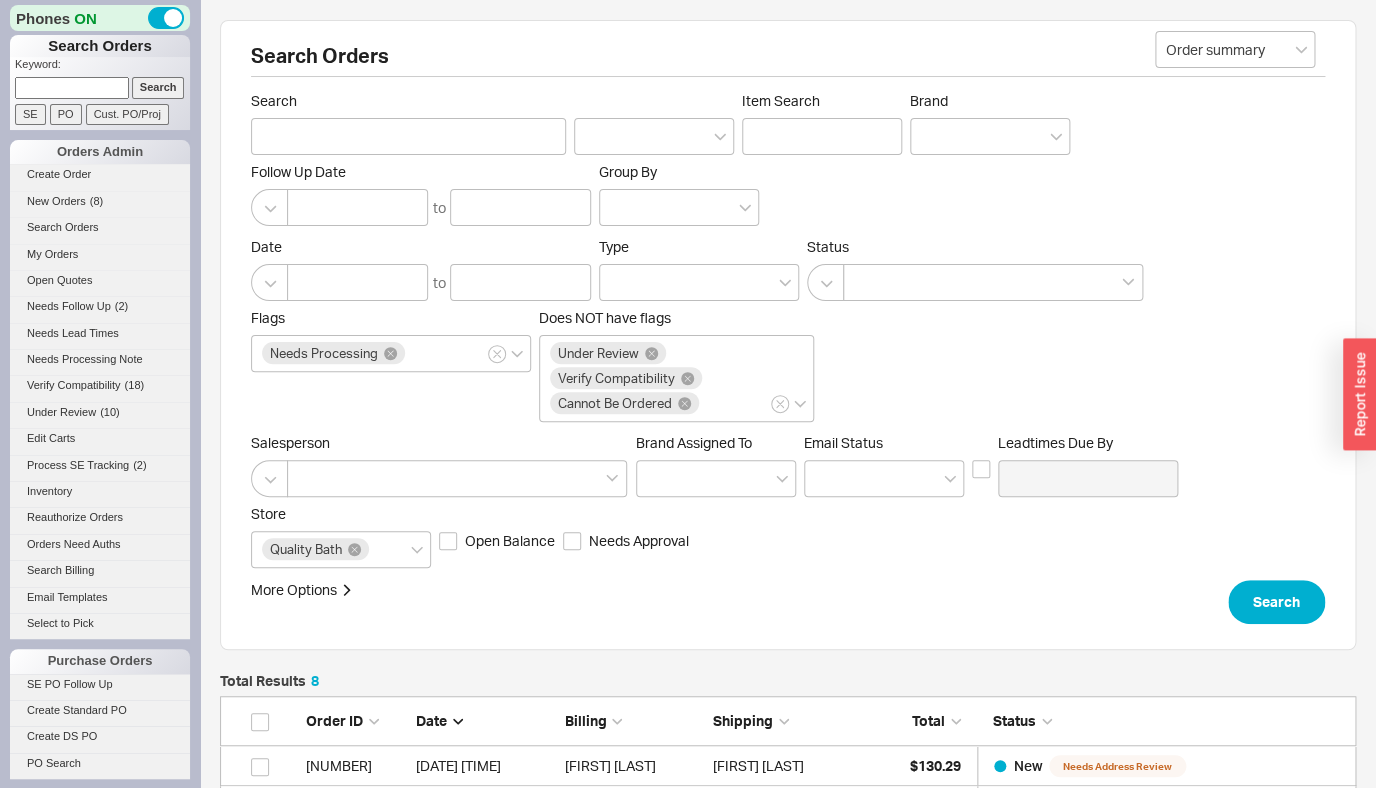 scroll, scrollTop: 93, scrollLeft: 0, axis: vertical 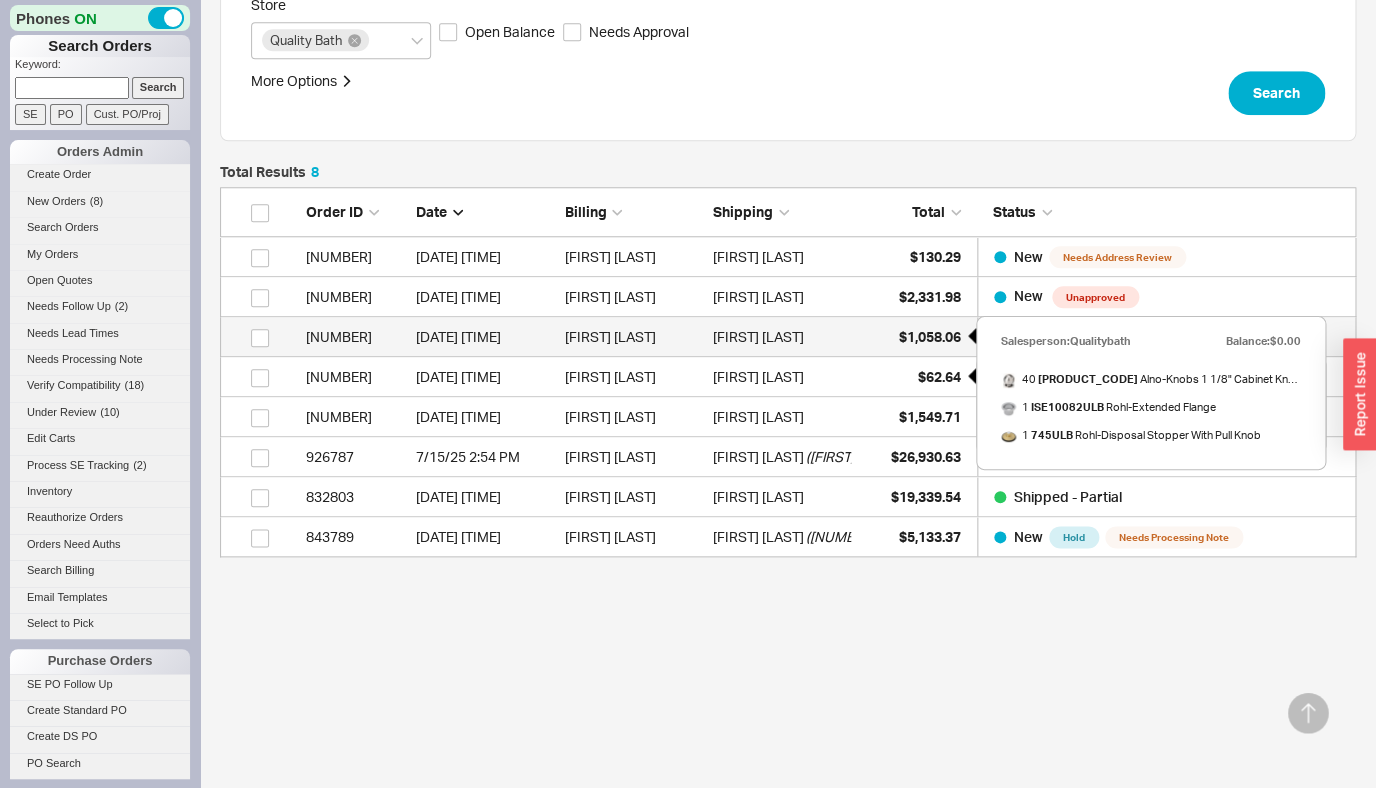click on "$1,058.06" at bounding box center [930, 336] 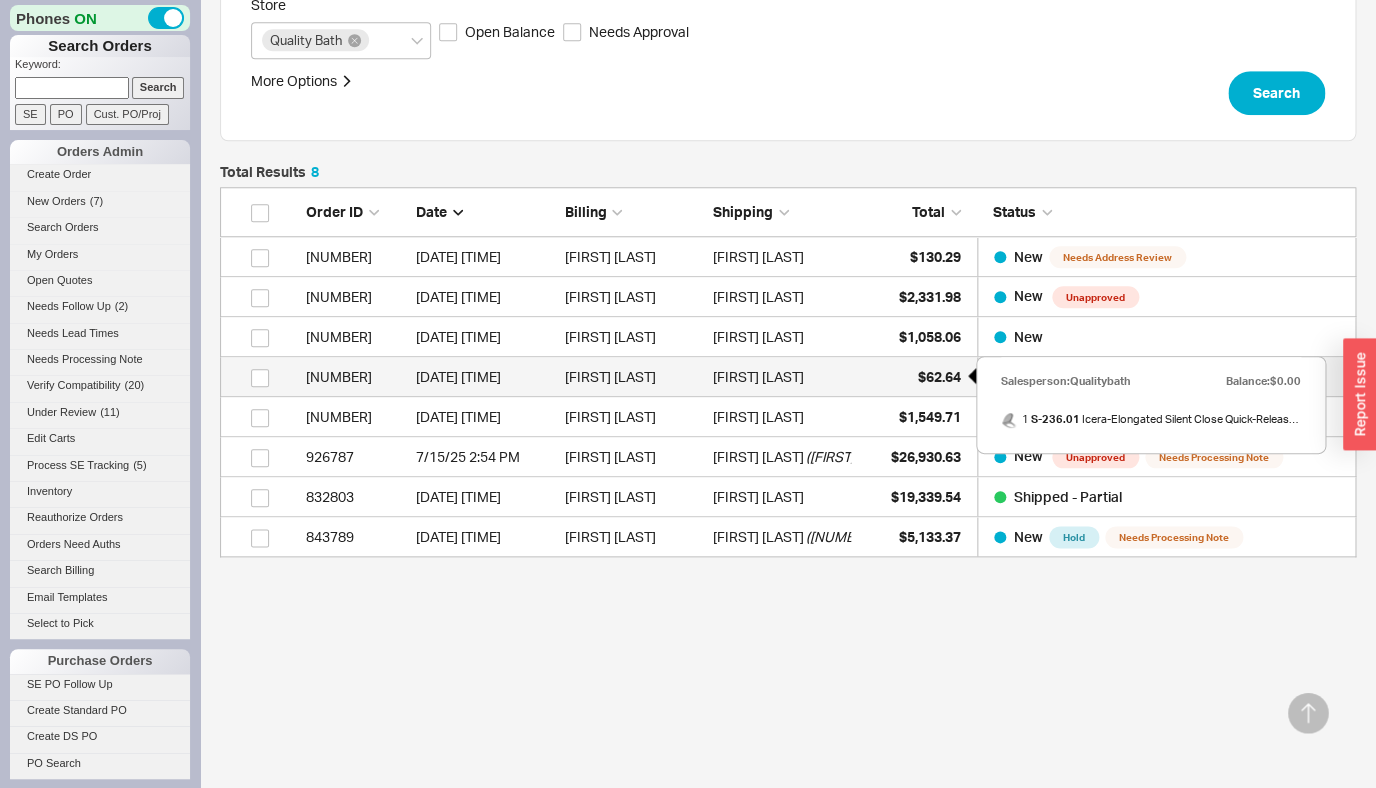 click on "$62.64" at bounding box center [911, 377] 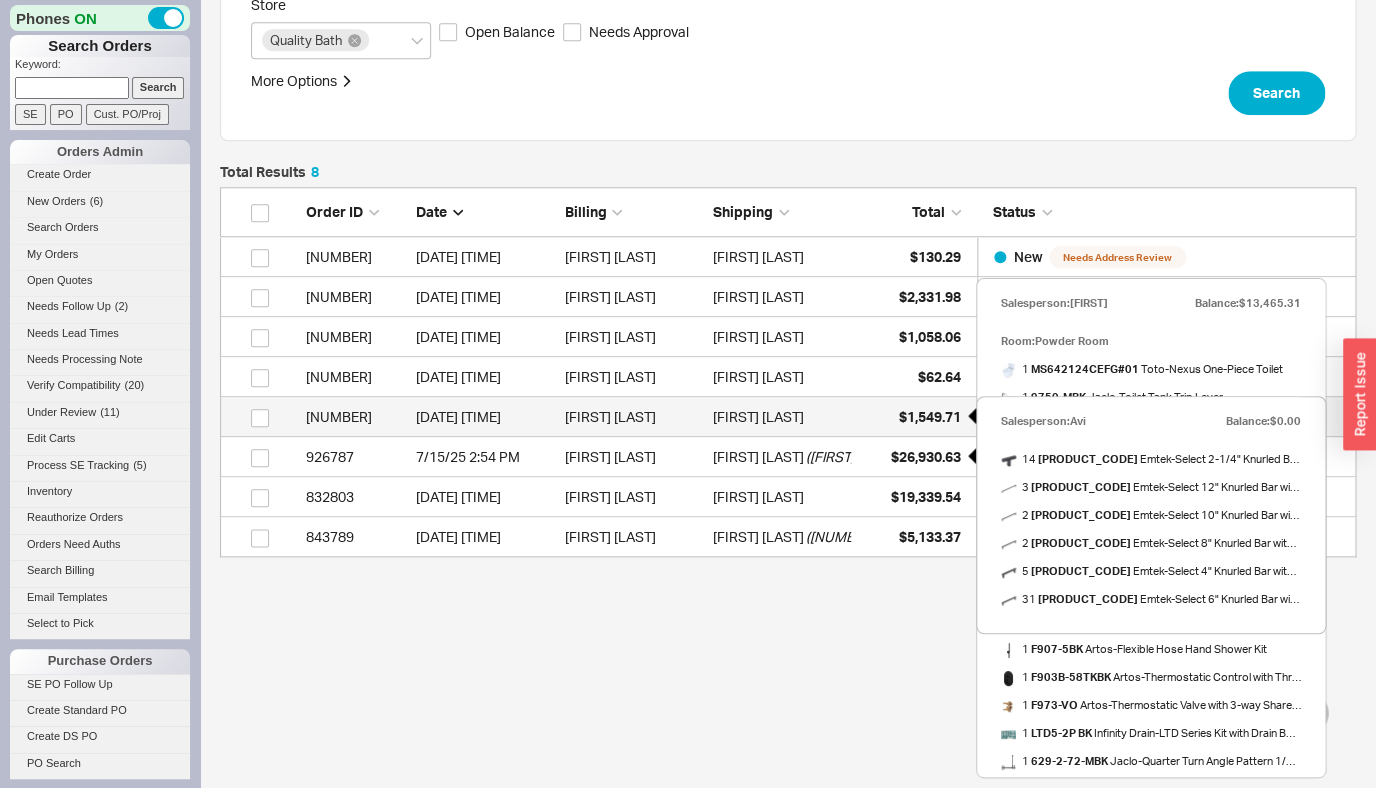 click on "$1,549.71" at bounding box center (930, 416) 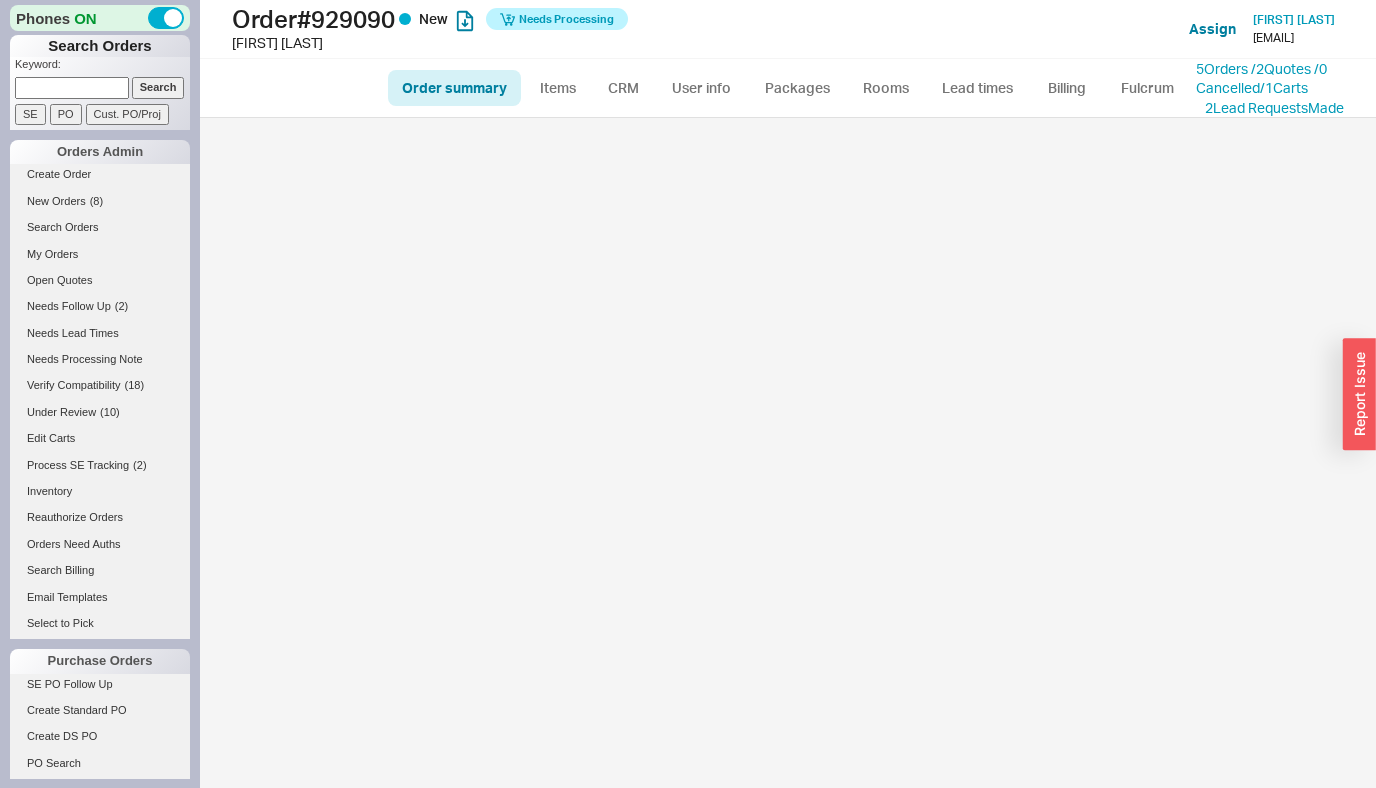 scroll, scrollTop: 0, scrollLeft: 0, axis: both 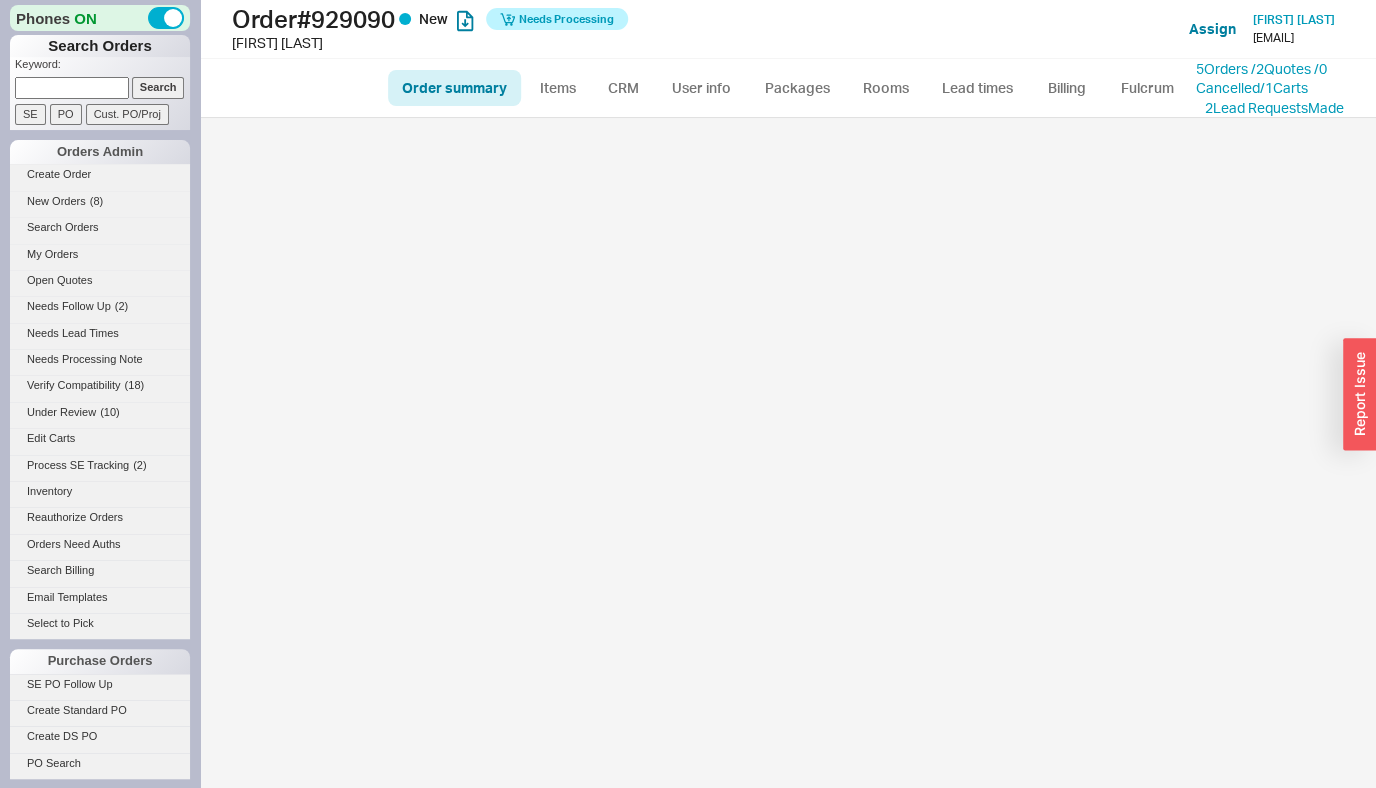 select on "*" 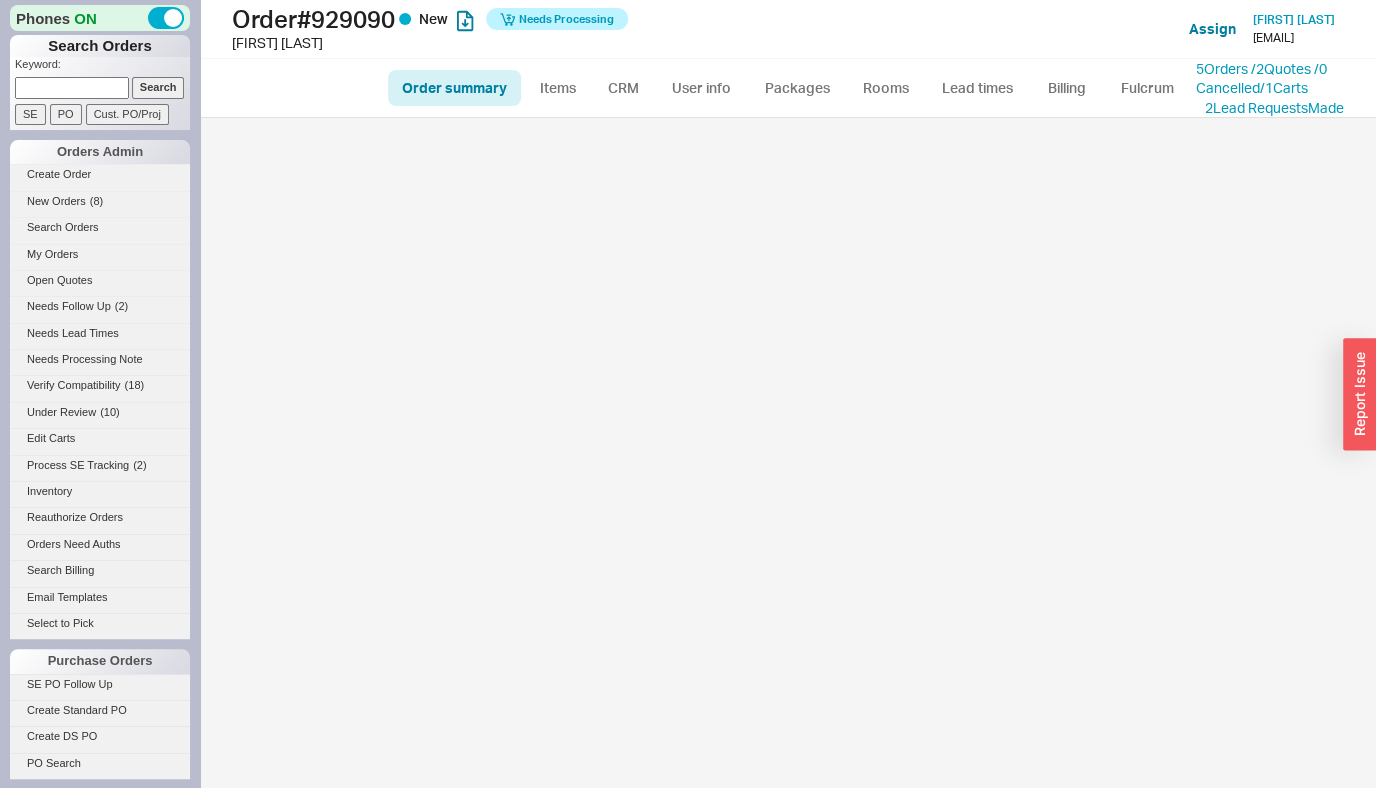 select on "LOW" 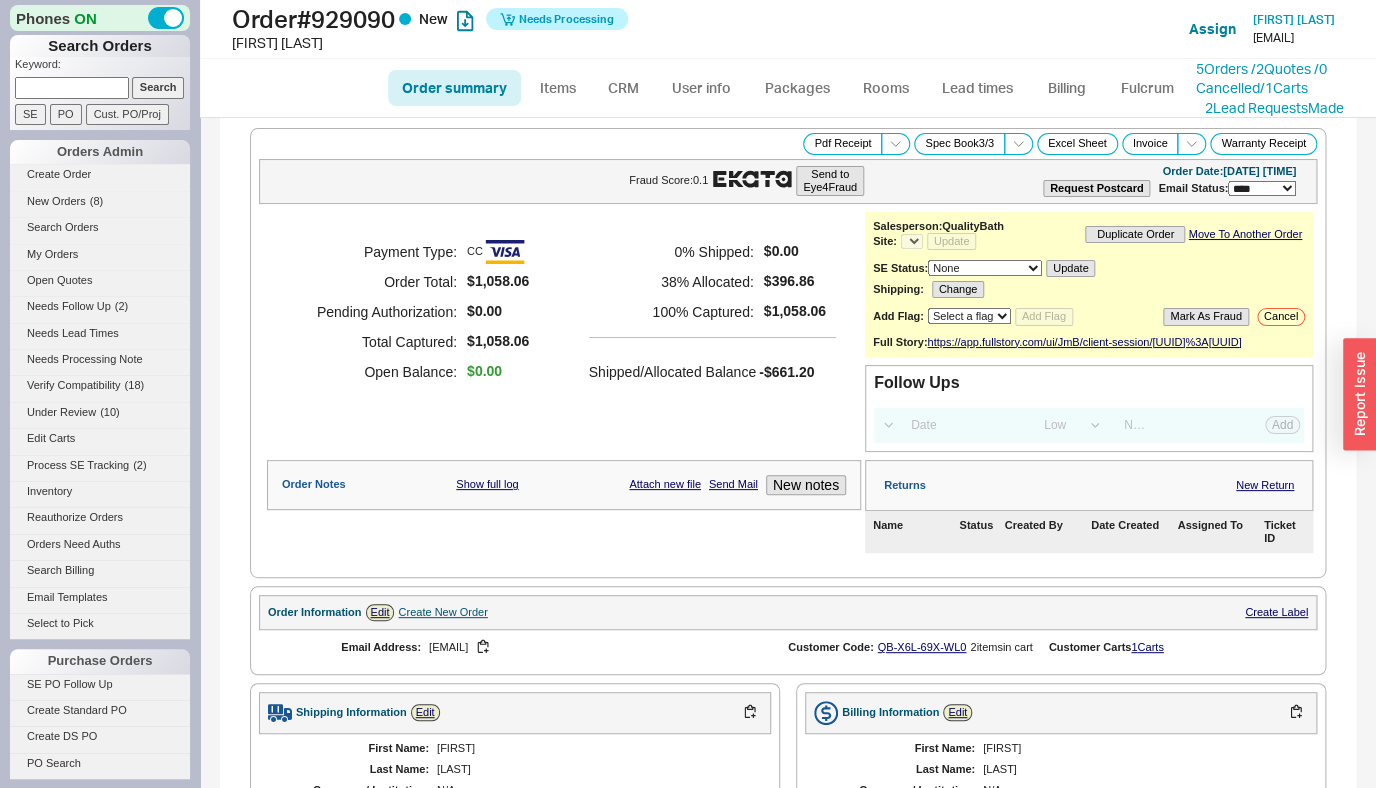 select on "*" 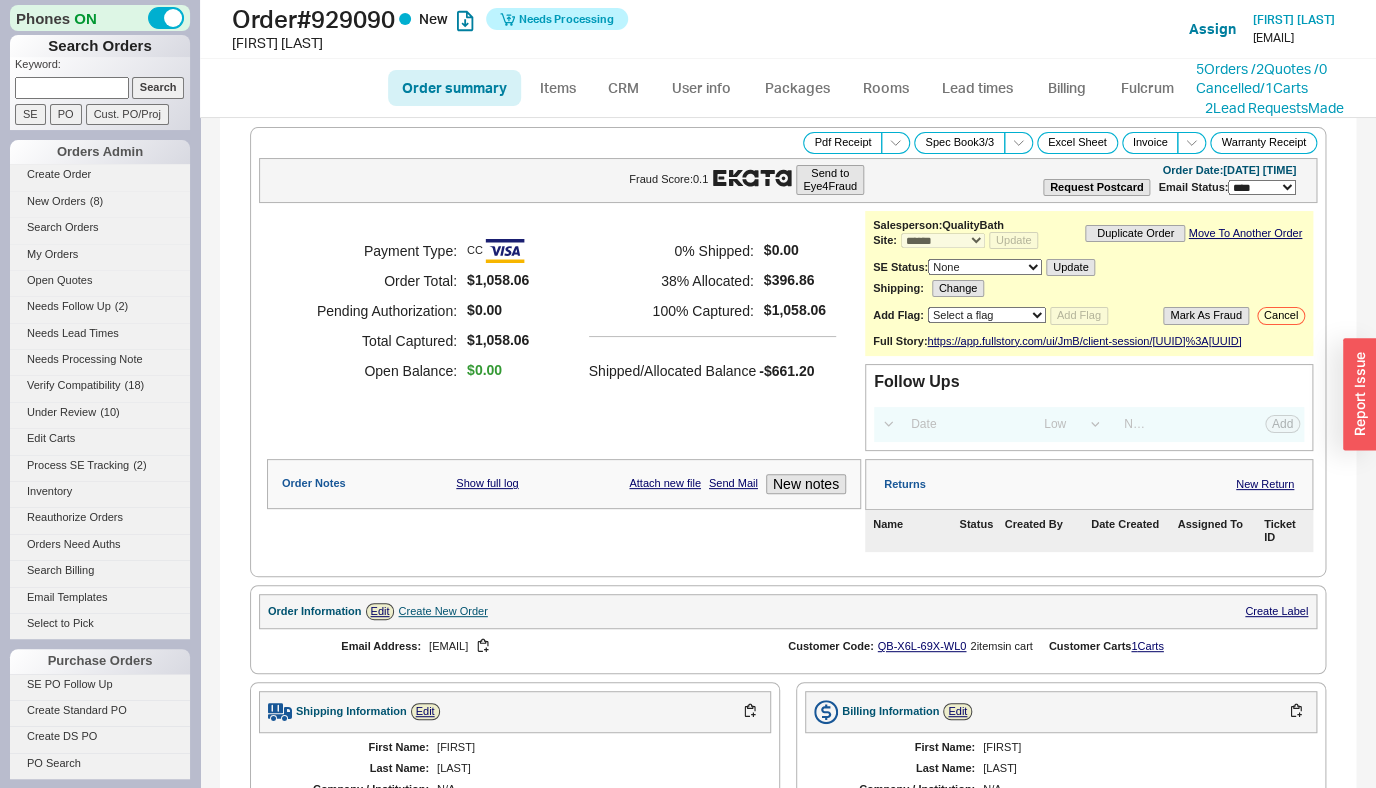scroll, scrollTop: 0, scrollLeft: 0, axis: both 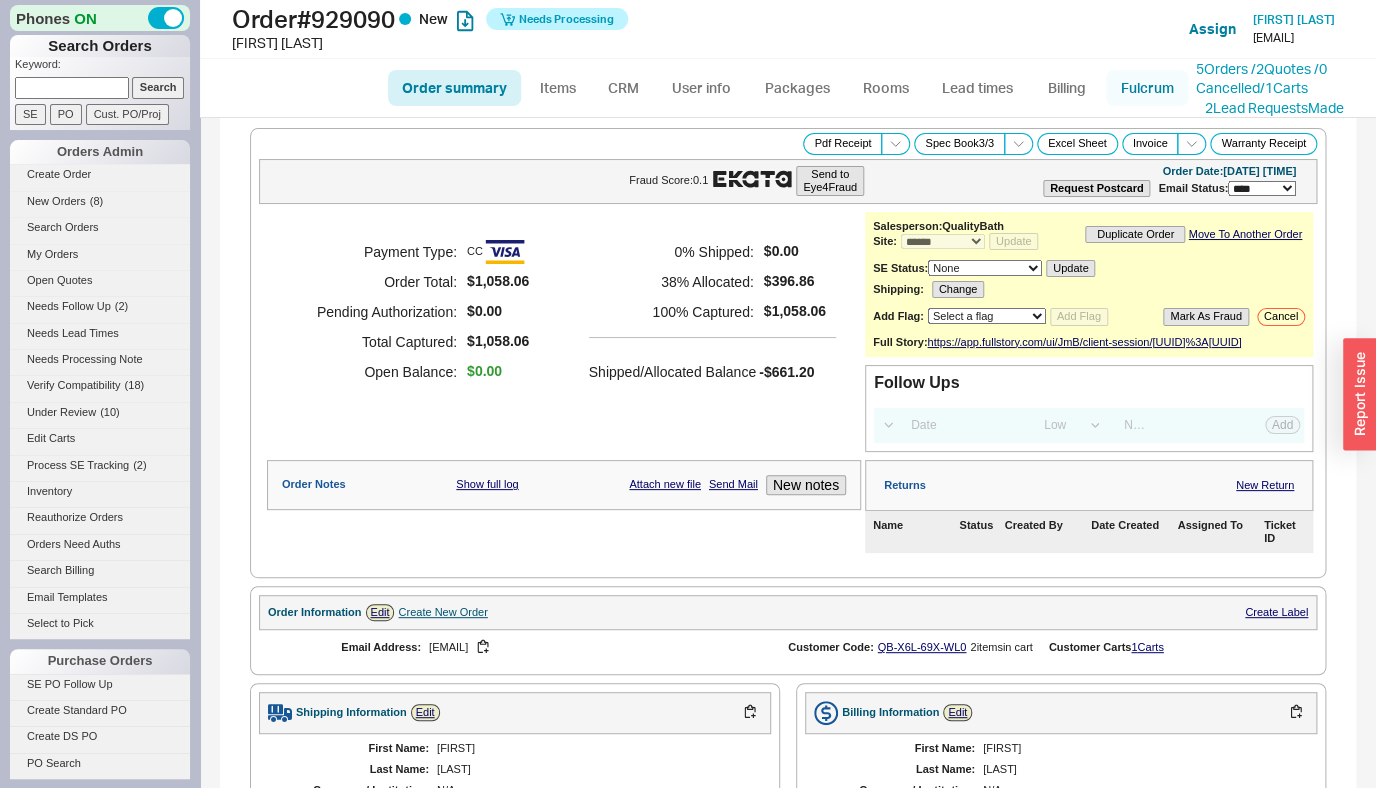 click on "Fulcrum" at bounding box center [1147, 88] 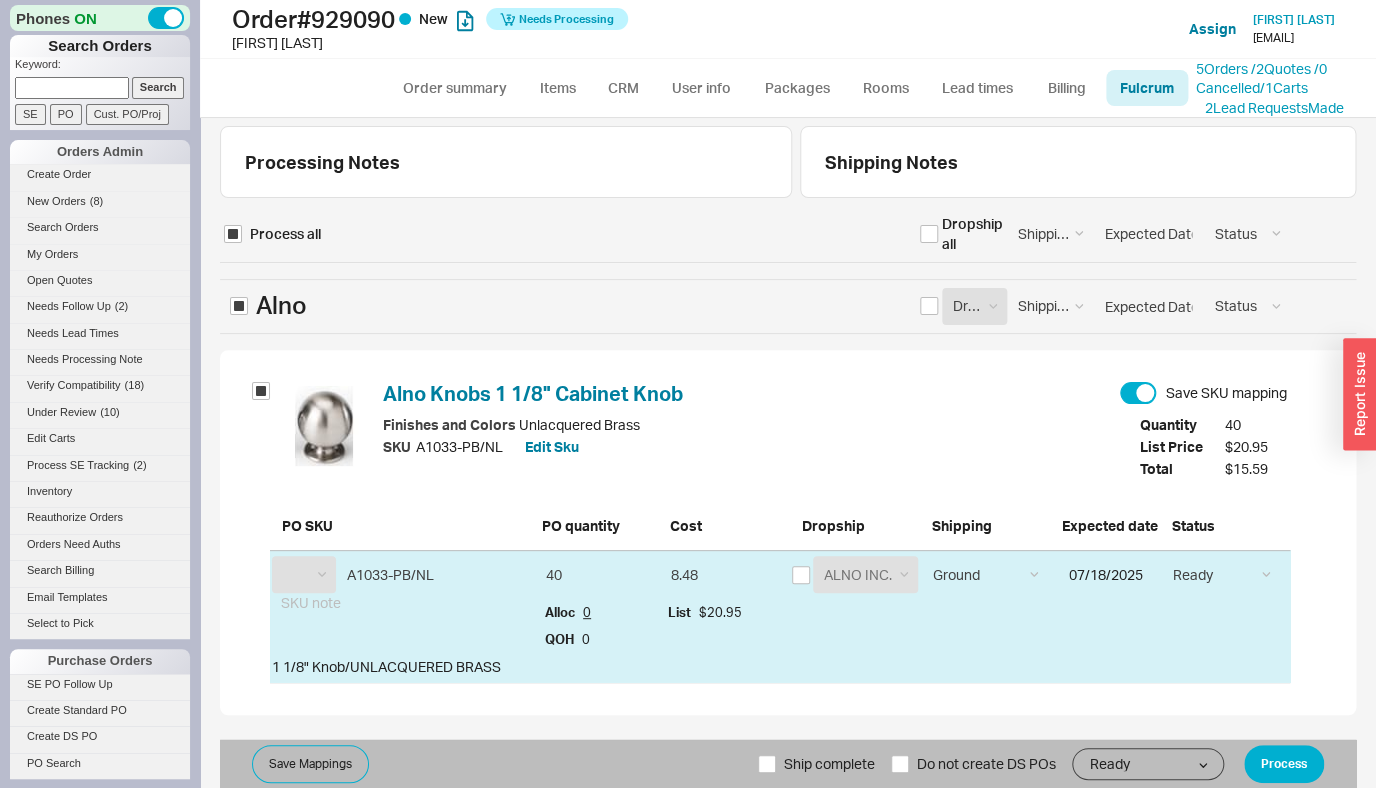 select on "ALN" 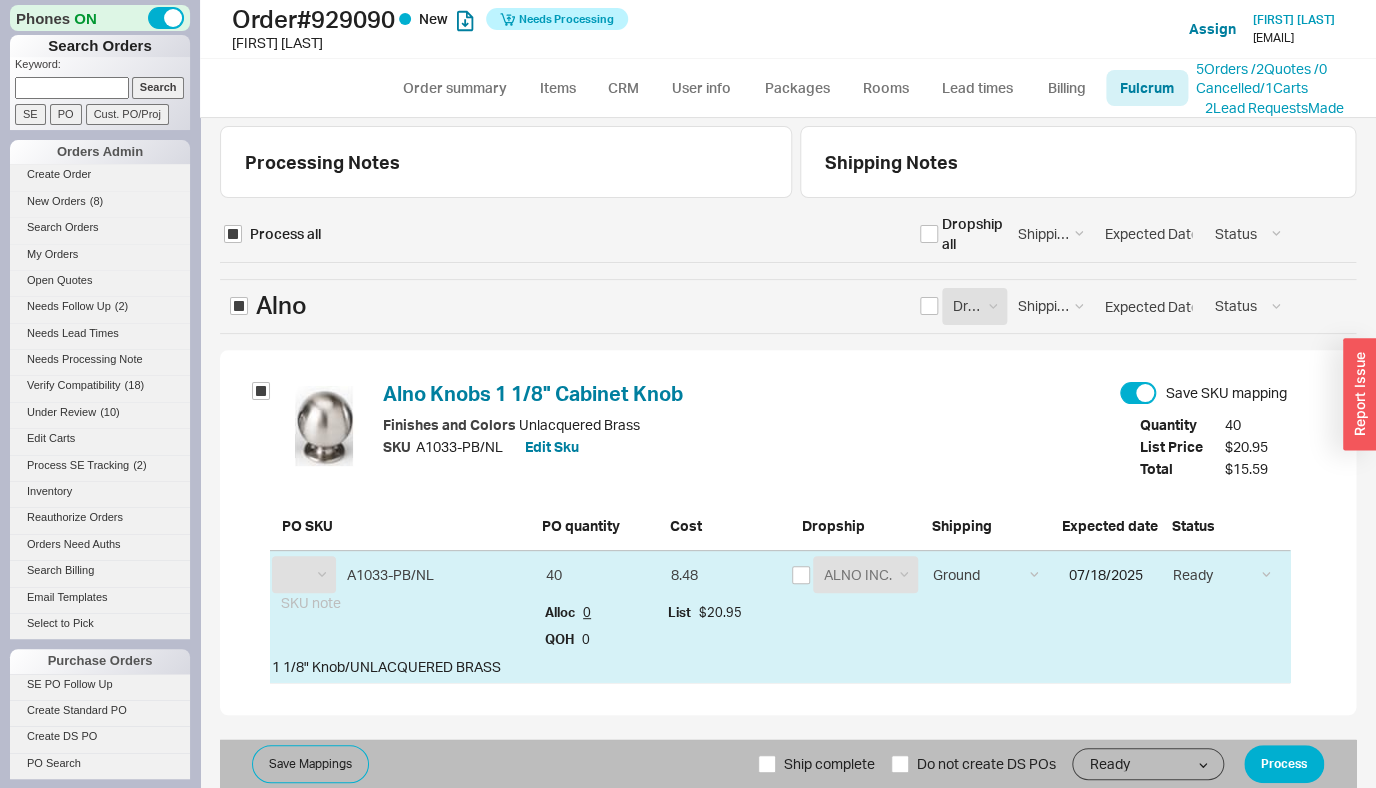 select on "RHL" 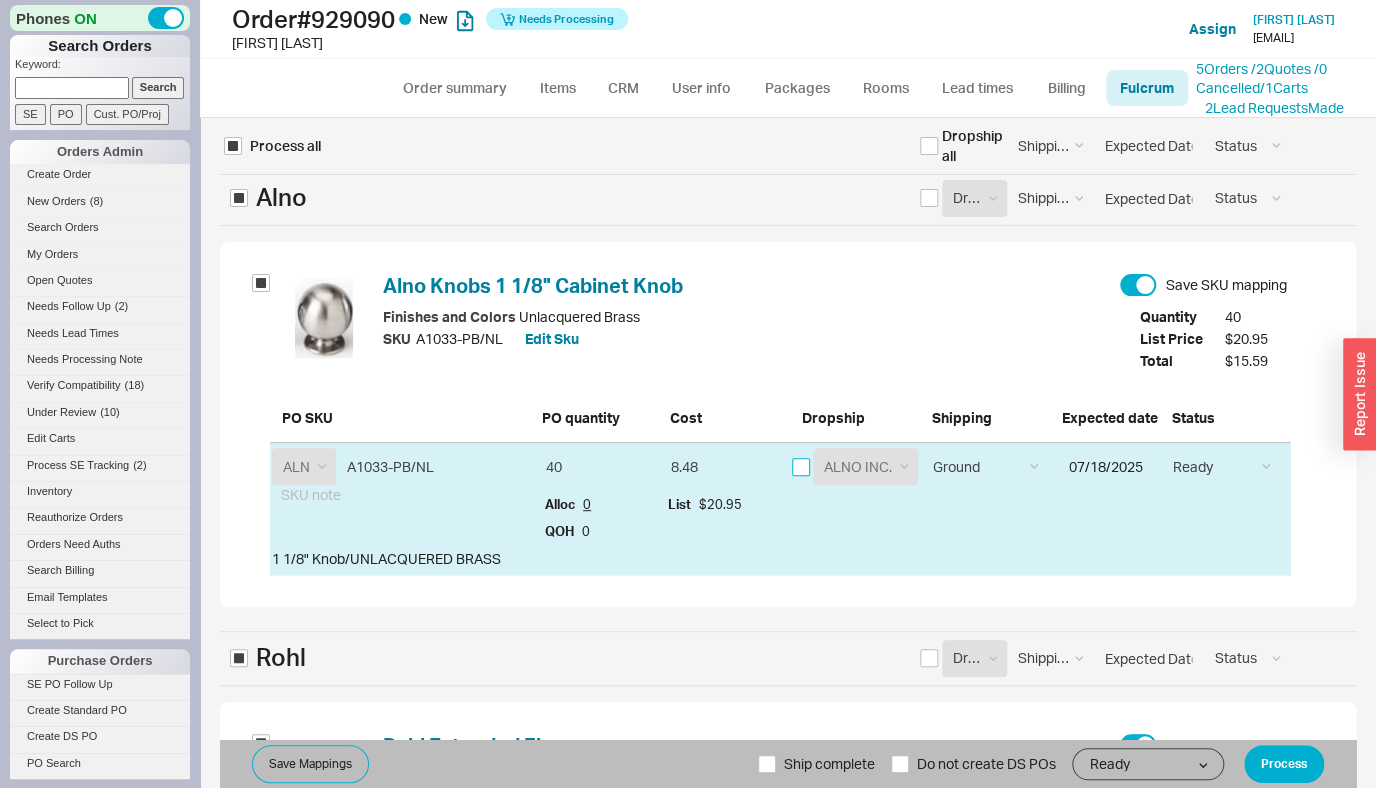 click at bounding box center (801, 467) 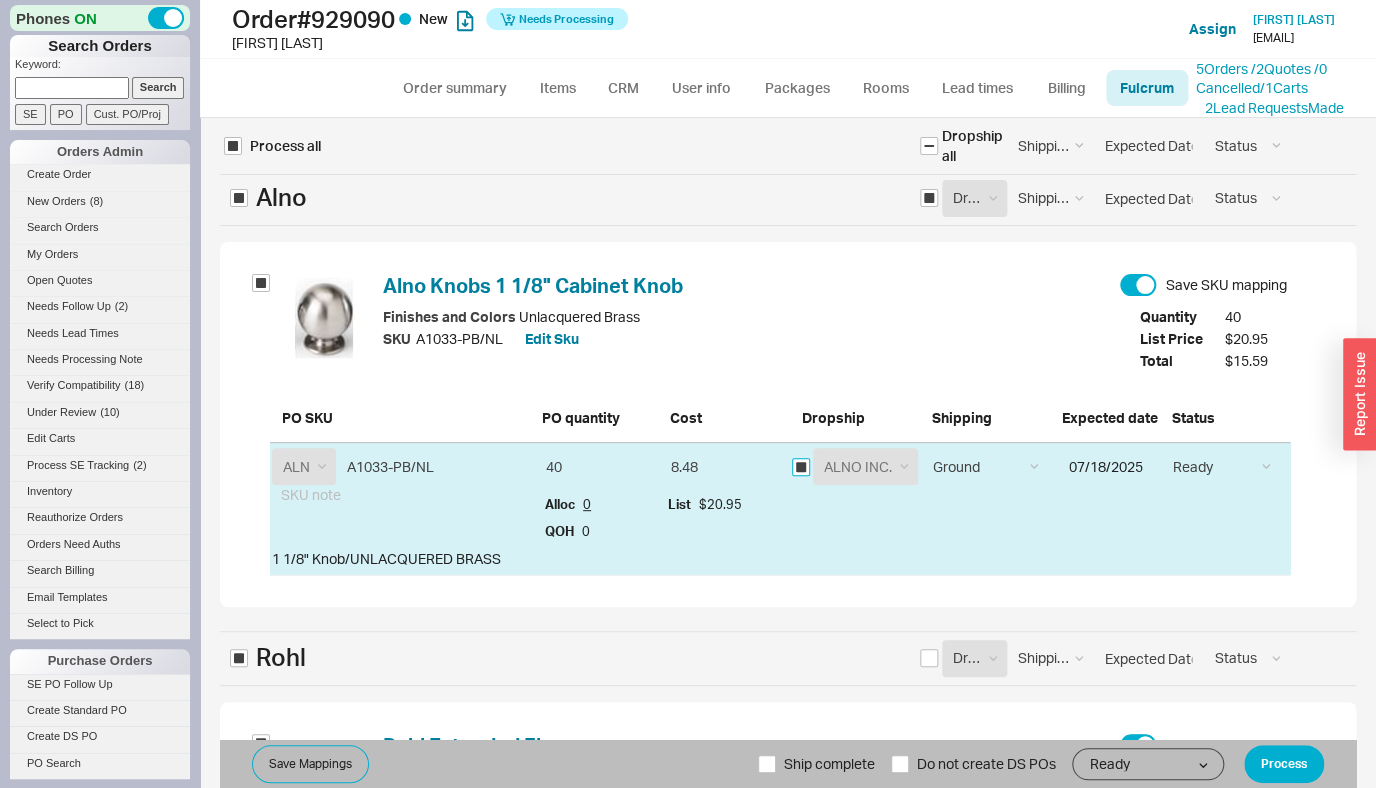 checkbox on "true" 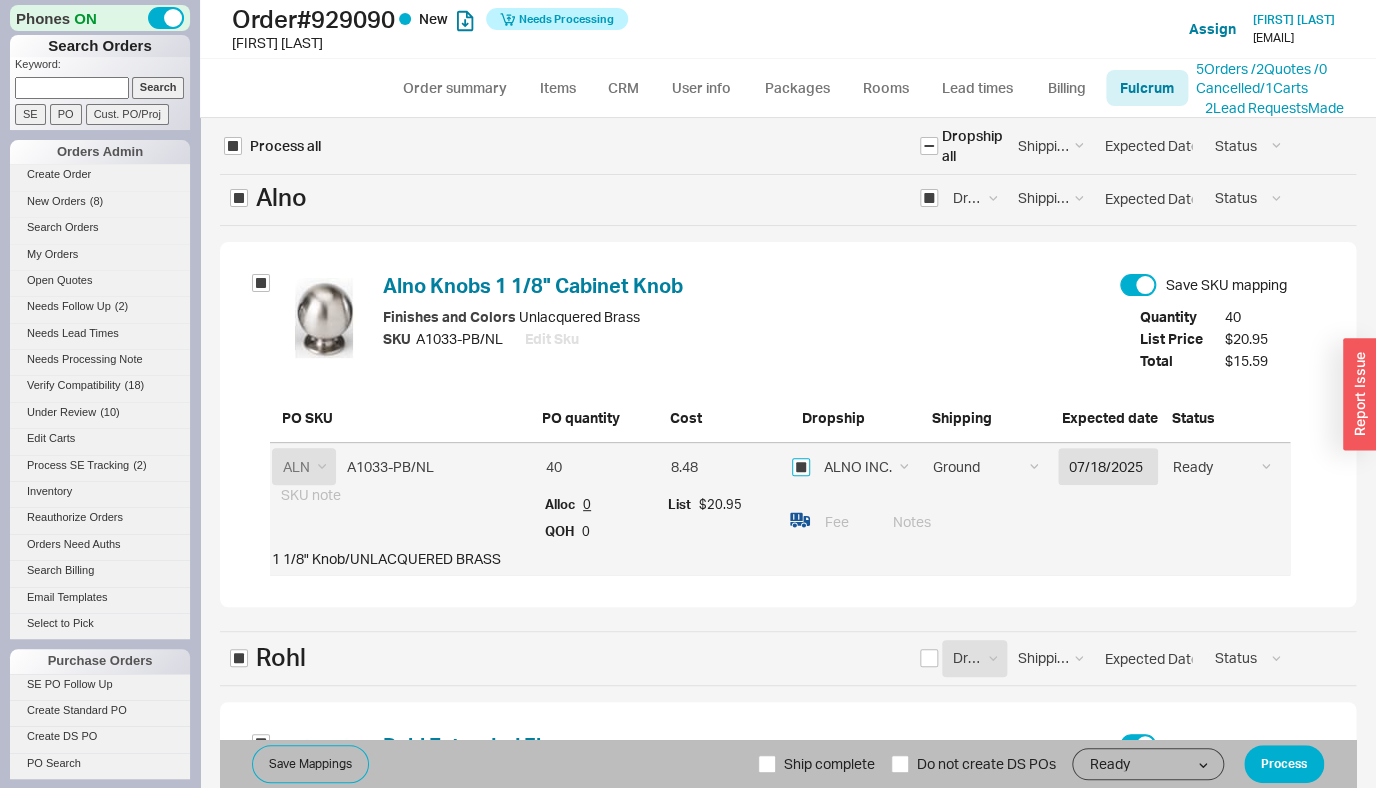 checkbox on "true" 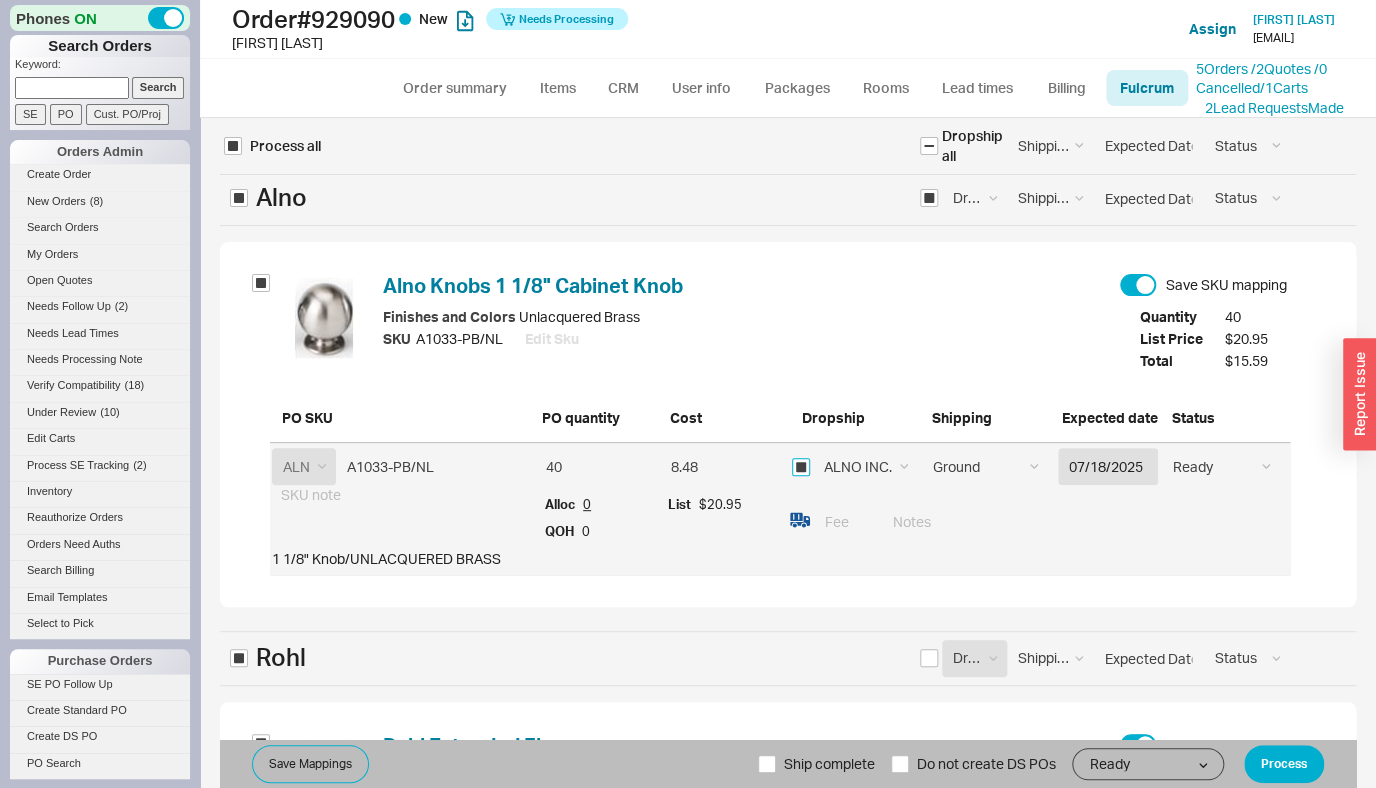 checkbox on "true" 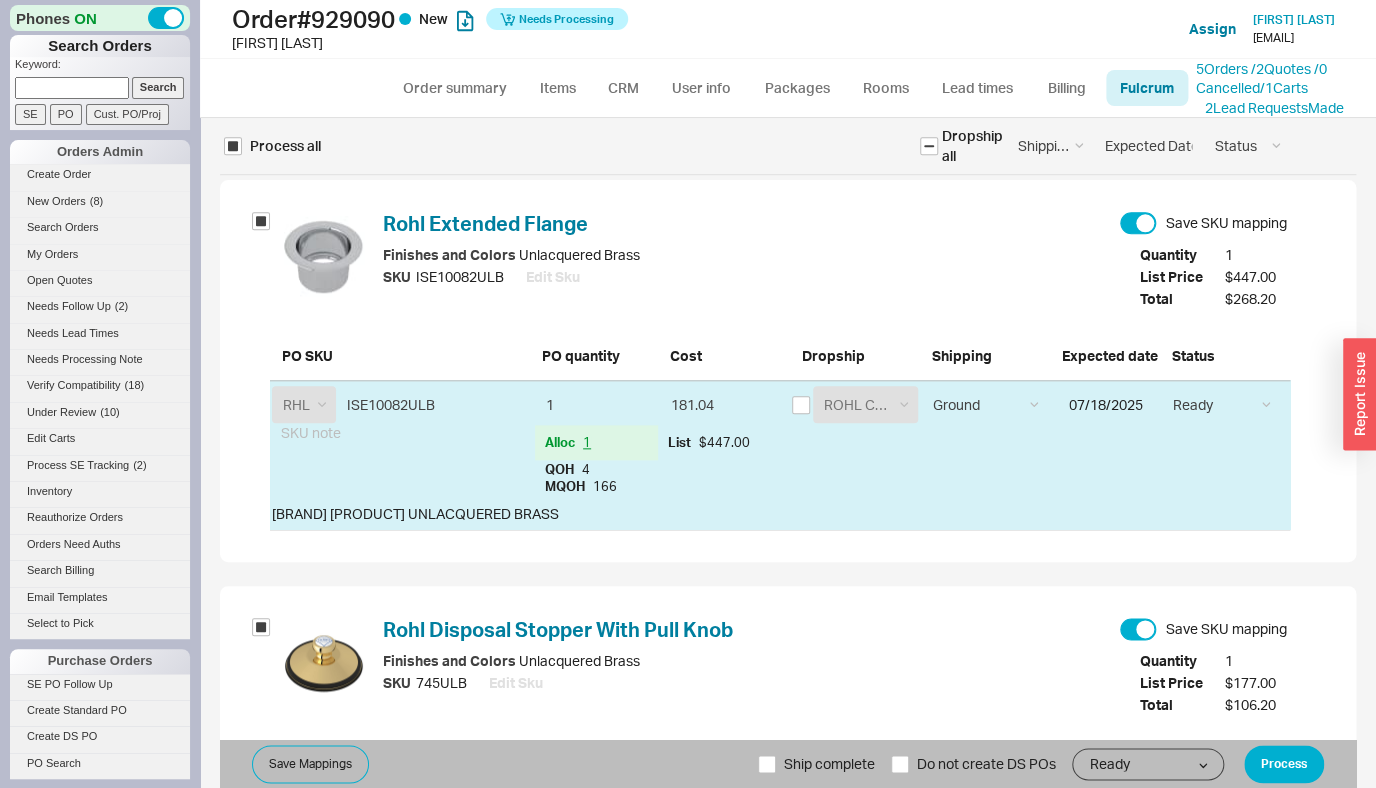 scroll, scrollTop: 883, scrollLeft: 0, axis: vertical 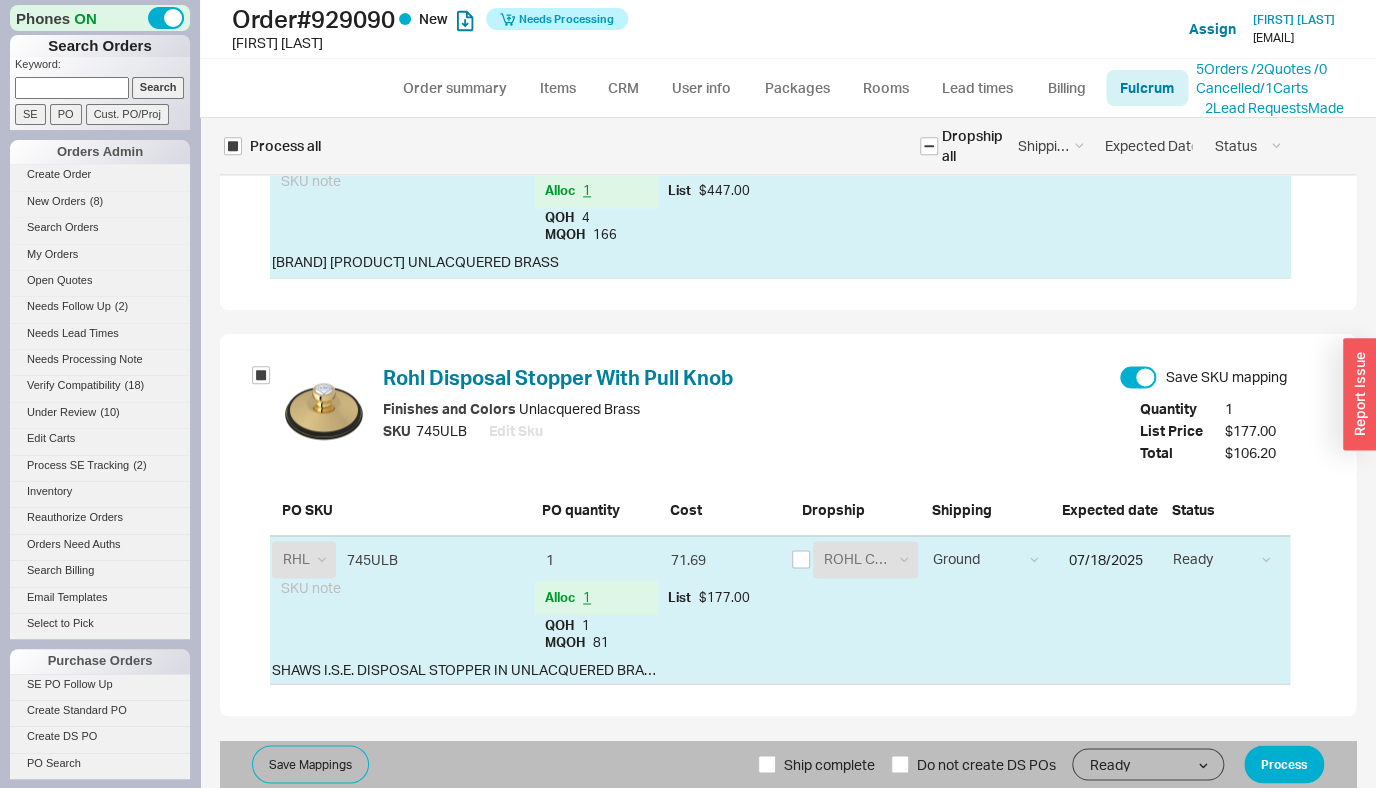 click on "Process all Dropship all Shipping Method Ground LTL Our Truck --------------- Customer Pickup - Showroom Customer Pickup - Warehouse --------------- 2nd Day Air 2nd Day Air AM 3 Day Next Day Air First (8 AM) Next Day Air Priority (10:30 AM) Next Day Air Standard (3 PM) Standard Ground Shipping Method Status On Hold Call Before Ship Hold for Balance Status Alno Dropship Supplier ALNO INC. Dropship Supplier Shipping Method Ground LTL Our Truck --------------- Customer Pickup - Showroom Customer Pickup - Warehouse --------------- 2nd Day Air 2nd Day Air AM 3 Day Next Day Air First (8 AM) Next Day Air Priority (10:30 AM) Next Day Air Standard (3 PM) Standard Ground Shipping Method Status On Hold Call Before Ship Hold for Balance Status Alno   Knobs 1 1/8" Cabinet Knob Save SKU mapping Finishes and Colors :  Unlacquered Brass SKU A1033-PB/NL Edit Sku Quantity 40 List Price $20.95 Total $15.59 PO SKU PO quantity Cost Dropship Shipping Expected date Status AAH ABL ACH ACL ACM ACO ACR ADA ADR AFL AFN AGI AHI AKD ALB" at bounding box center [788, 56] 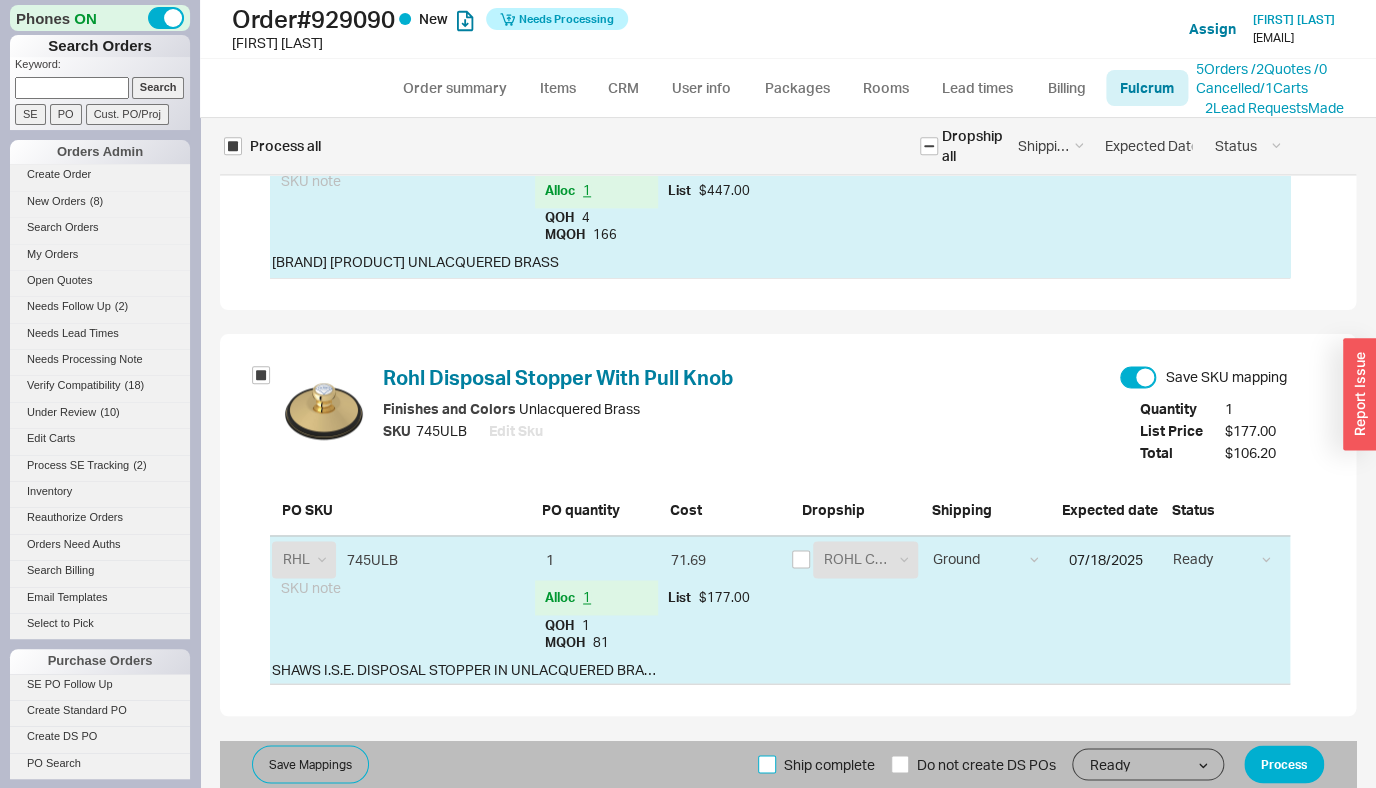 click on "Ship complete" at bounding box center [767, 764] 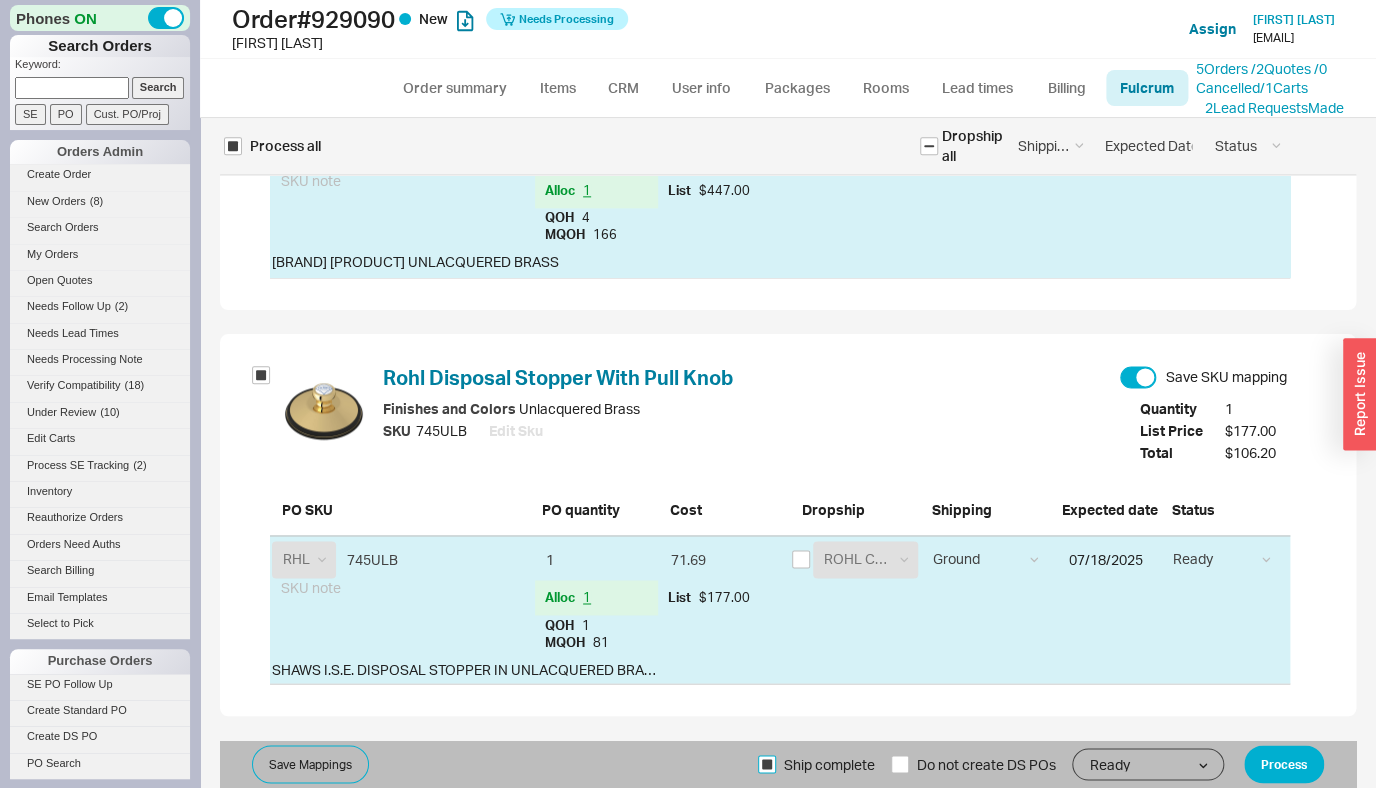 checkbox on "true" 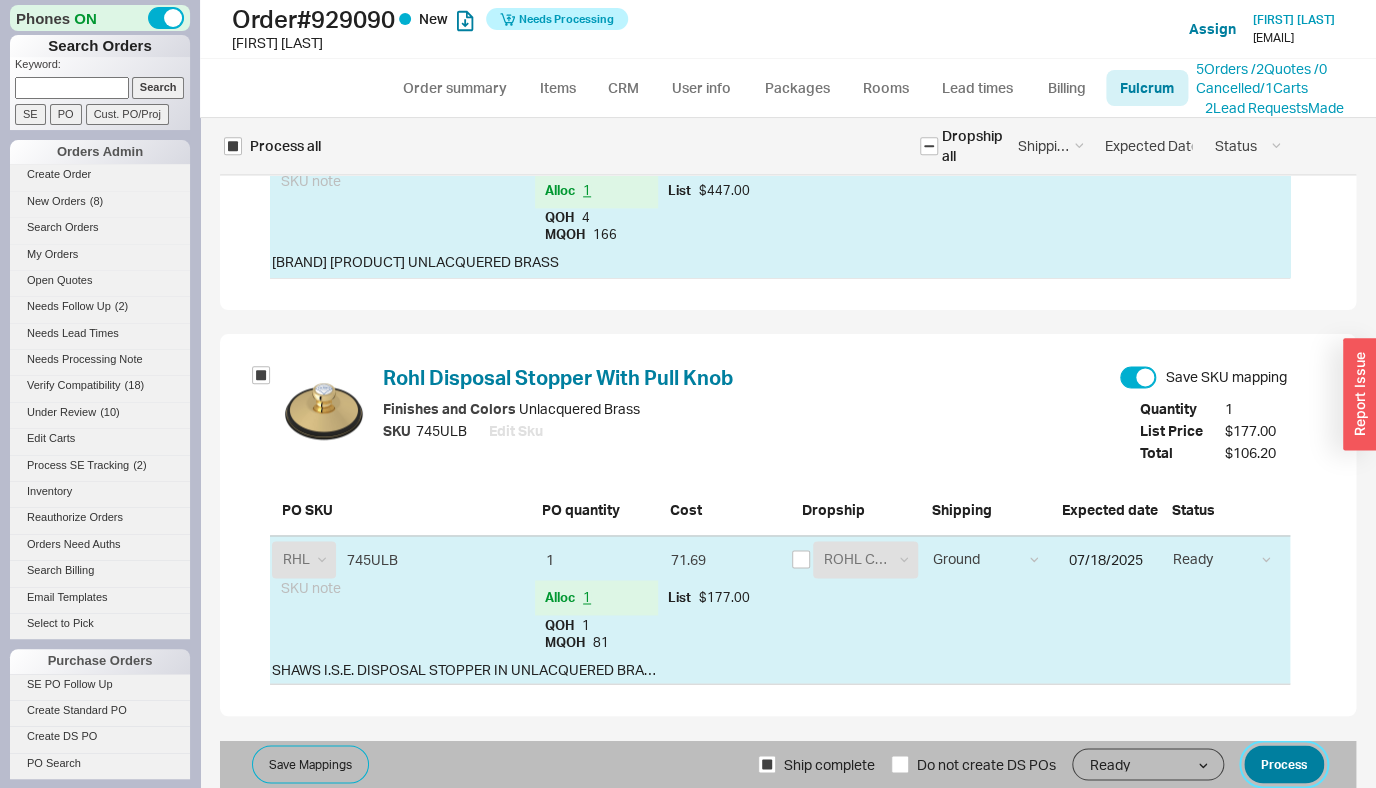 click on "Process" at bounding box center [1284, 764] 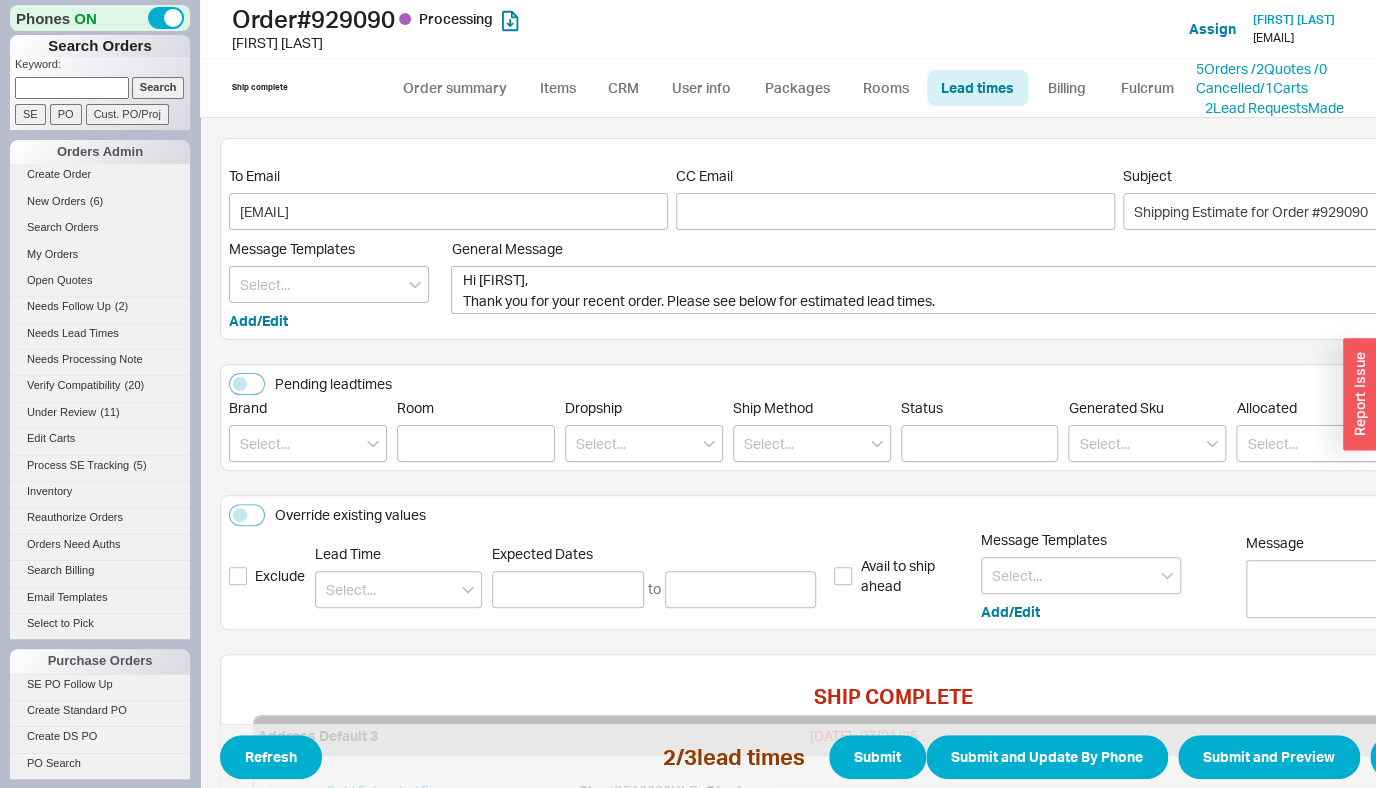 scroll, scrollTop: 684, scrollLeft: 0, axis: vertical 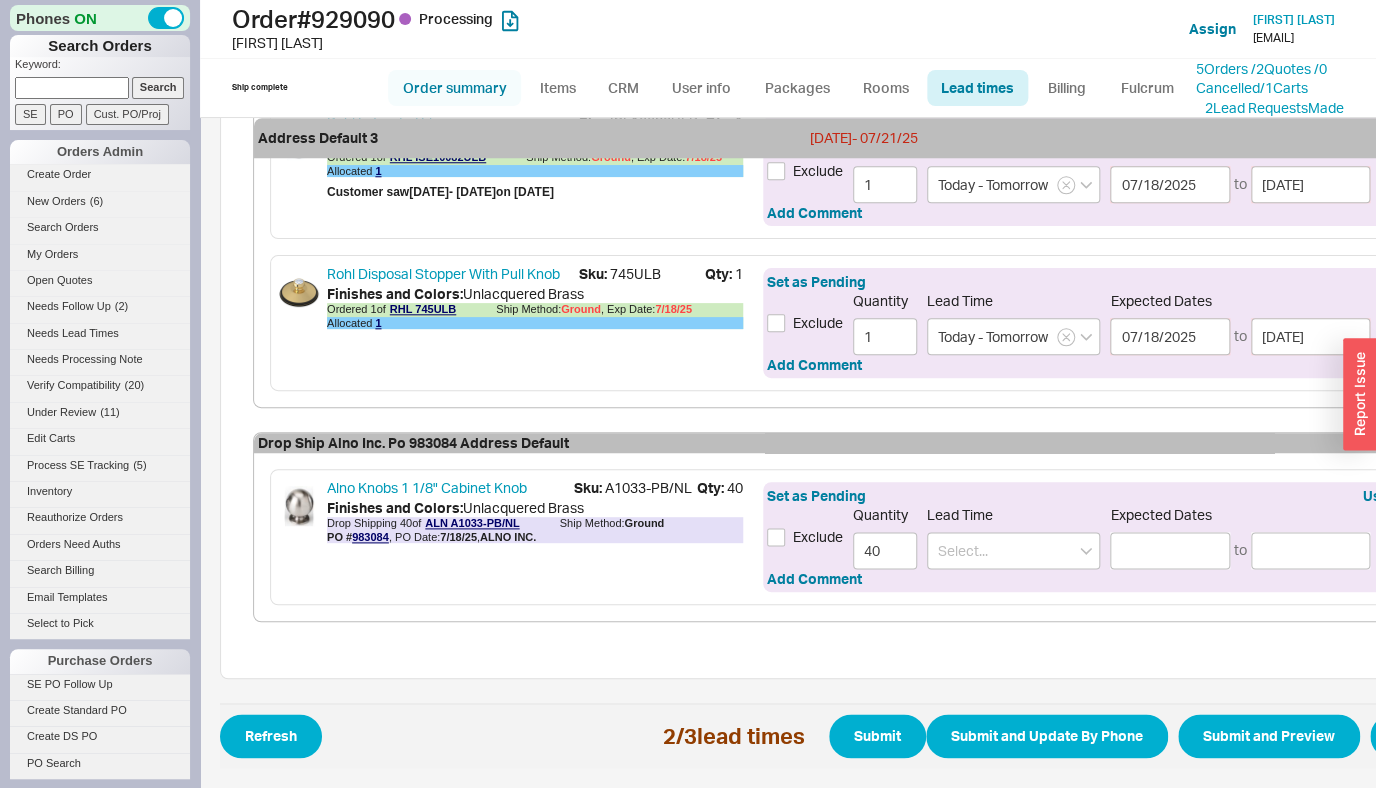 click on "Order summary" at bounding box center [454, 88] 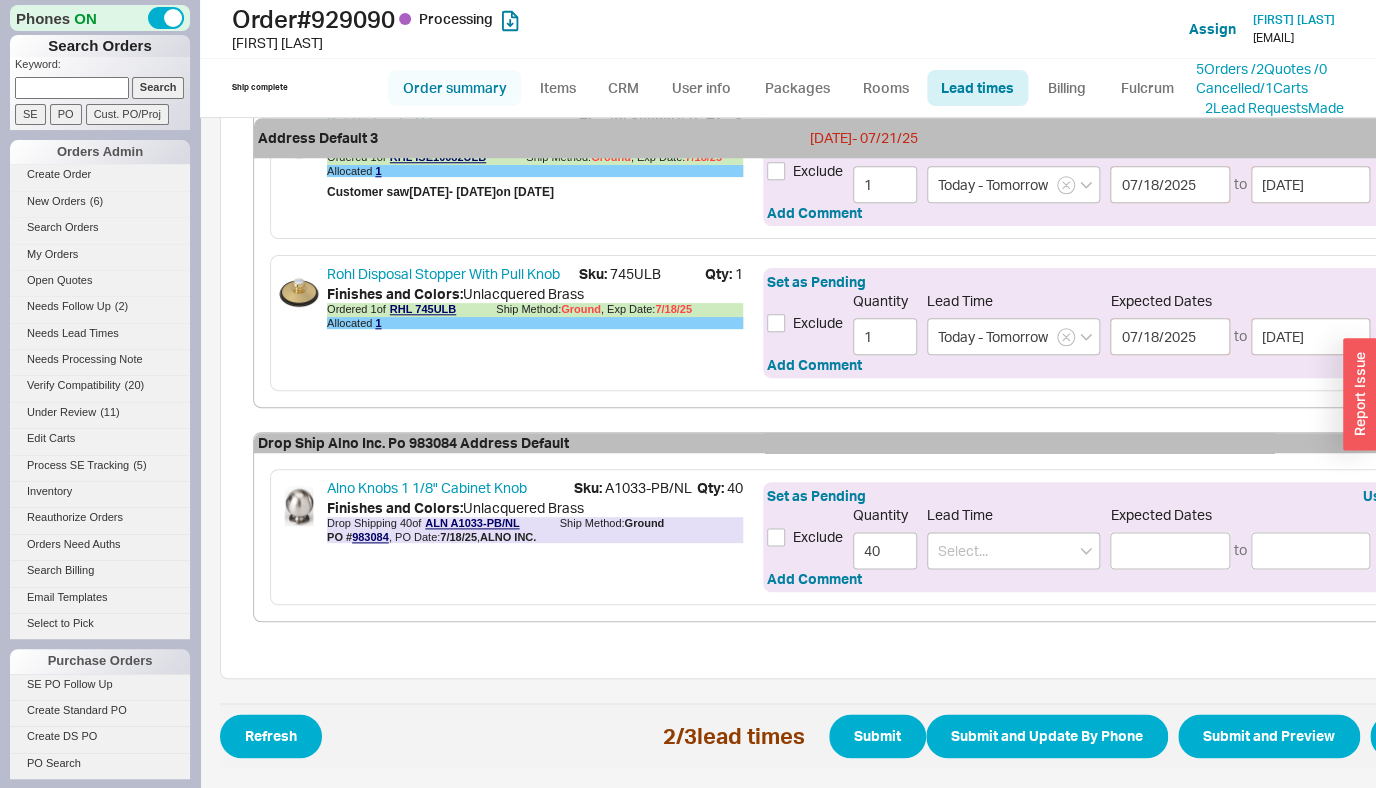 select on "*" 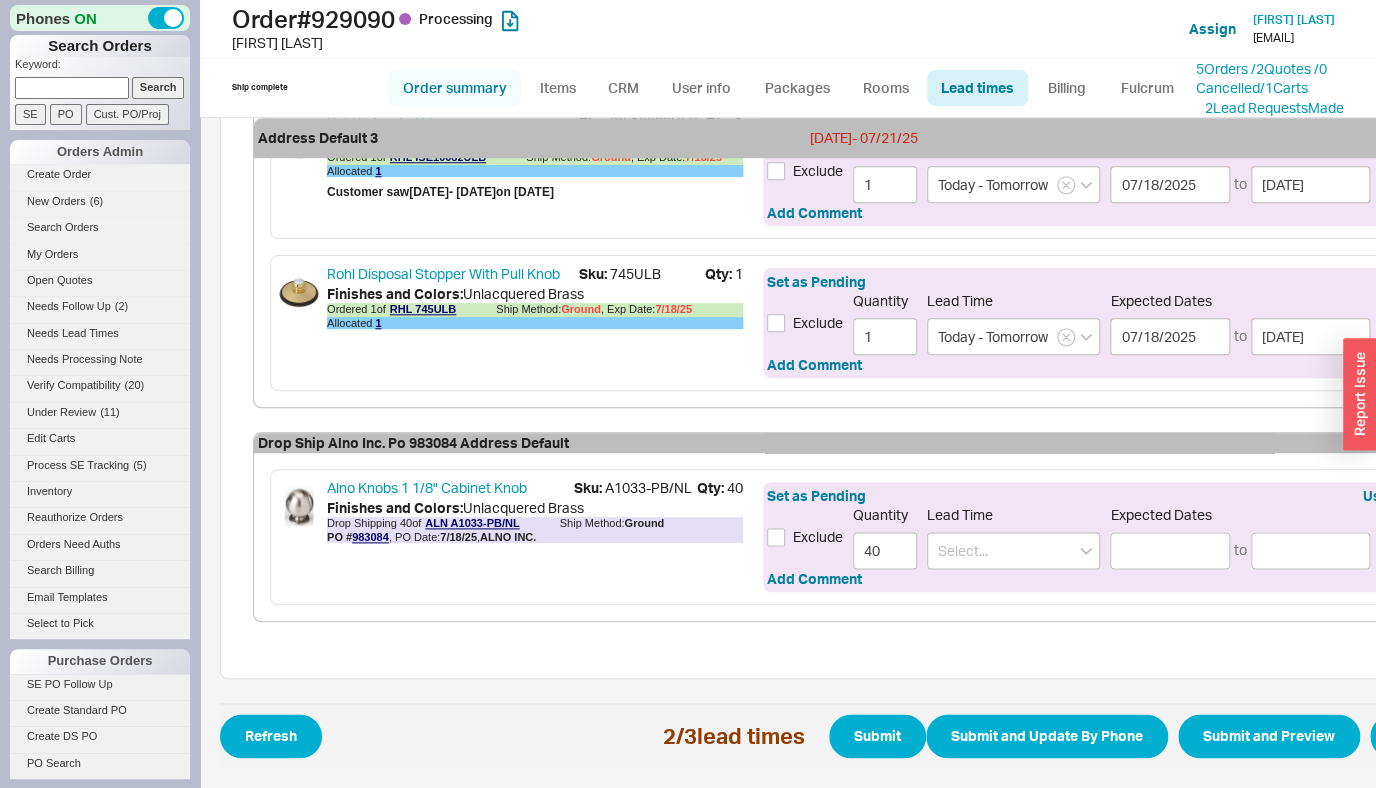 select on "*" 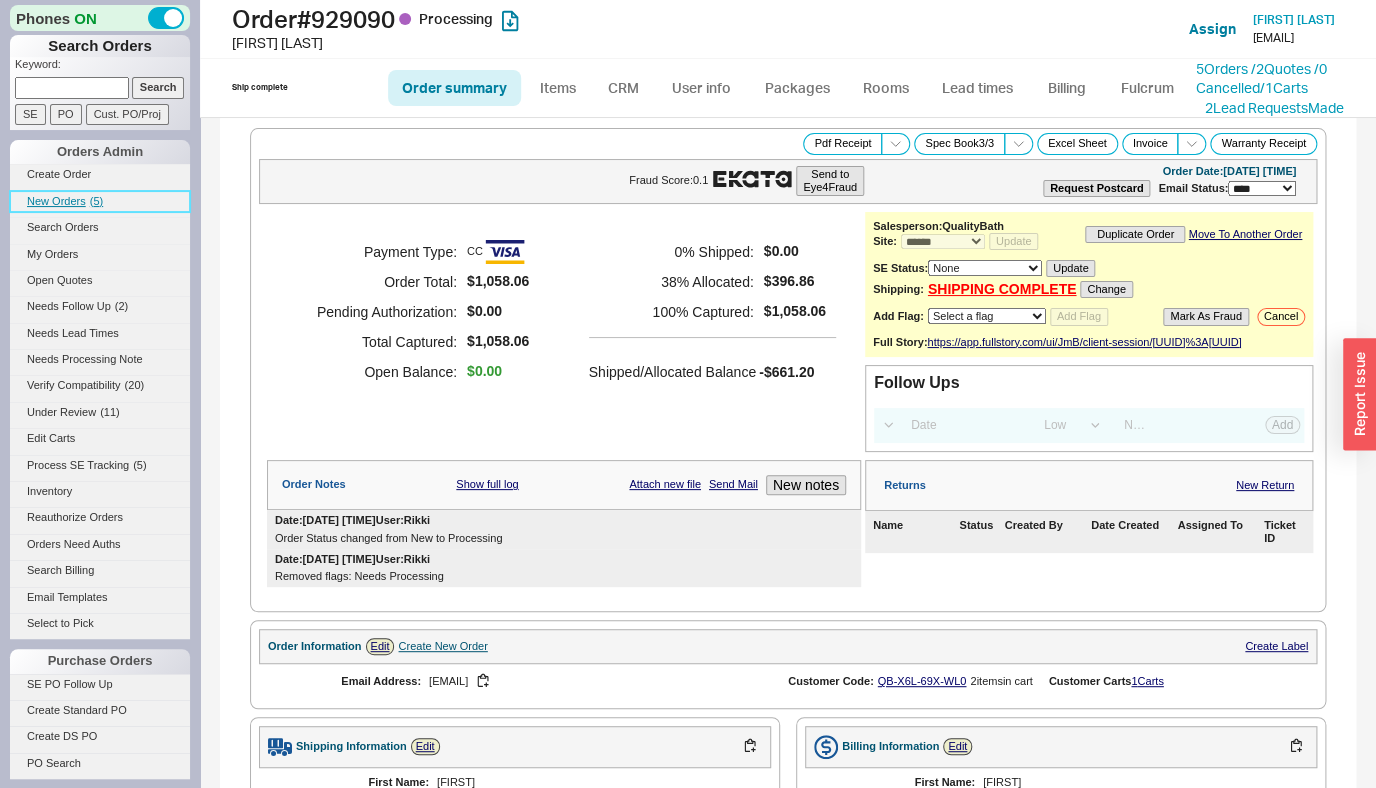 click on "New Orders" at bounding box center (56, 201) 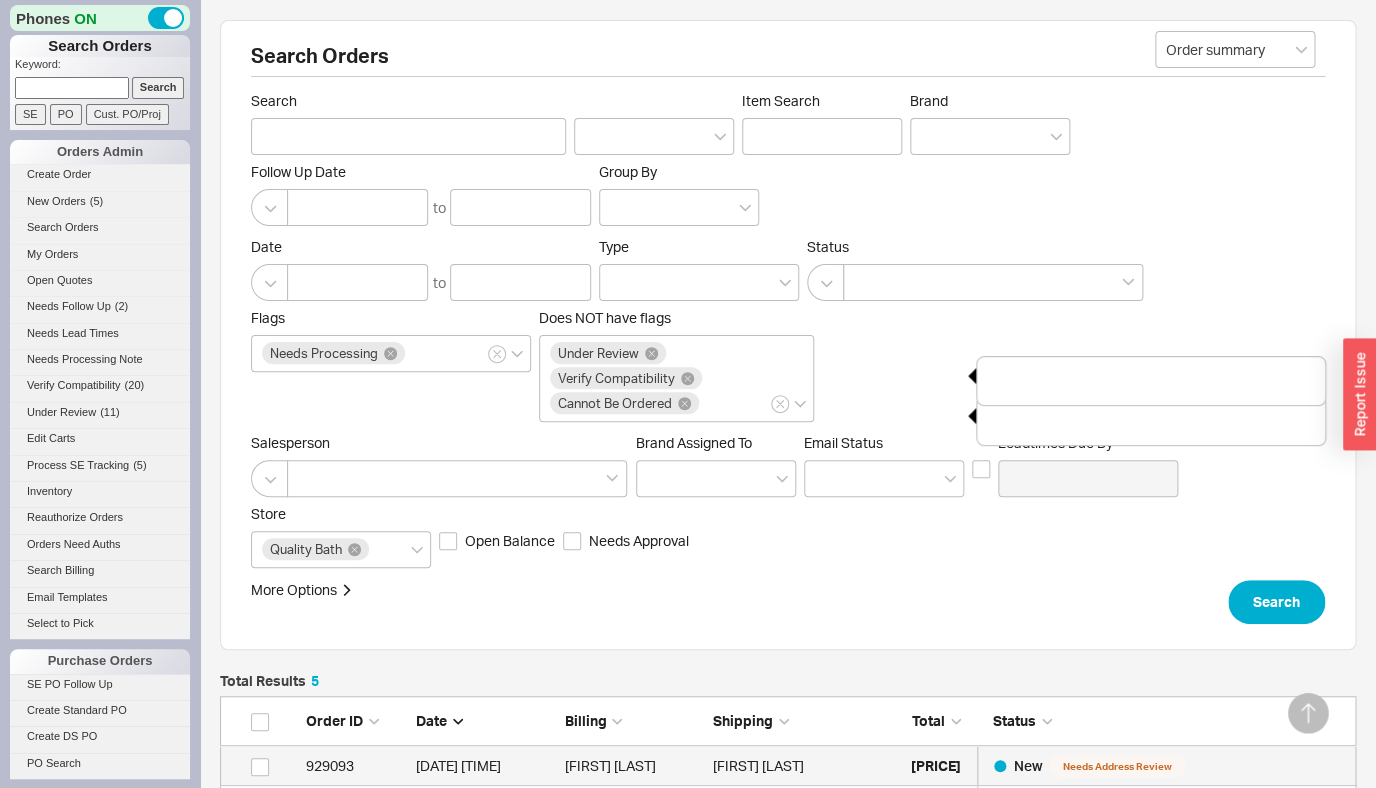 scroll, scrollTop: 389, scrollLeft: 0, axis: vertical 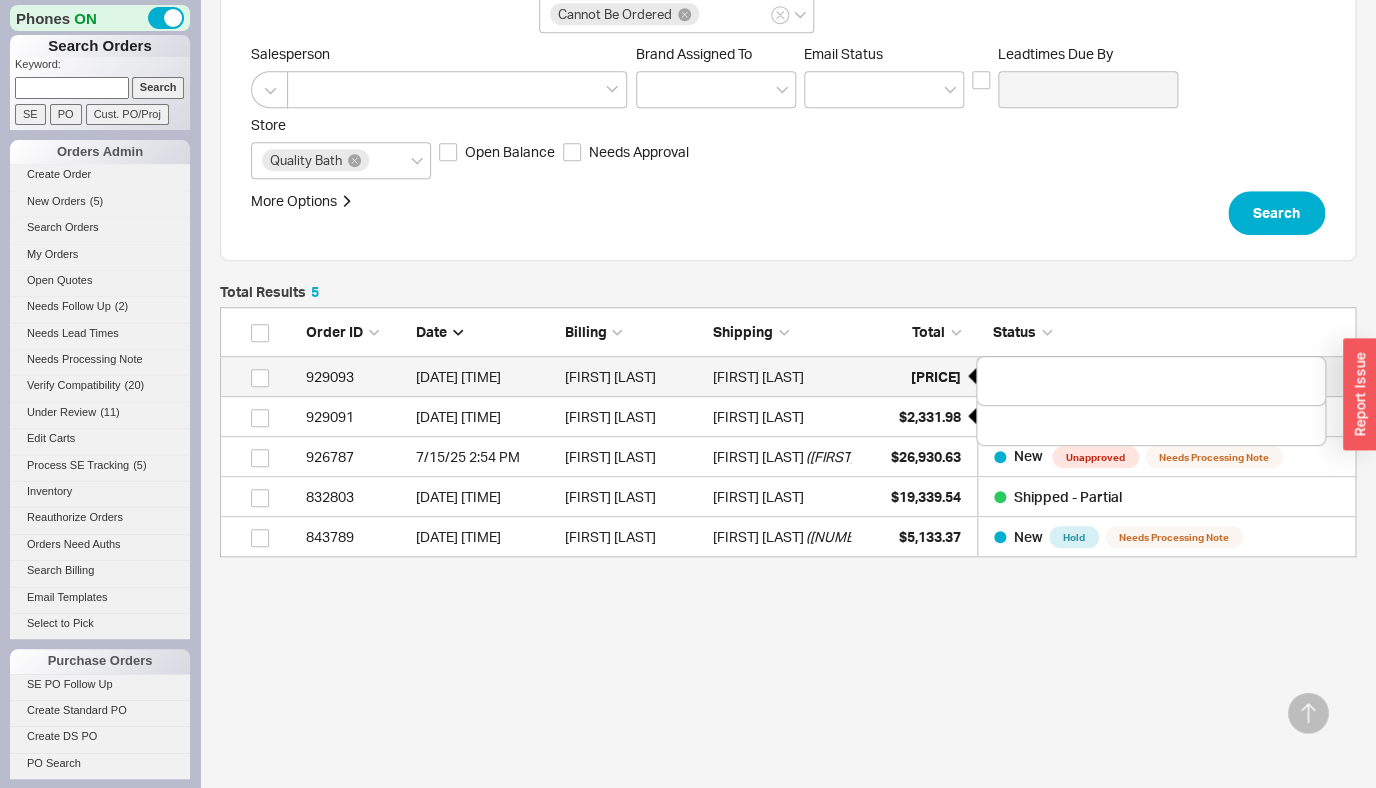 click on "$130.29" at bounding box center (936, 376) 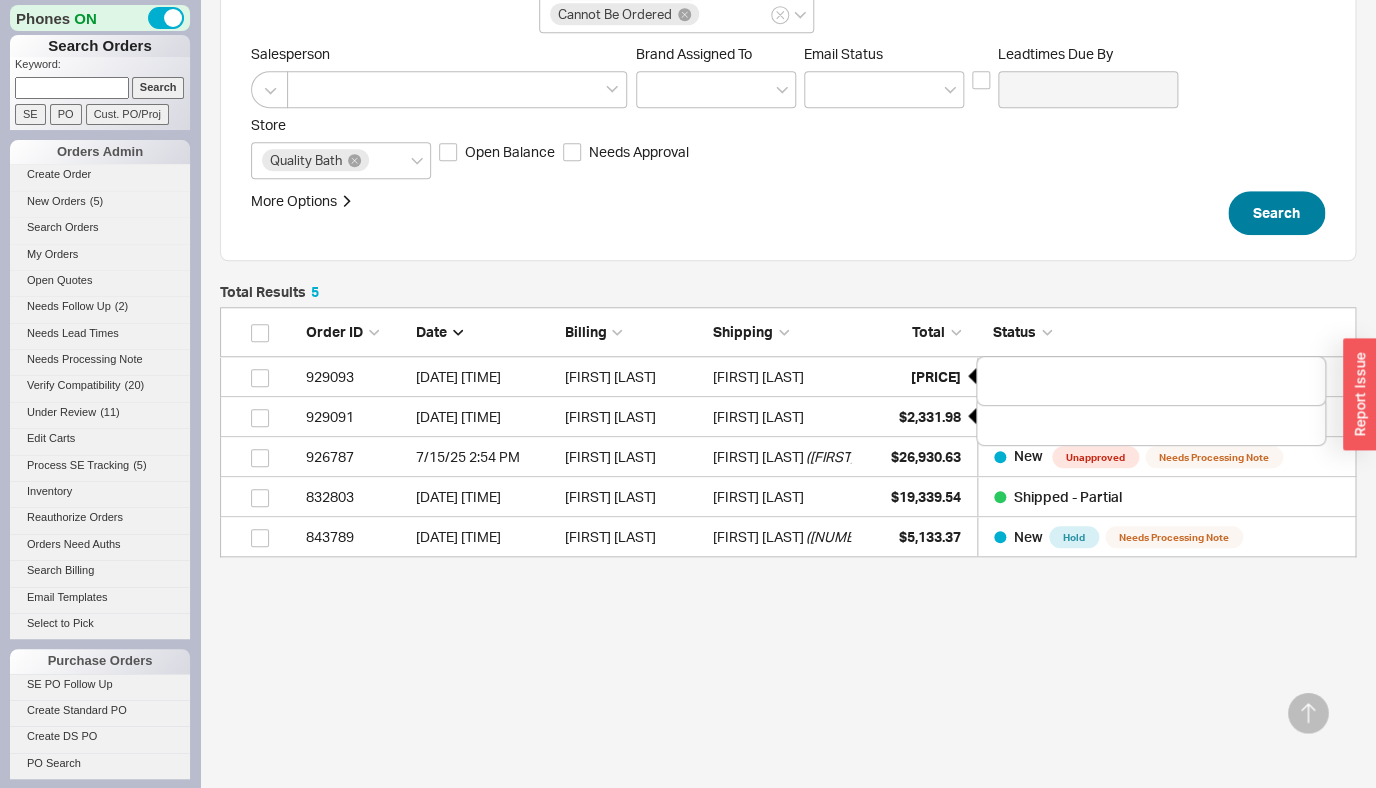 click on "$130.29" at bounding box center (936, 376) 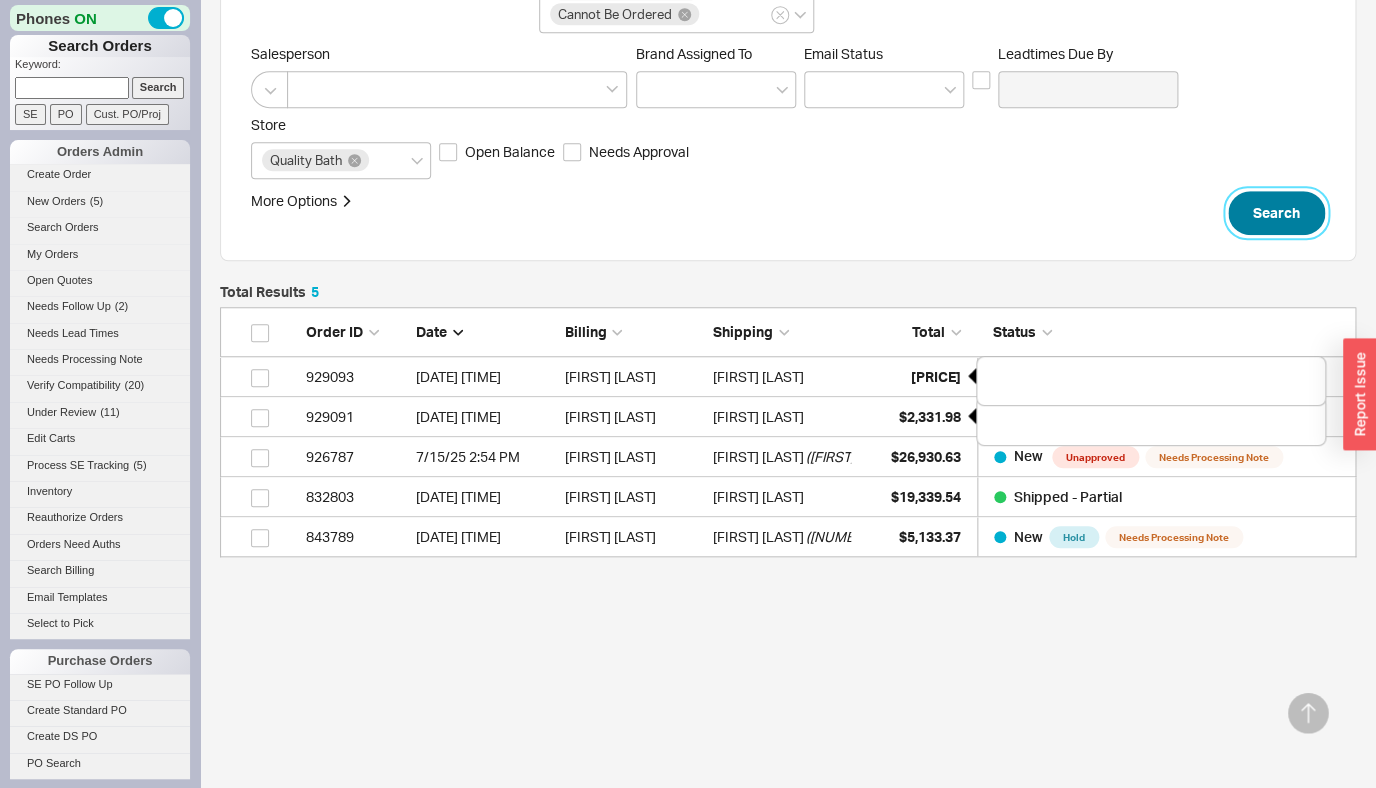click on "Search" at bounding box center [1276, 213] 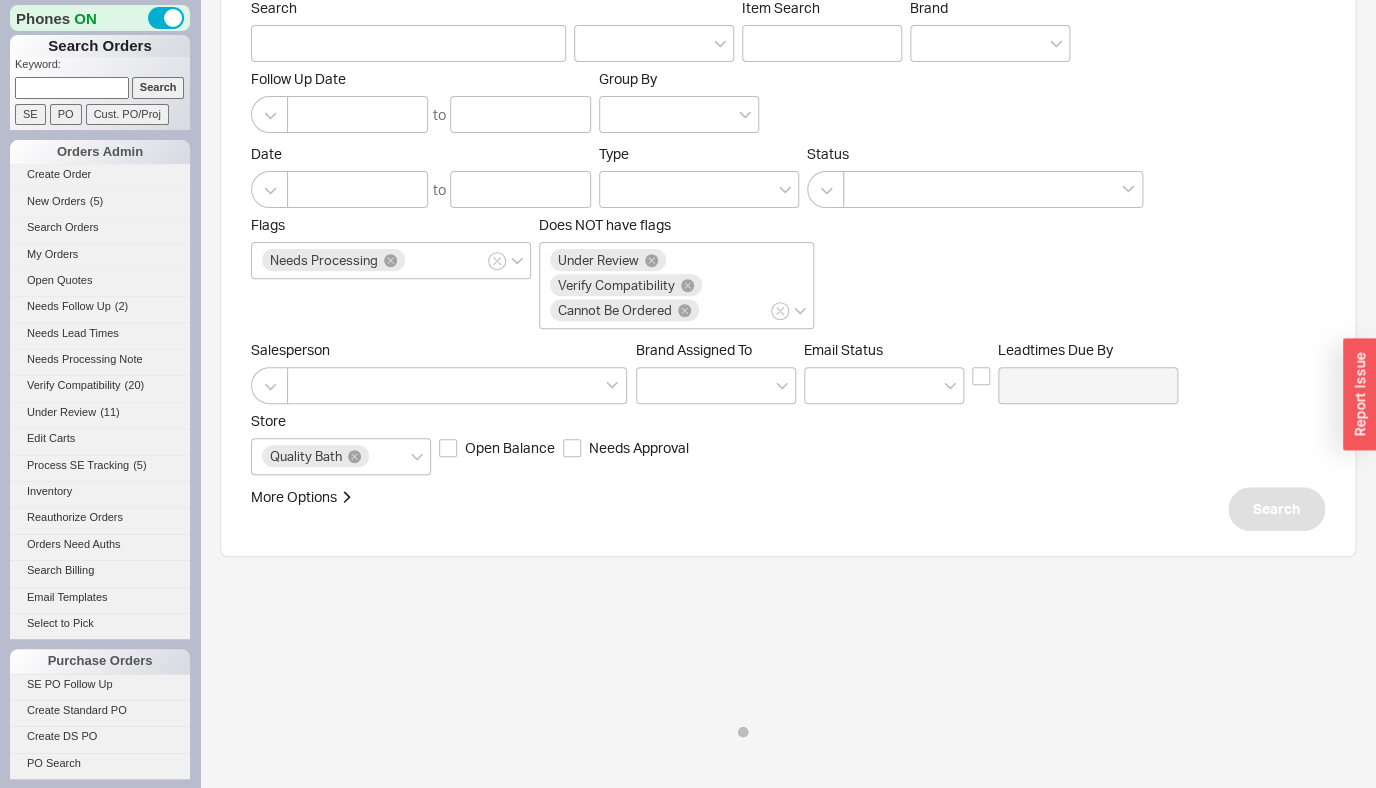 scroll, scrollTop: 0, scrollLeft: 0, axis: both 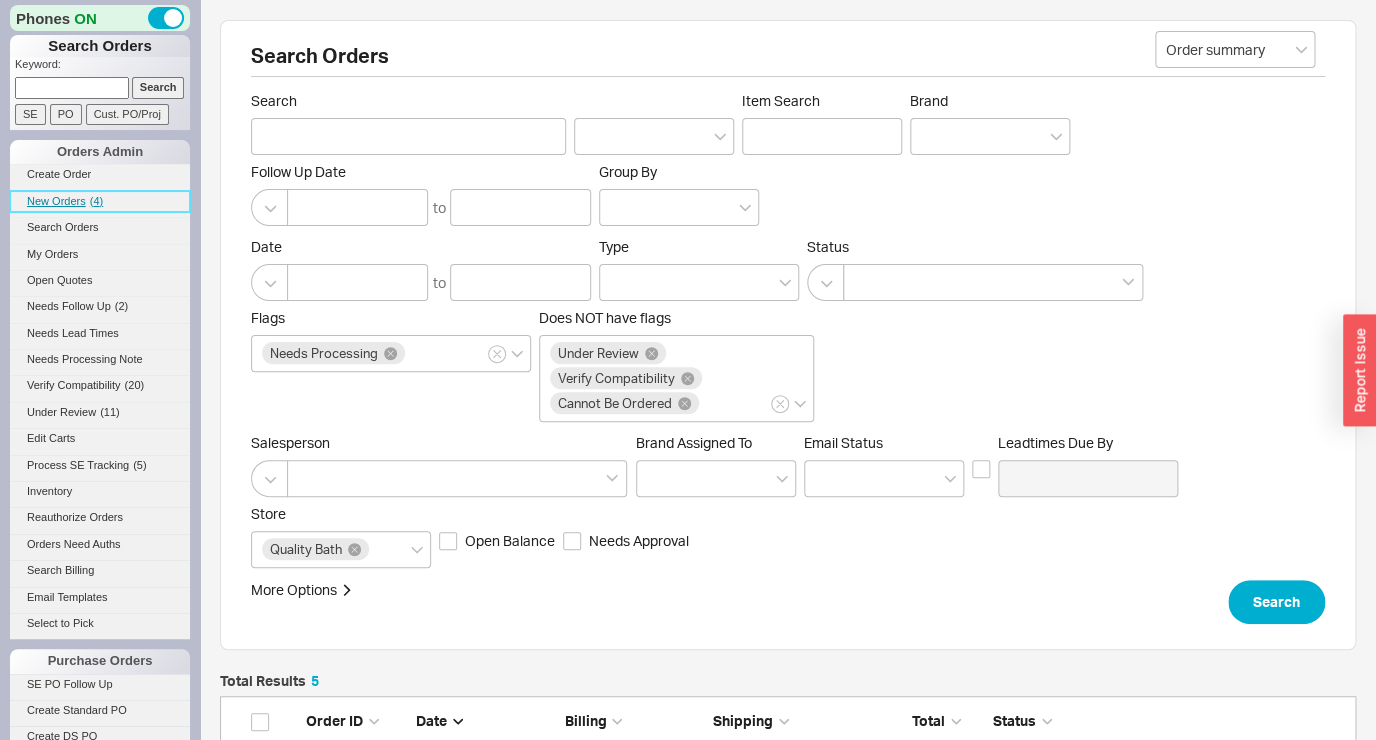 click on "New Orders" at bounding box center (56, 201) 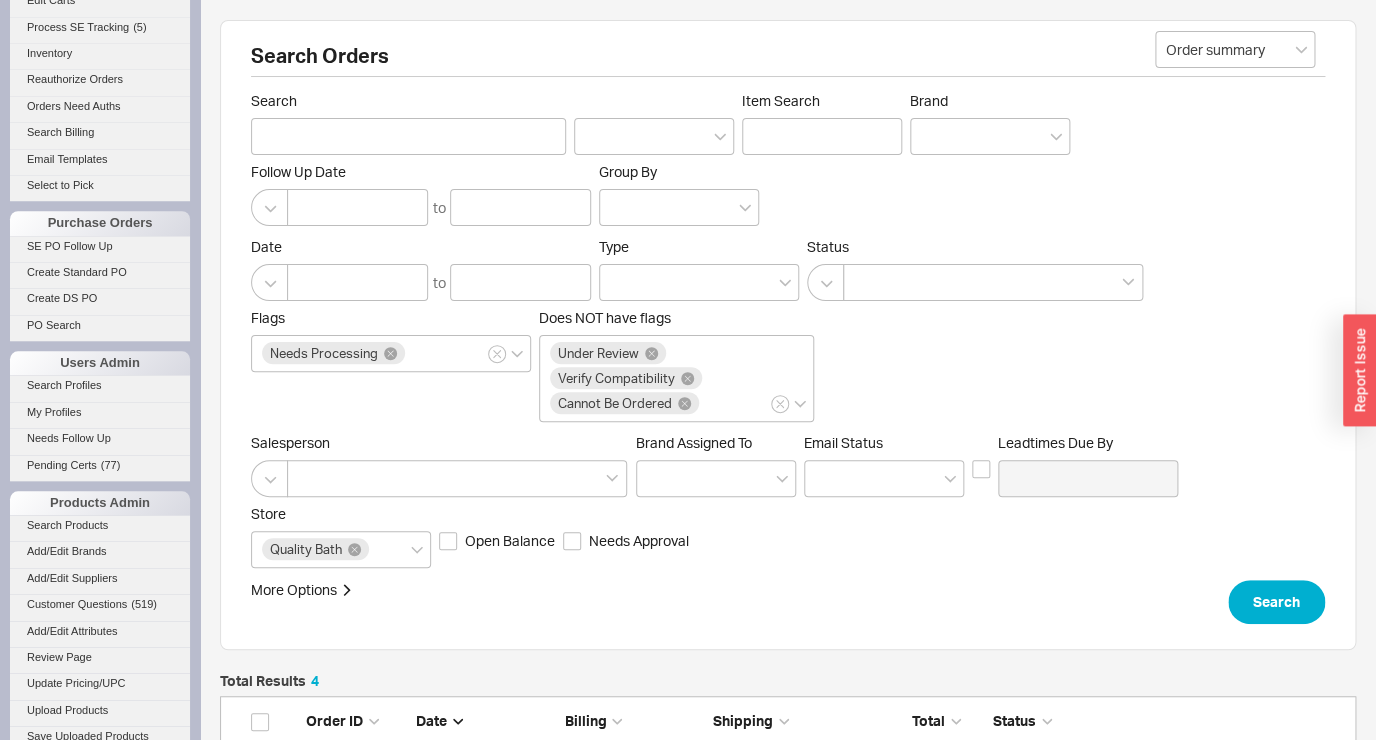 scroll, scrollTop: 113, scrollLeft: 0, axis: vertical 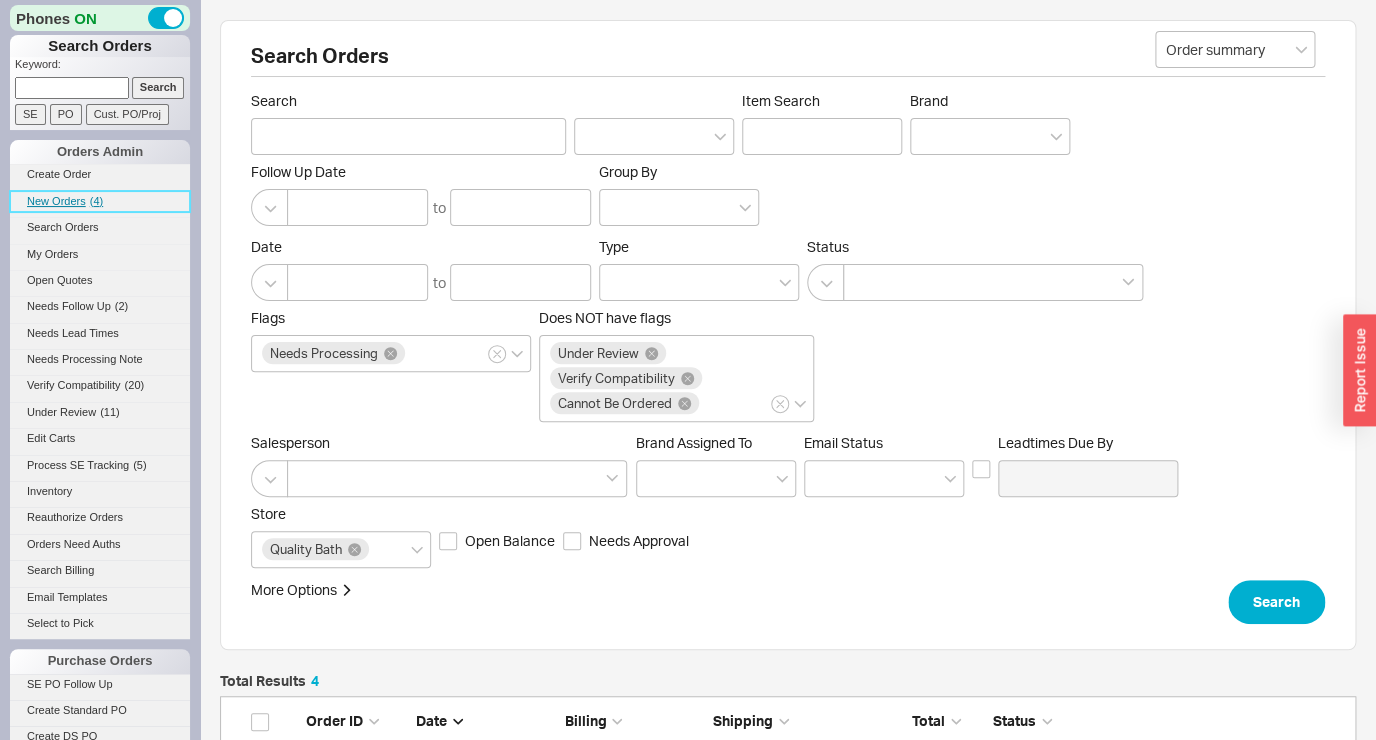 click on "New Orders ( 4 )" at bounding box center (100, 201) 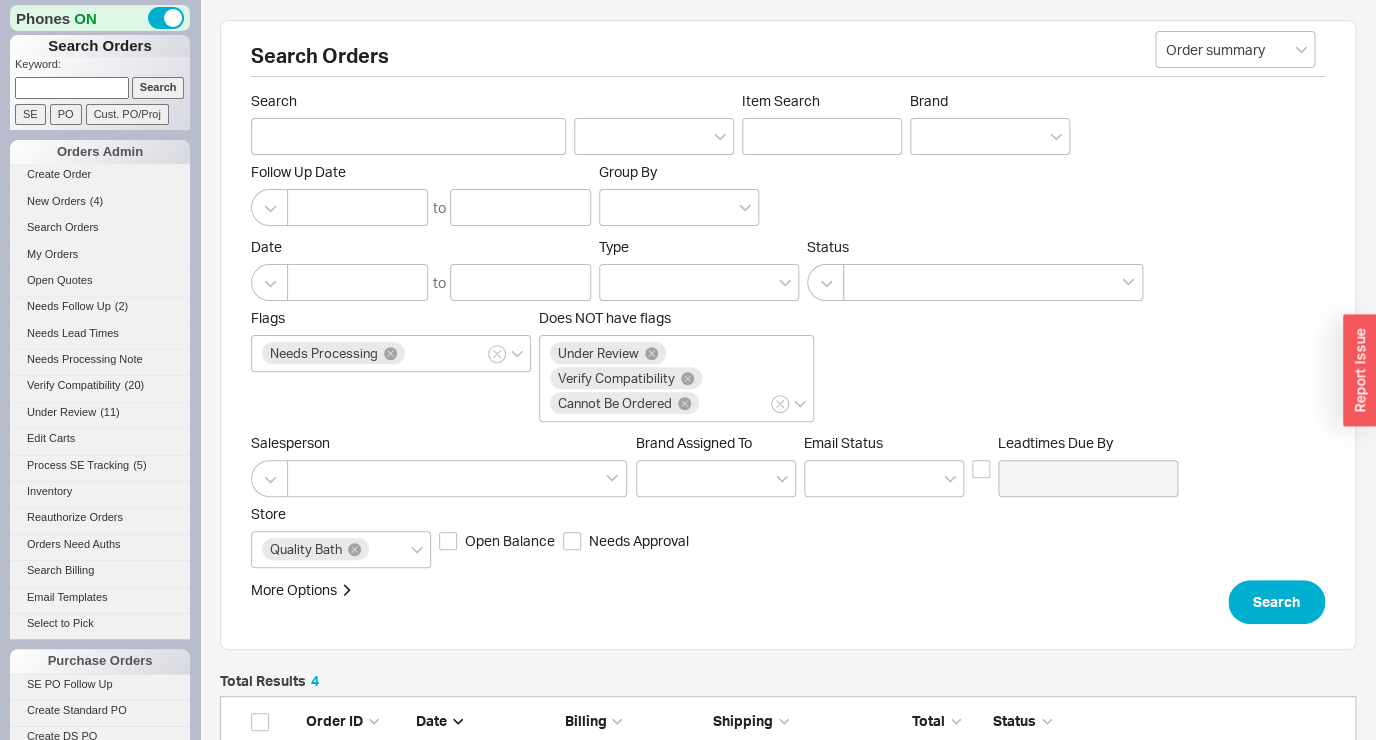 scroll, scrollTop: 16, scrollLeft: 17, axis: both 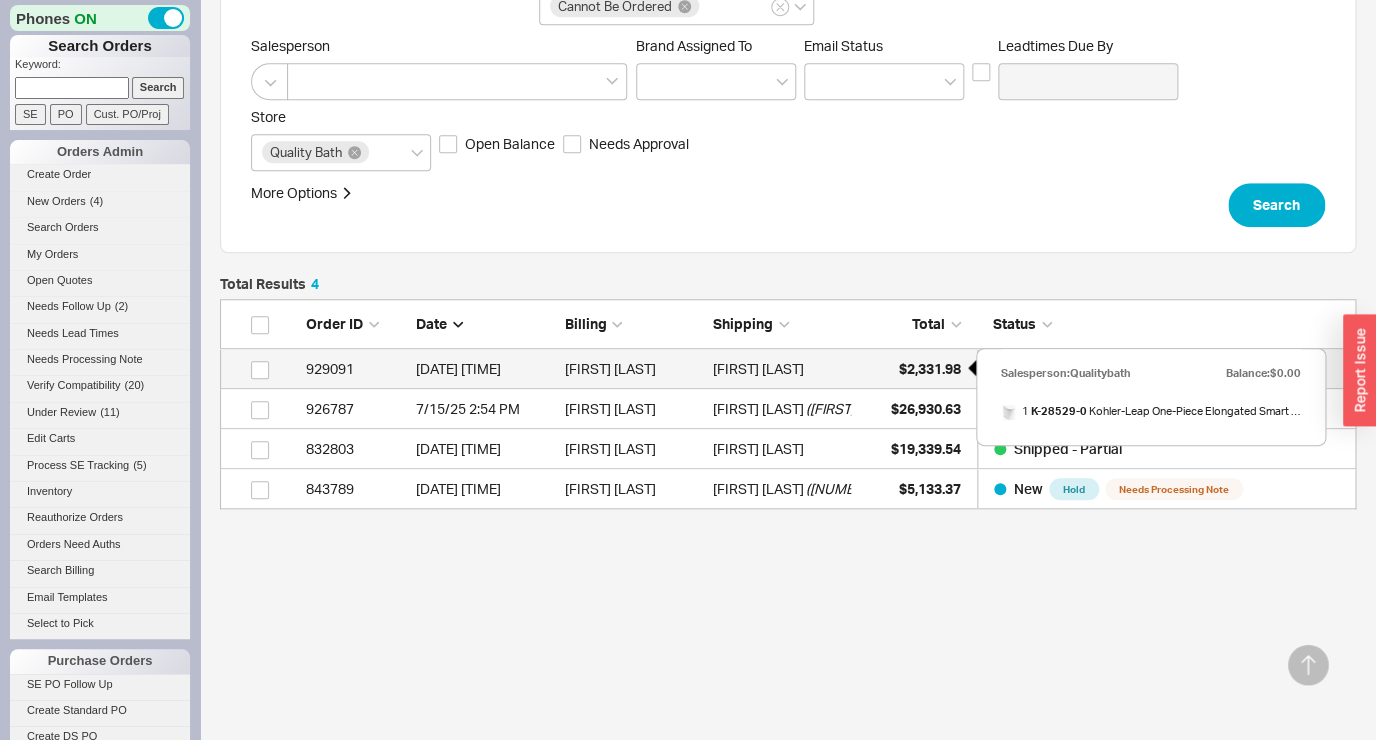 click on "$2,331.98" at bounding box center (930, 368) 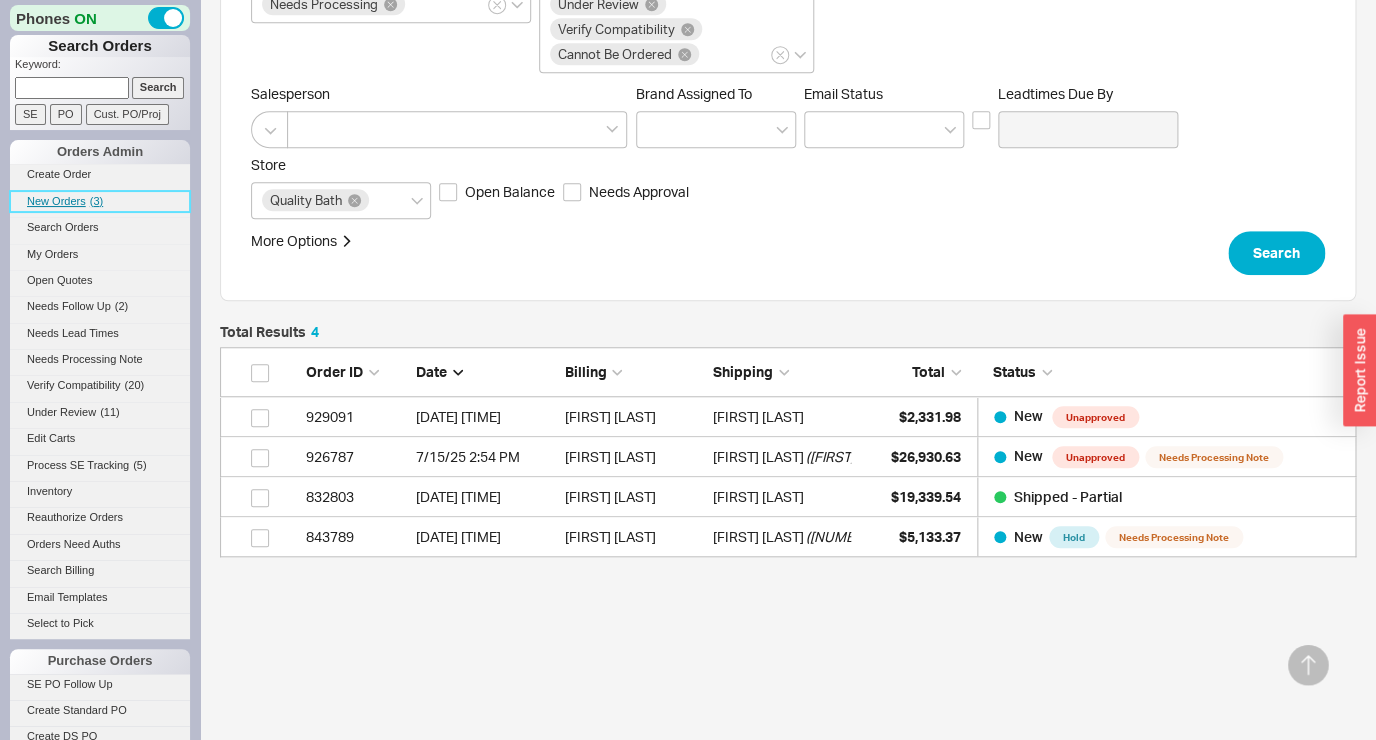 click on "New Orders" at bounding box center [56, 201] 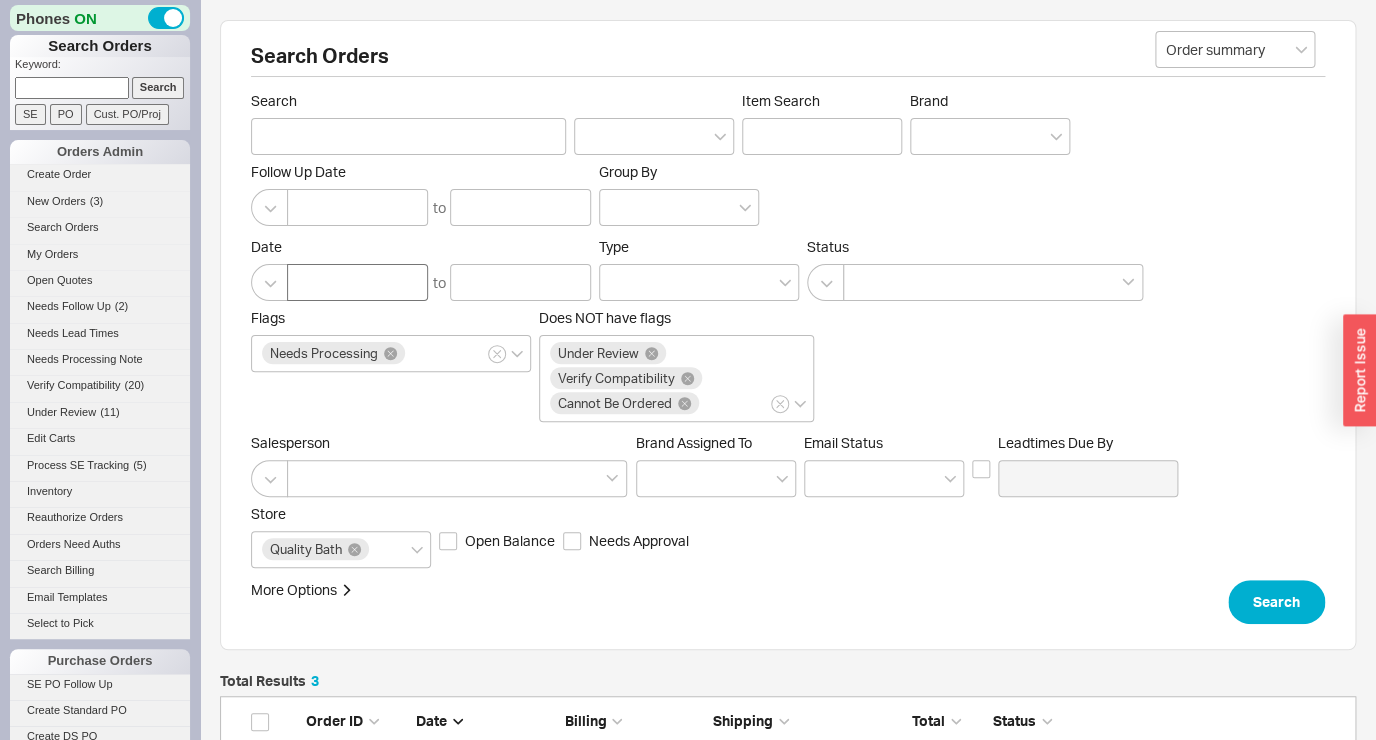 scroll, scrollTop: 16, scrollLeft: 17, axis: both 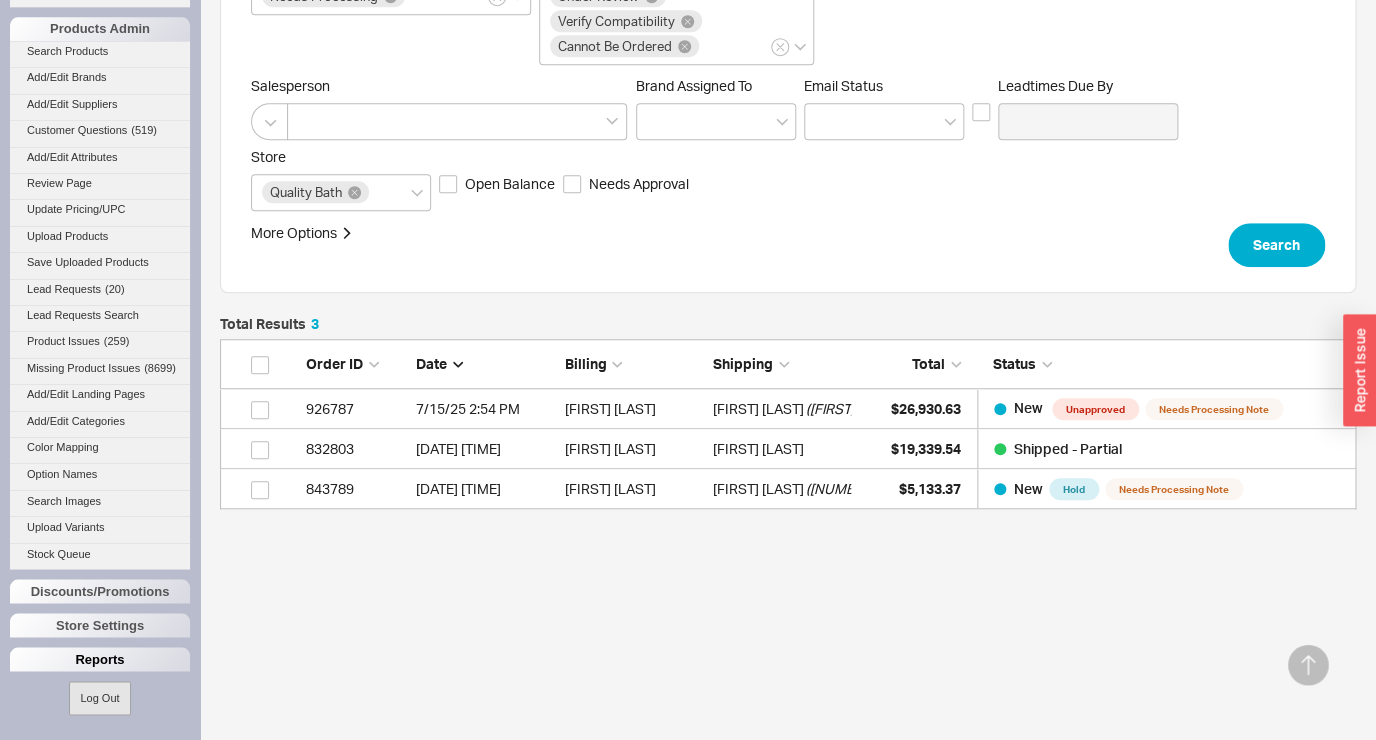 click on "Reports" at bounding box center [100, 659] 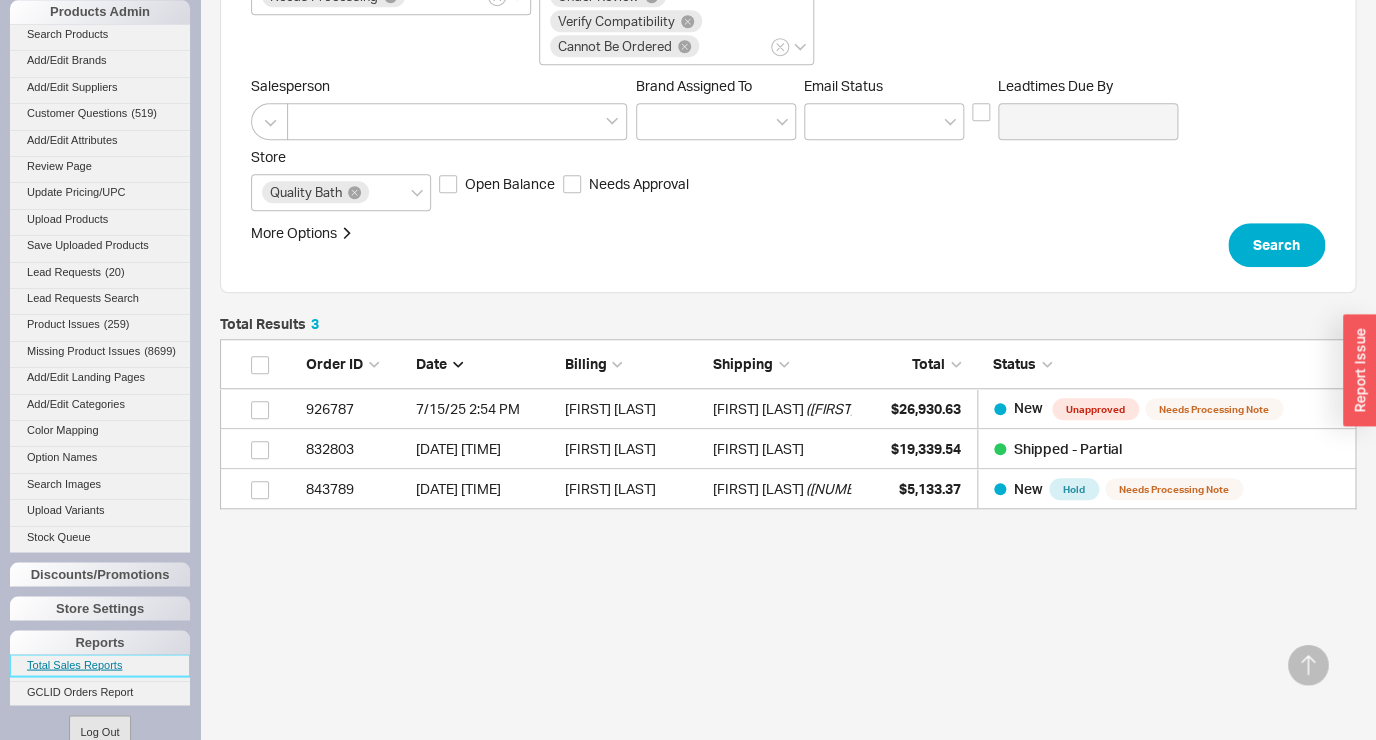 click on "Total Sales Reports" at bounding box center [100, 664] 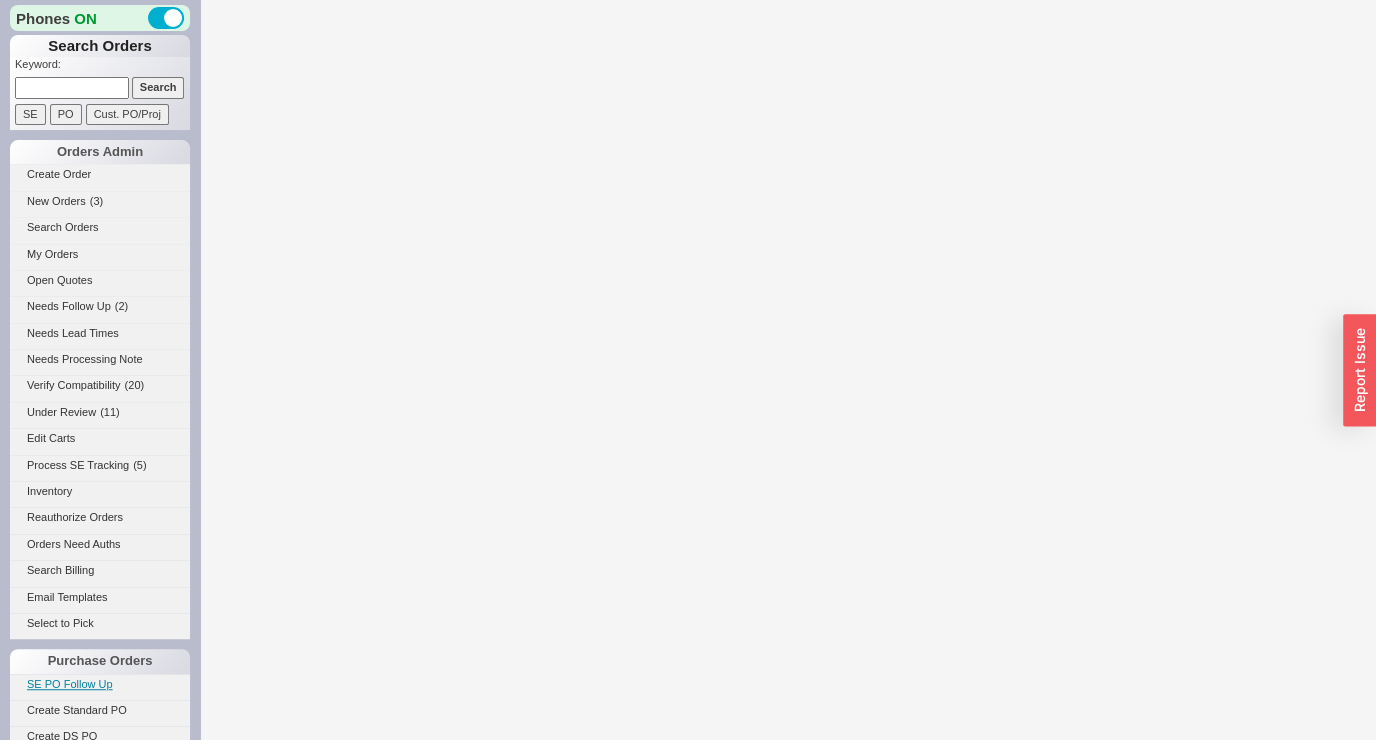 scroll, scrollTop: 0, scrollLeft: 0, axis: both 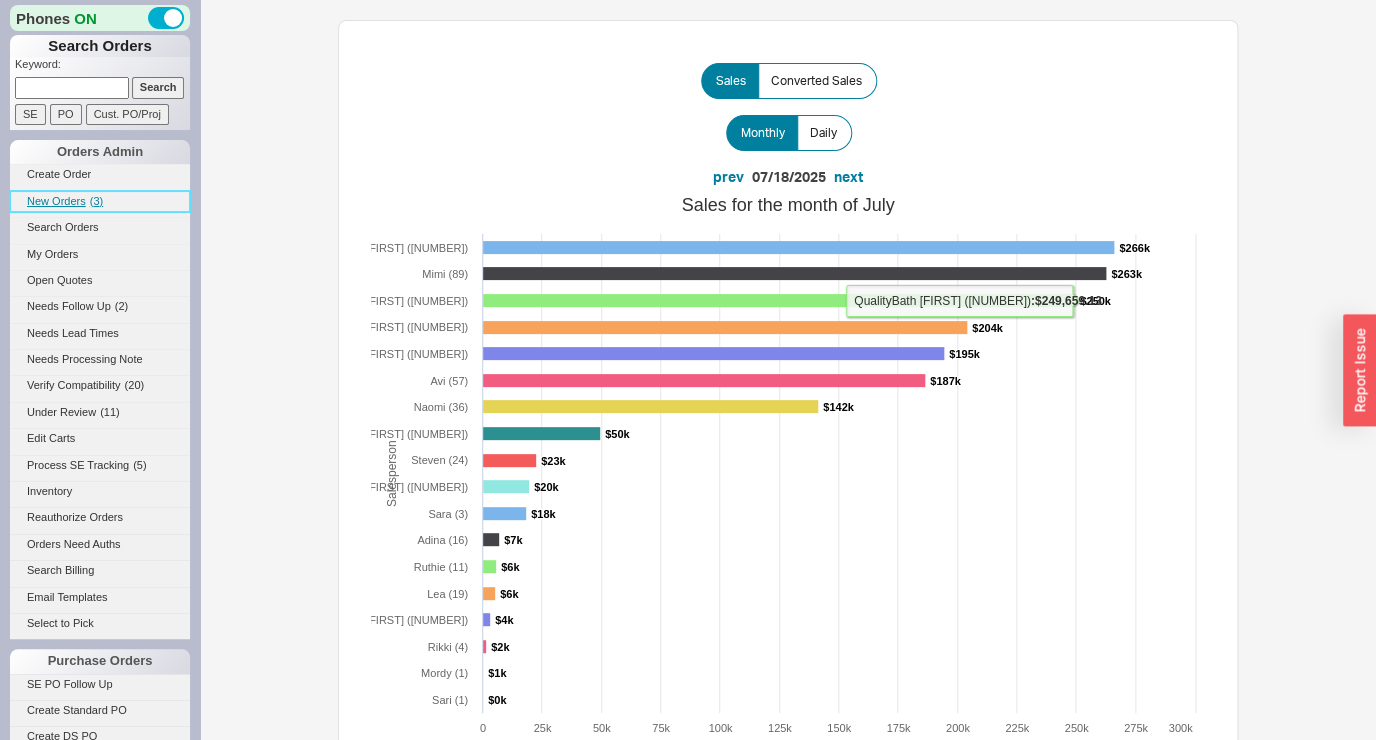 click on "New Orders" at bounding box center (56, 201) 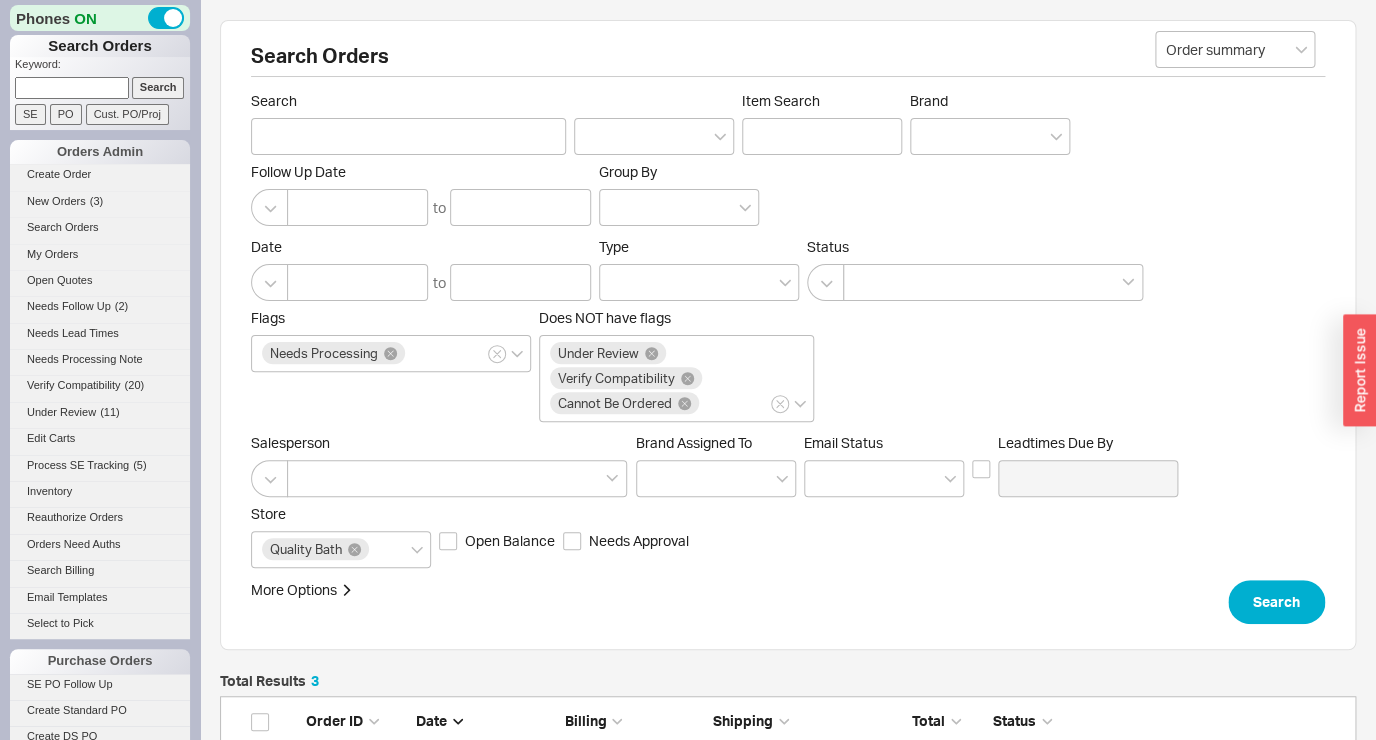 scroll, scrollTop: 16, scrollLeft: 17, axis: both 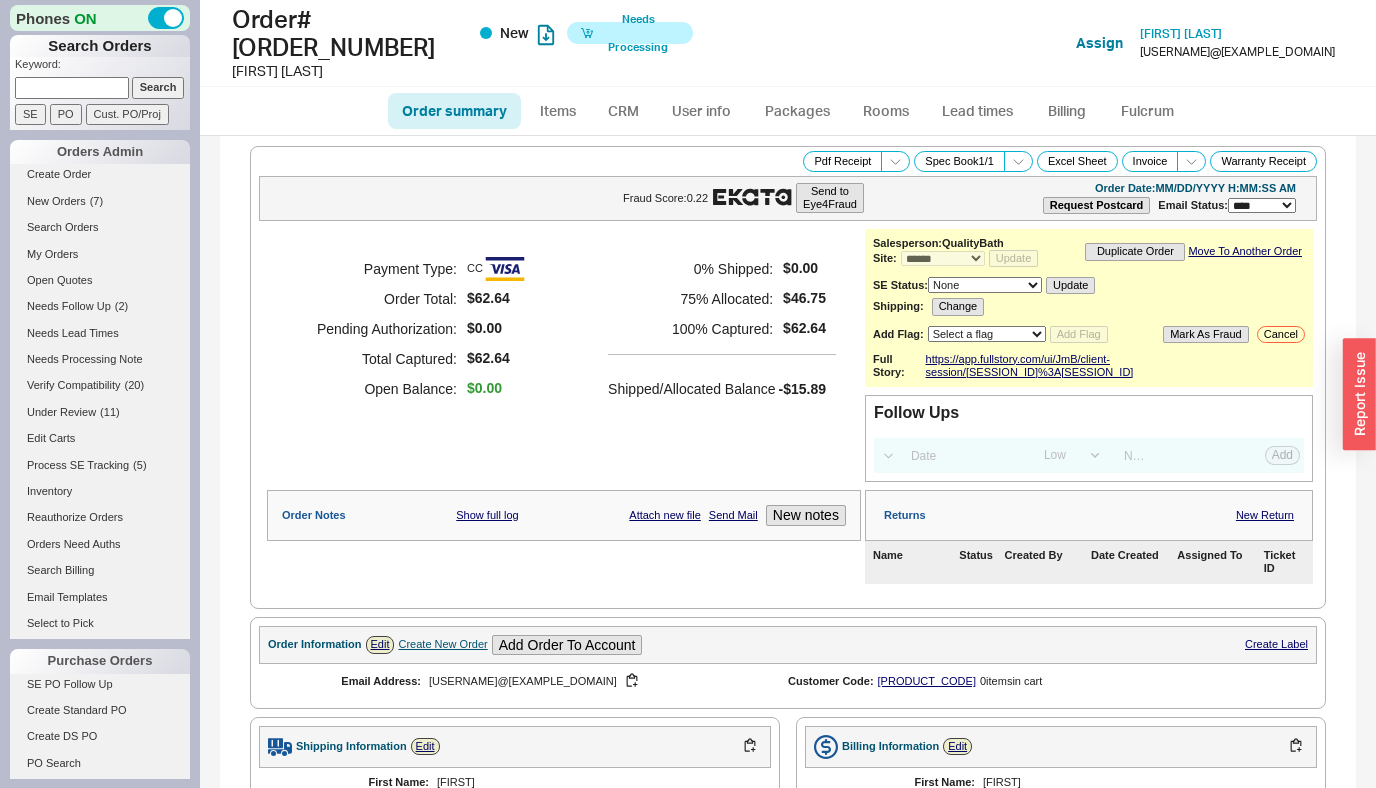 select on "*" 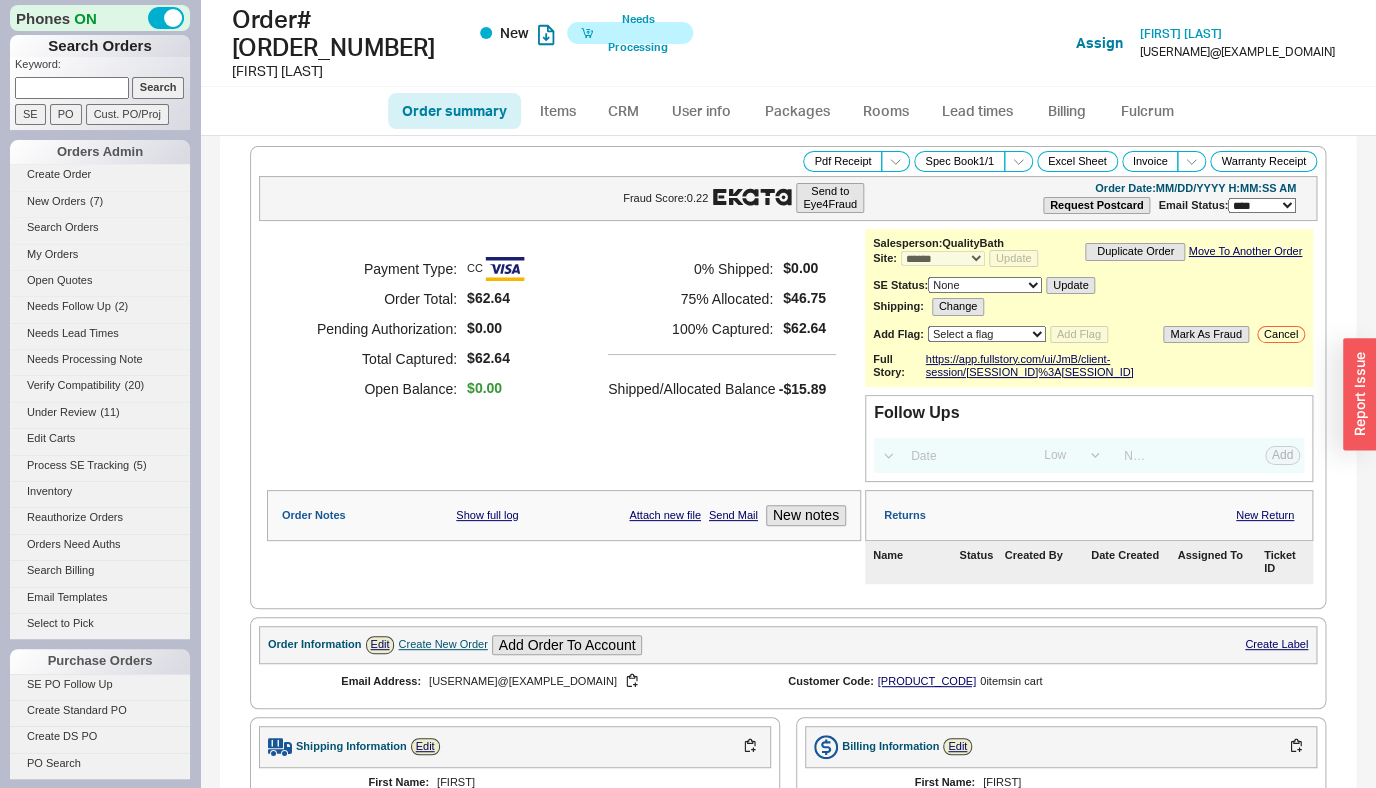 scroll, scrollTop: 702, scrollLeft: 0, axis: vertical 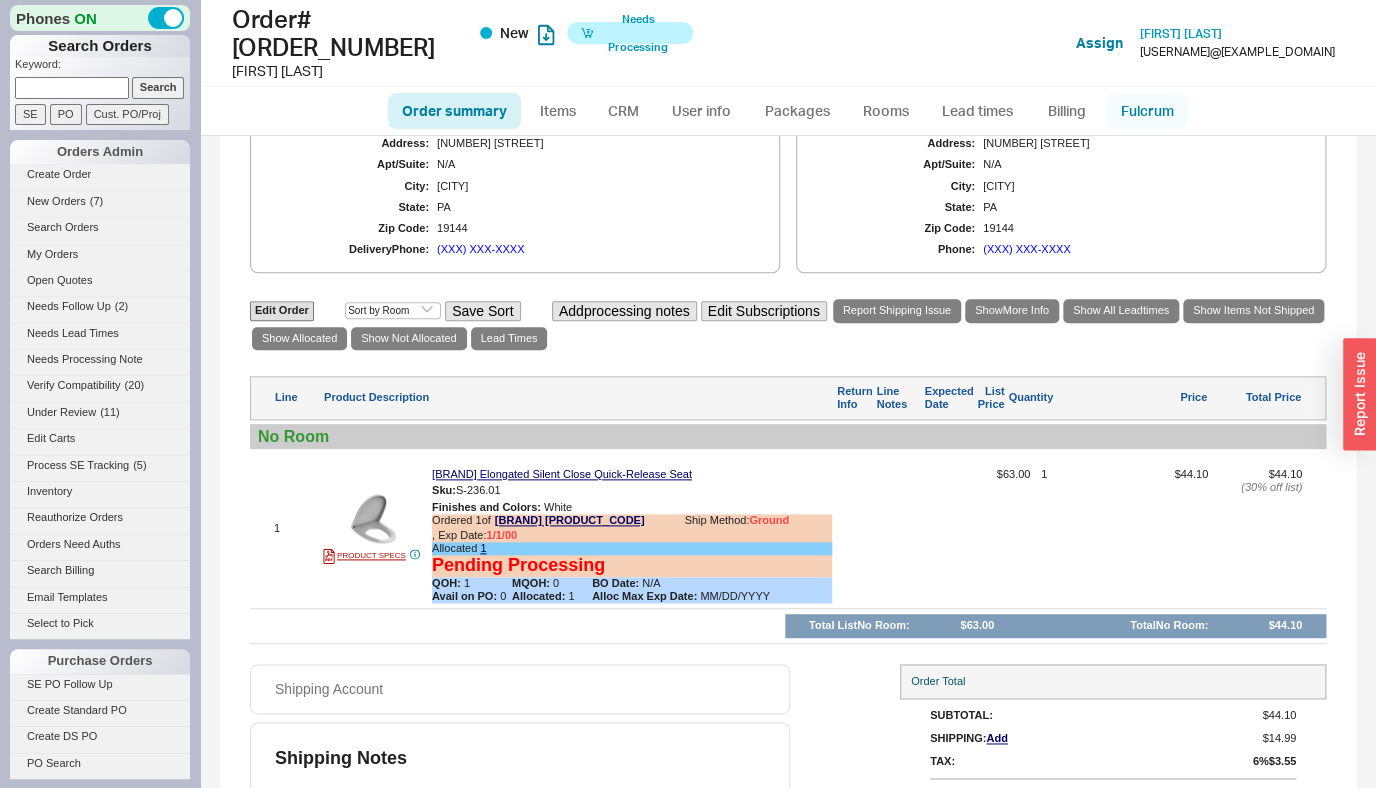 click on "Fulcrum" at bounding box center (1147, 111) 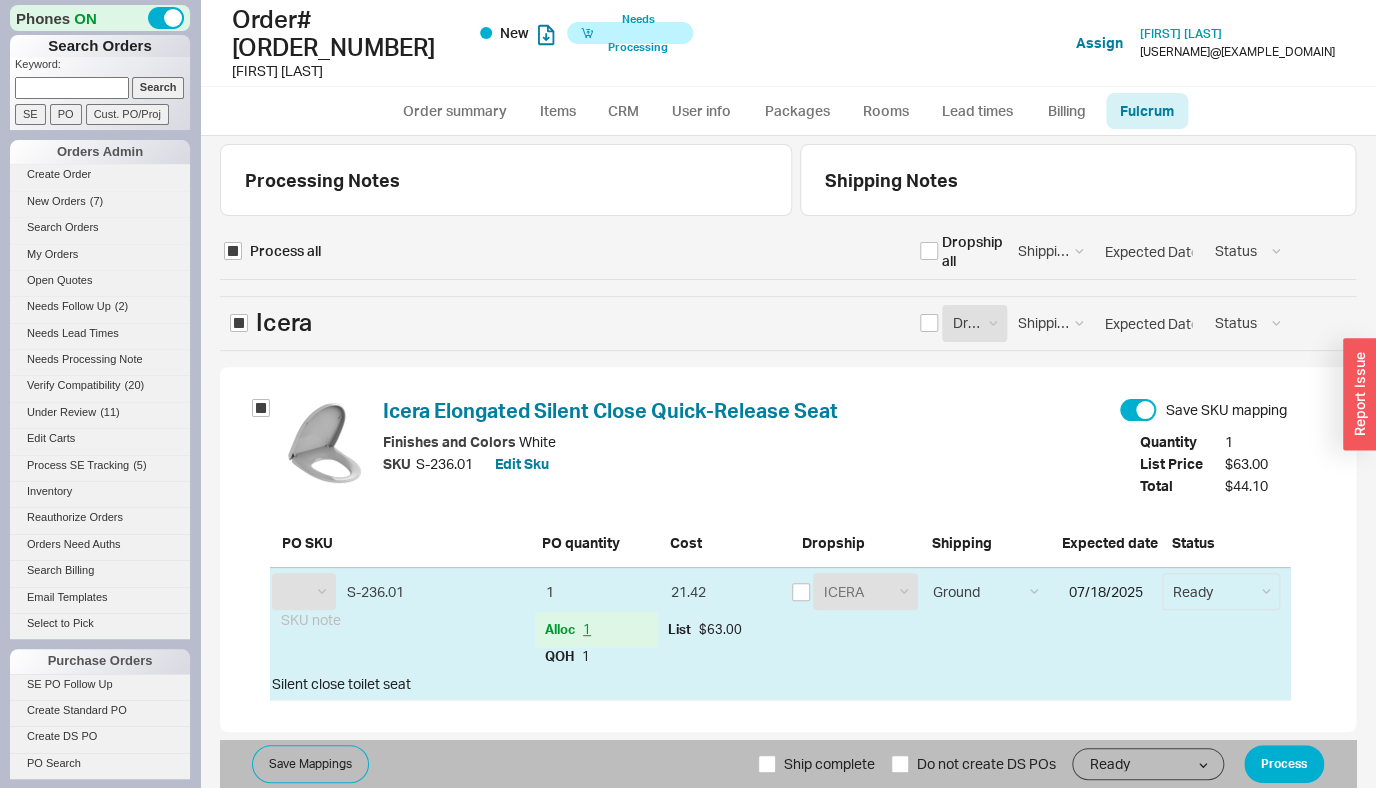 select on "ICE" 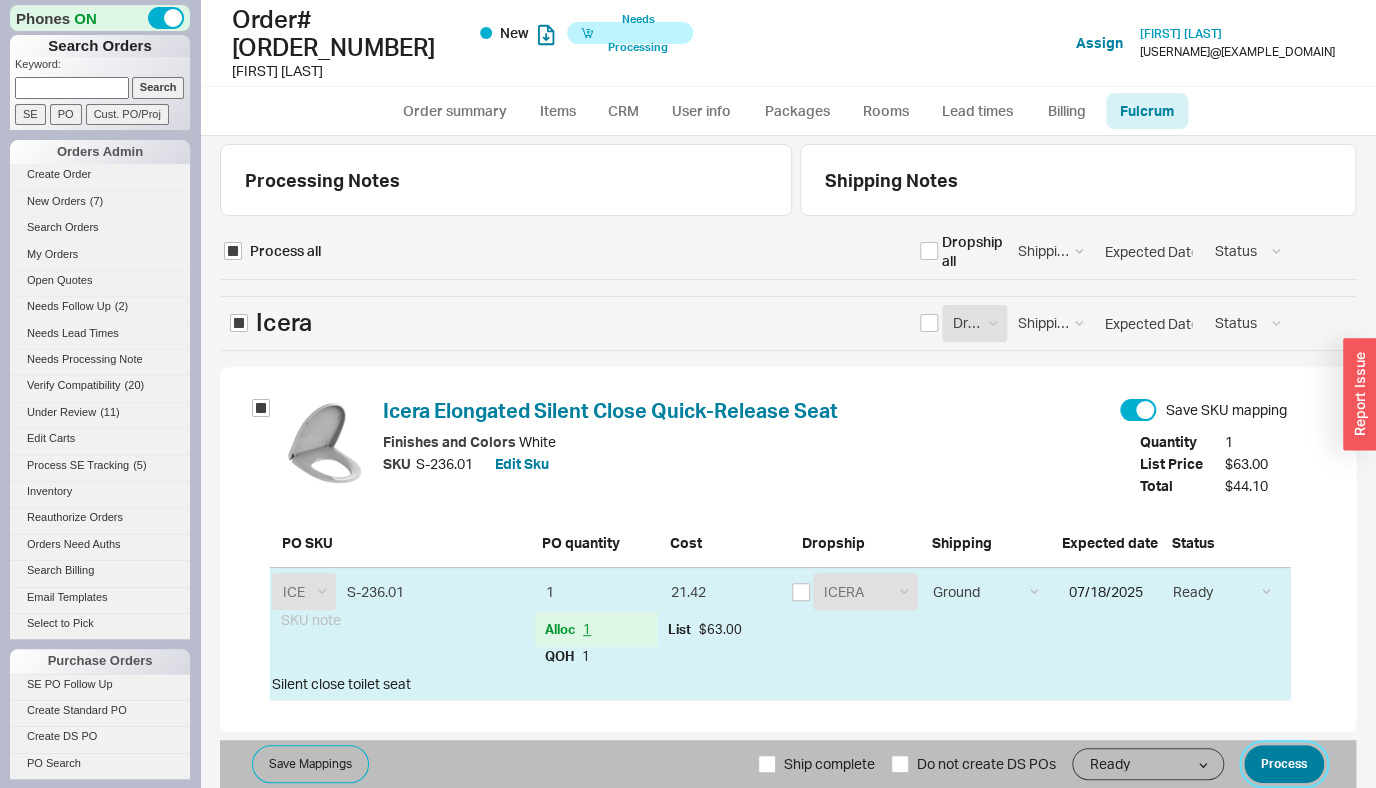 click on "Process" at bounding box center (1284, 764) 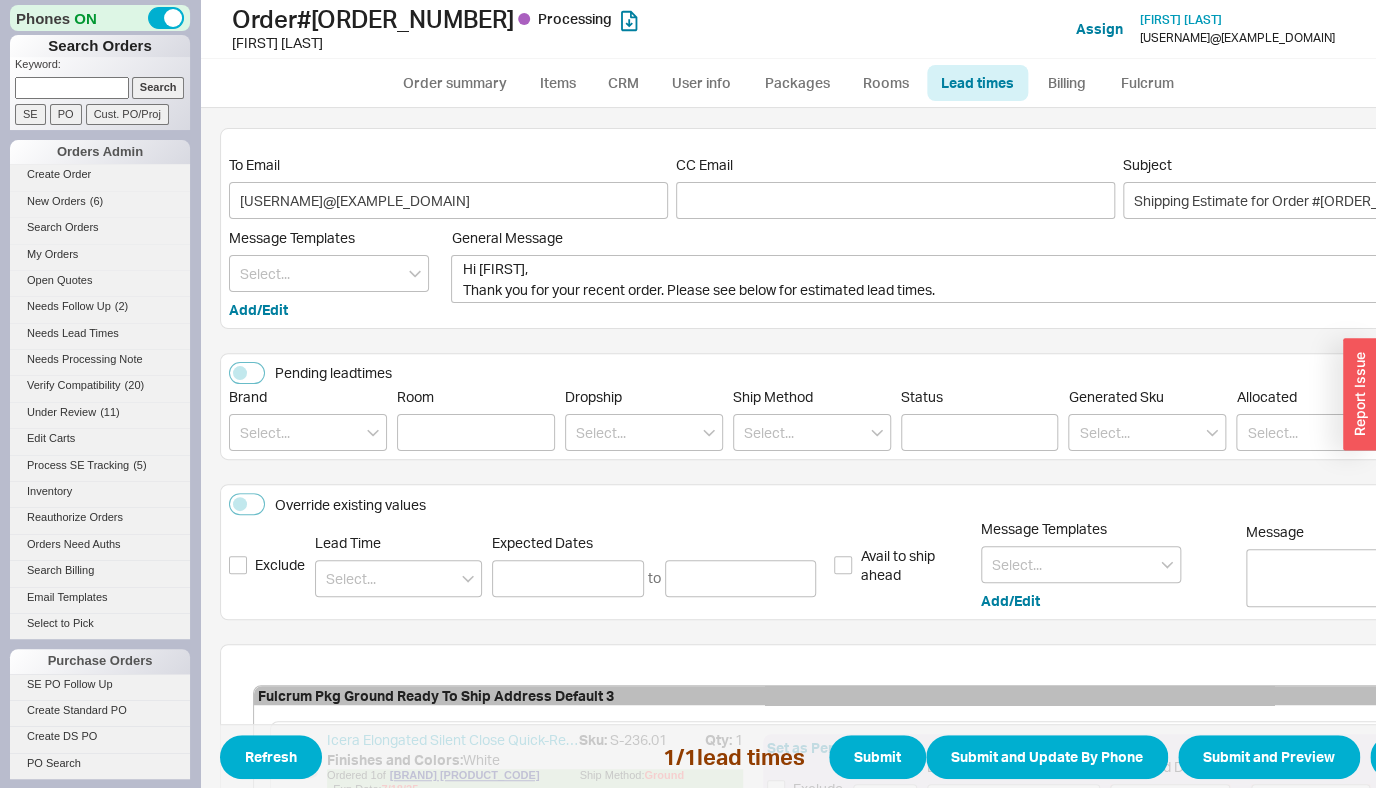 scroll, scrollTop: 268, scrollLeft: 210, axis: both 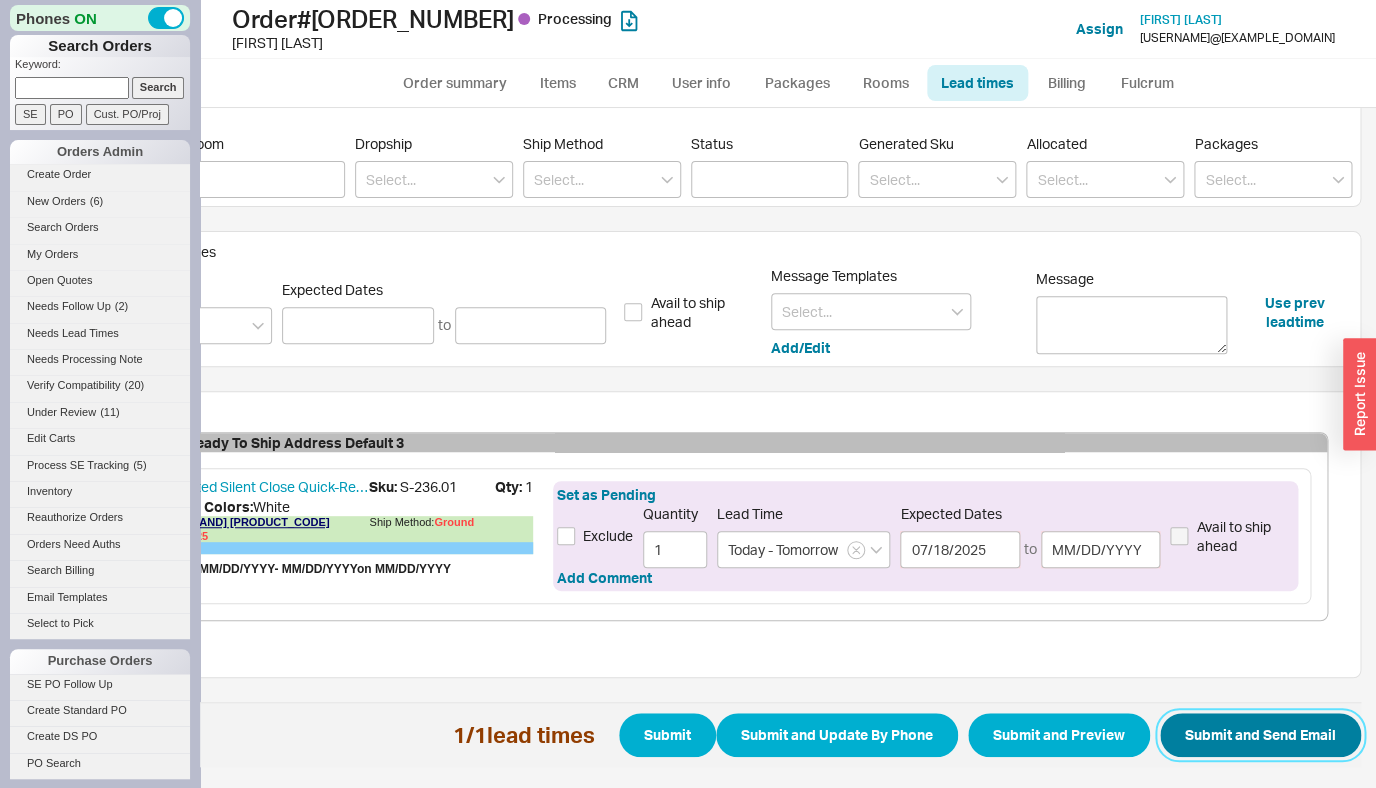 click on "Submit and Send Email" at bounding box center [1260, 735] 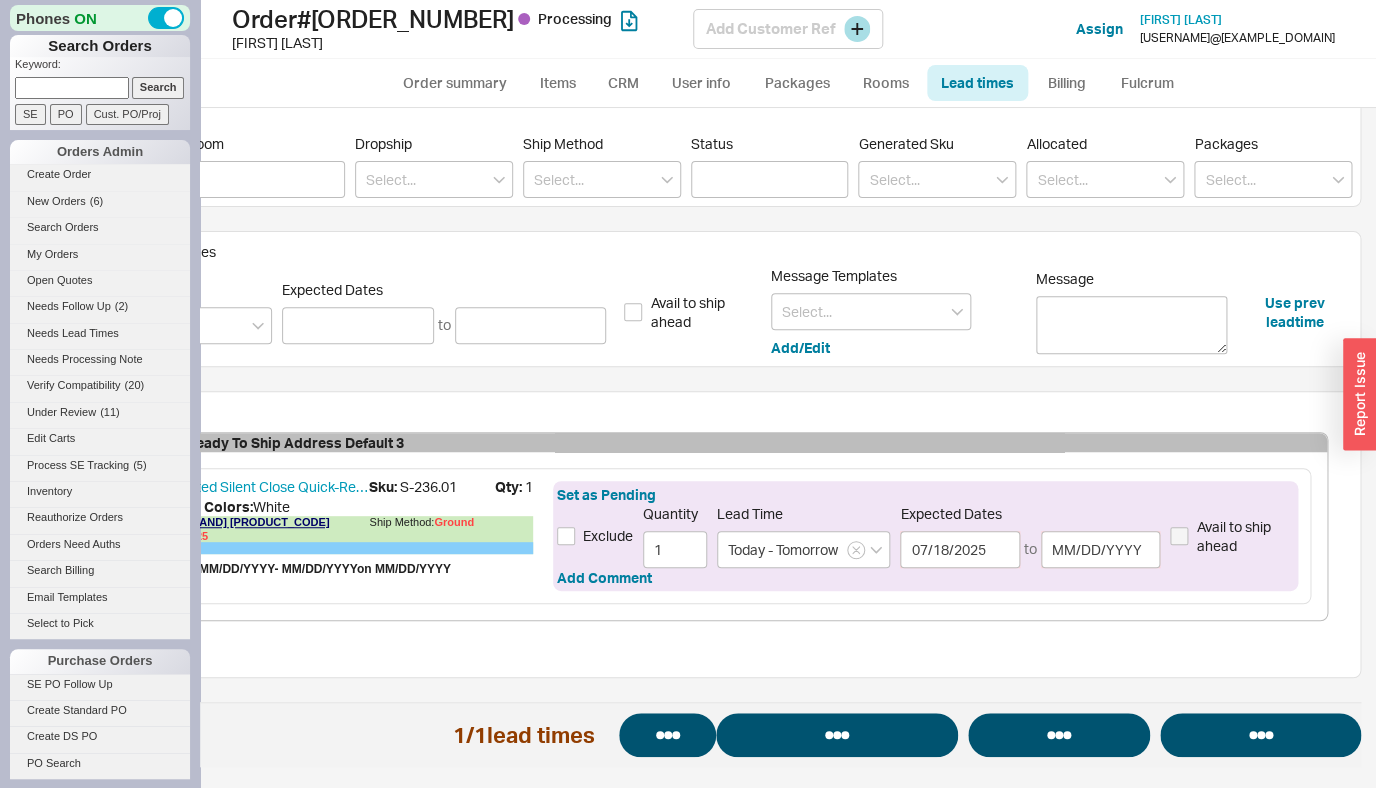 select on "*" 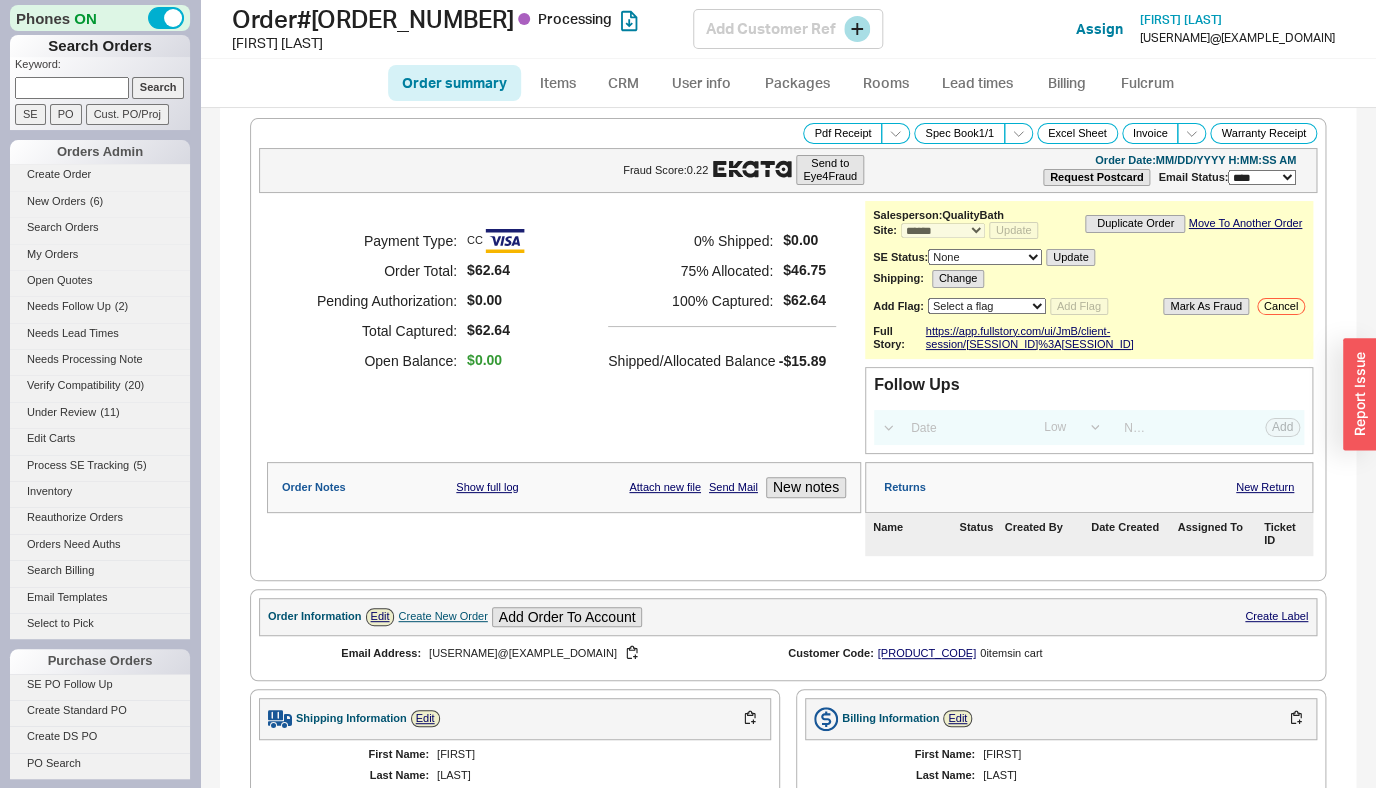 select on "*" 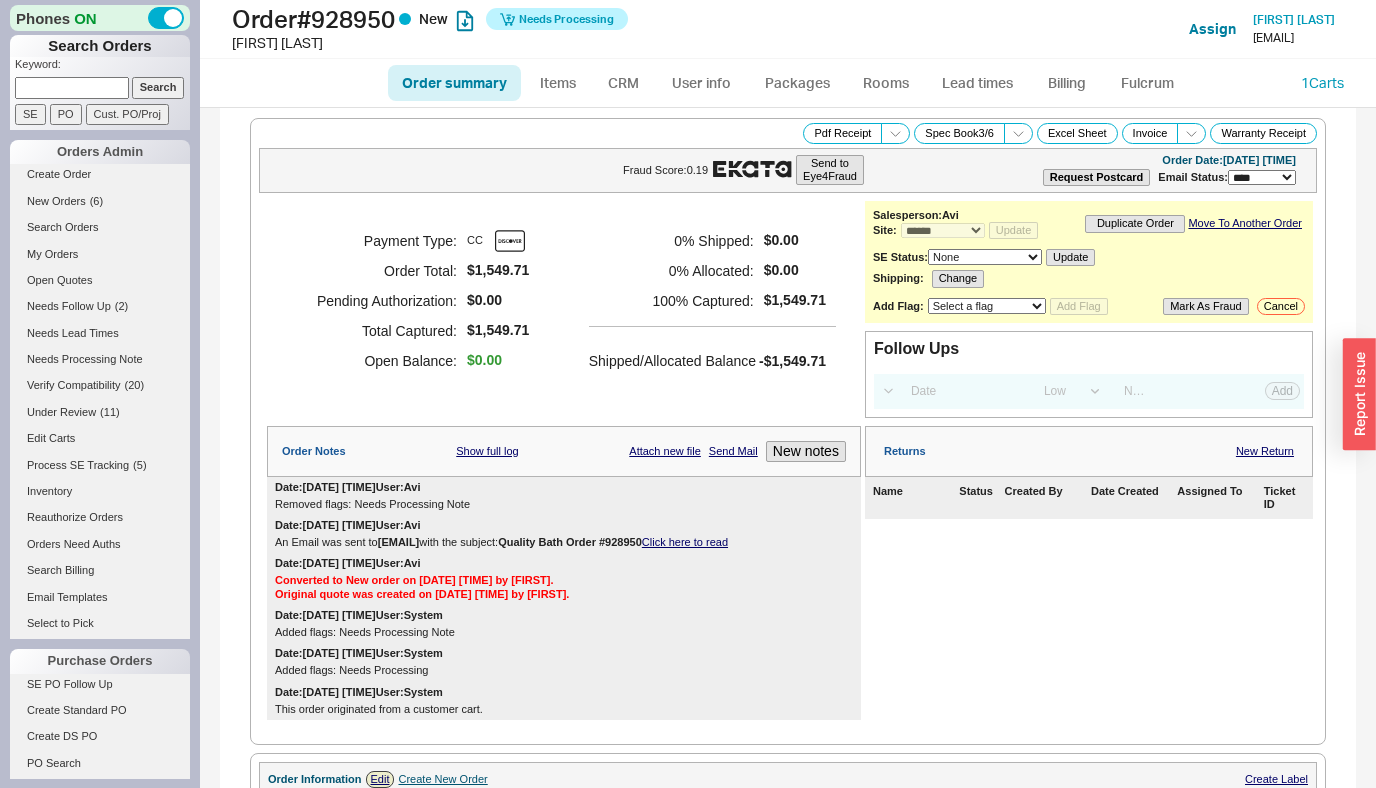 select on "*" 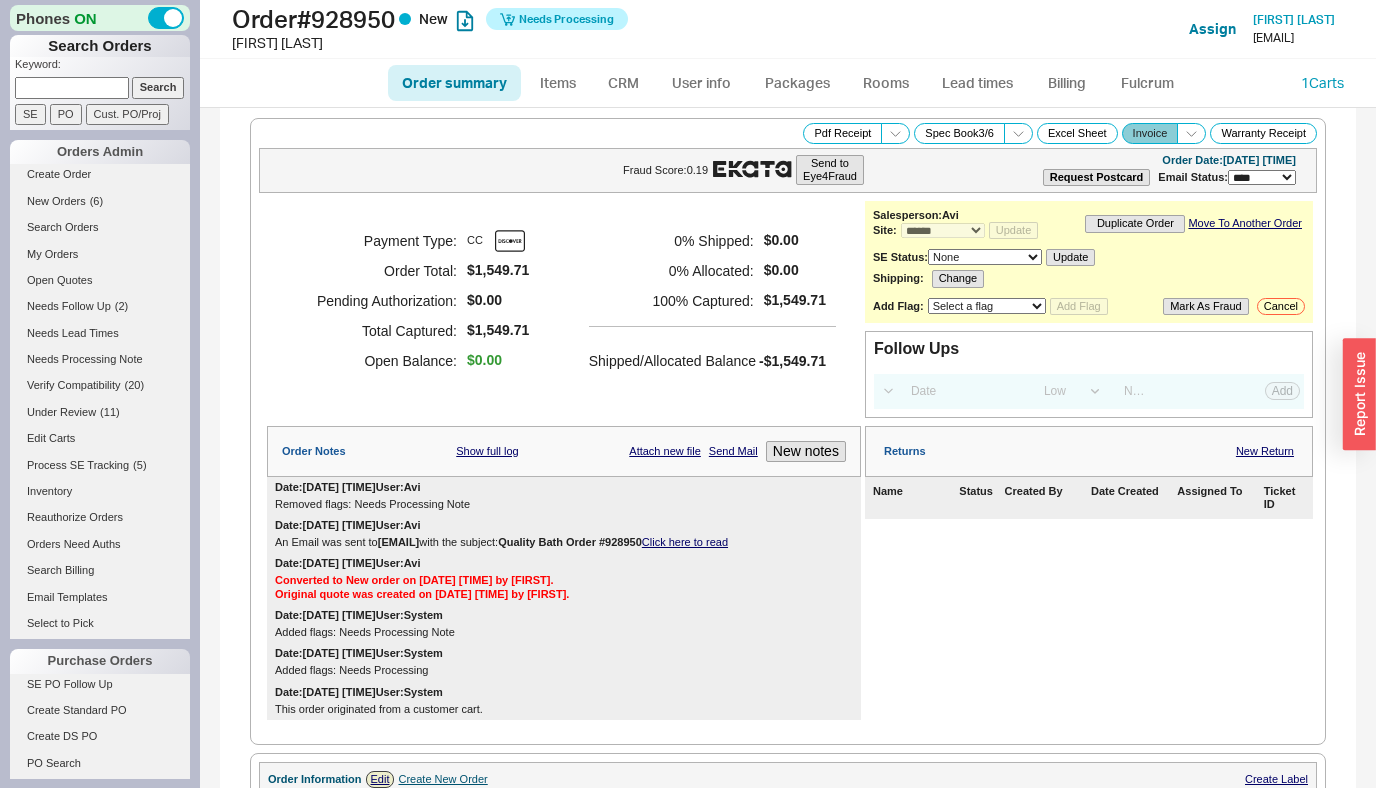 scroll, scrollTop: 0, scrollLeft: 0, axis: both 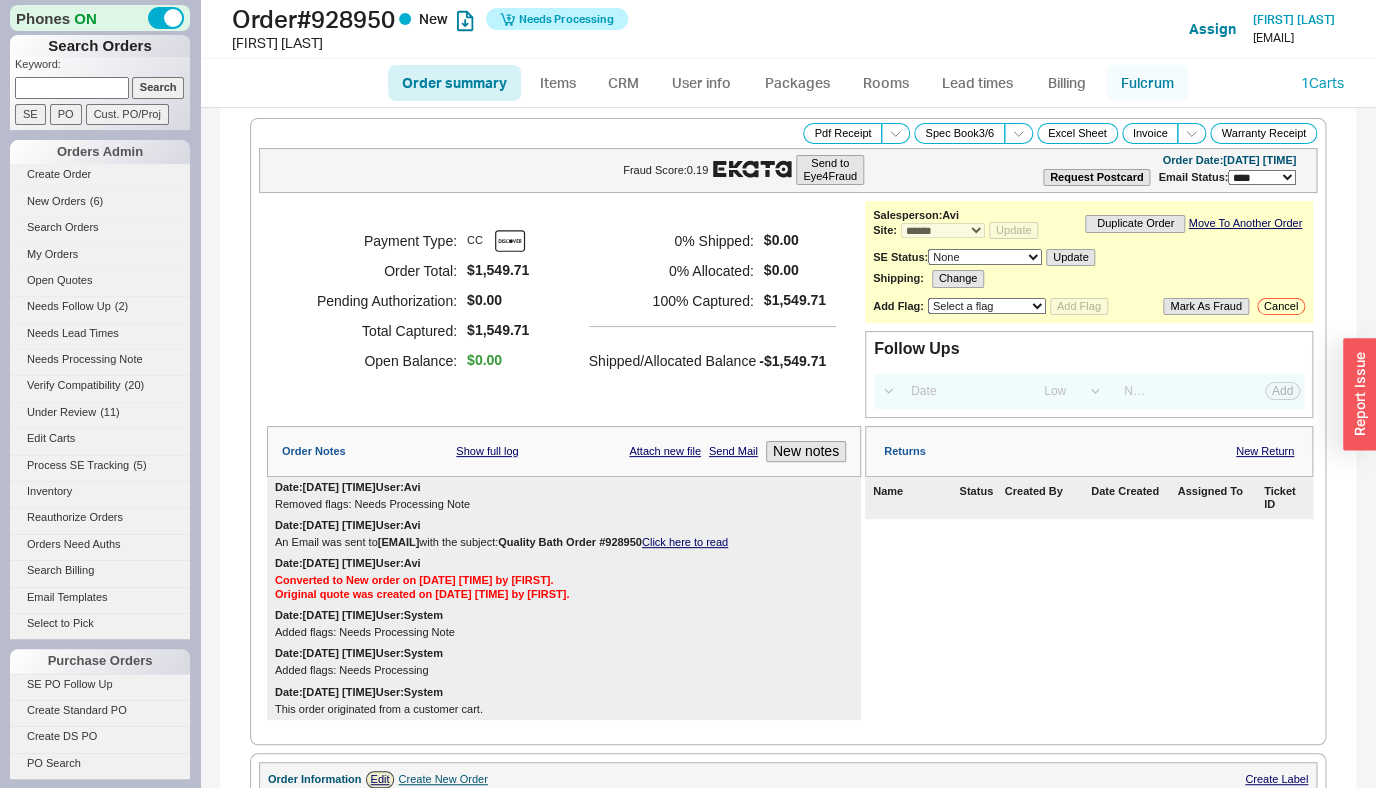 click on "Fulcrum" at bounding box center (1147, 83) 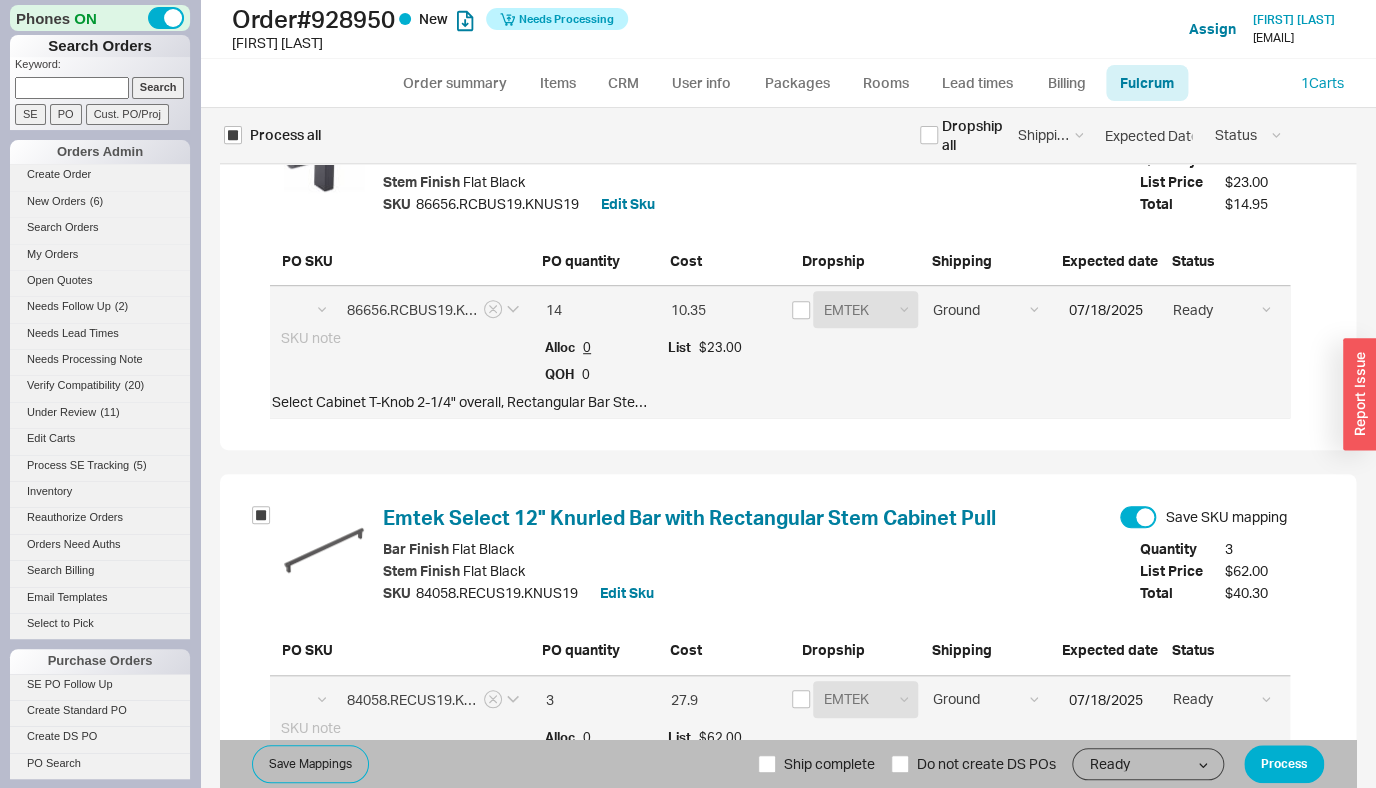 select on "EMT" 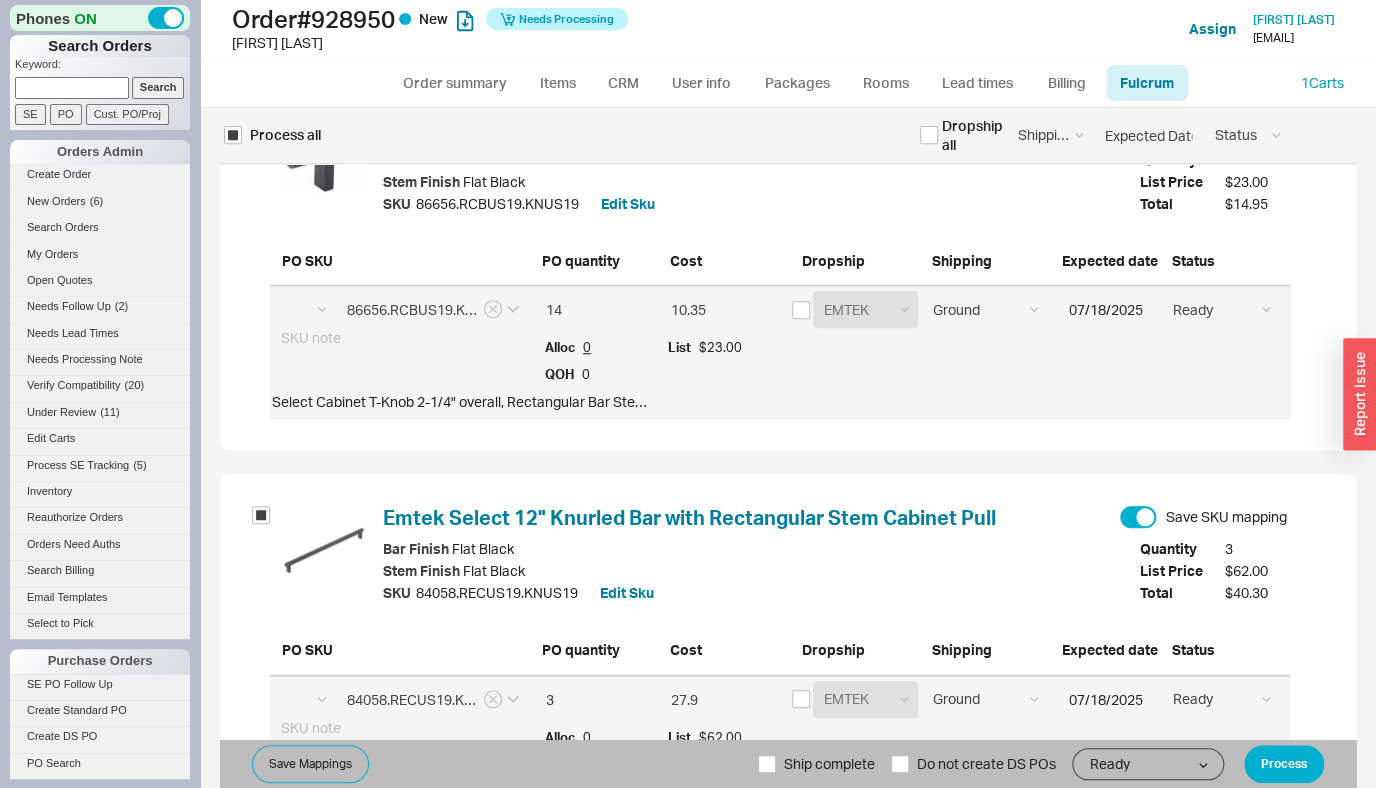 select on "EMT" 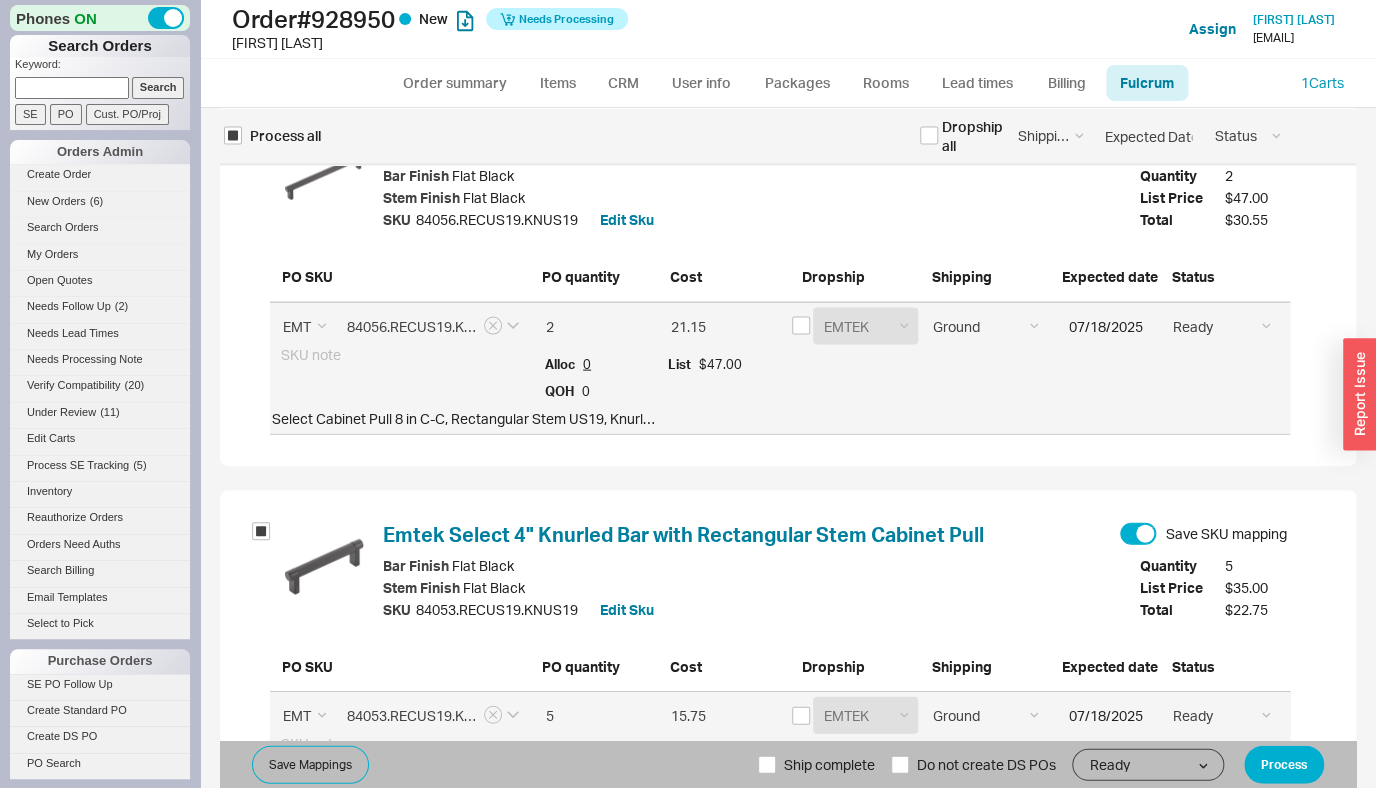 scroll, scrollTop: 2005, scrollLeft: 0, axis: vertical 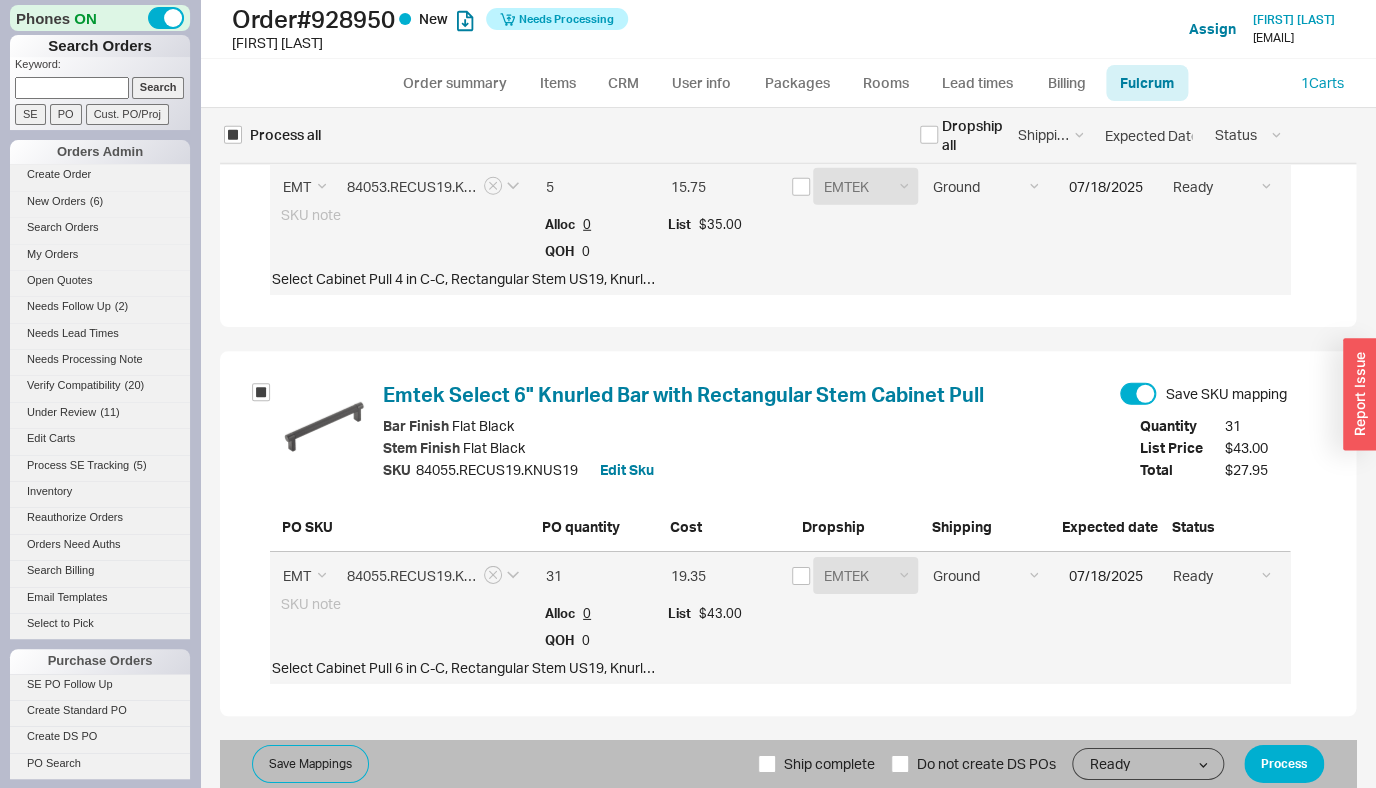 click on "Ship complete" at bounding box center (829, 764) 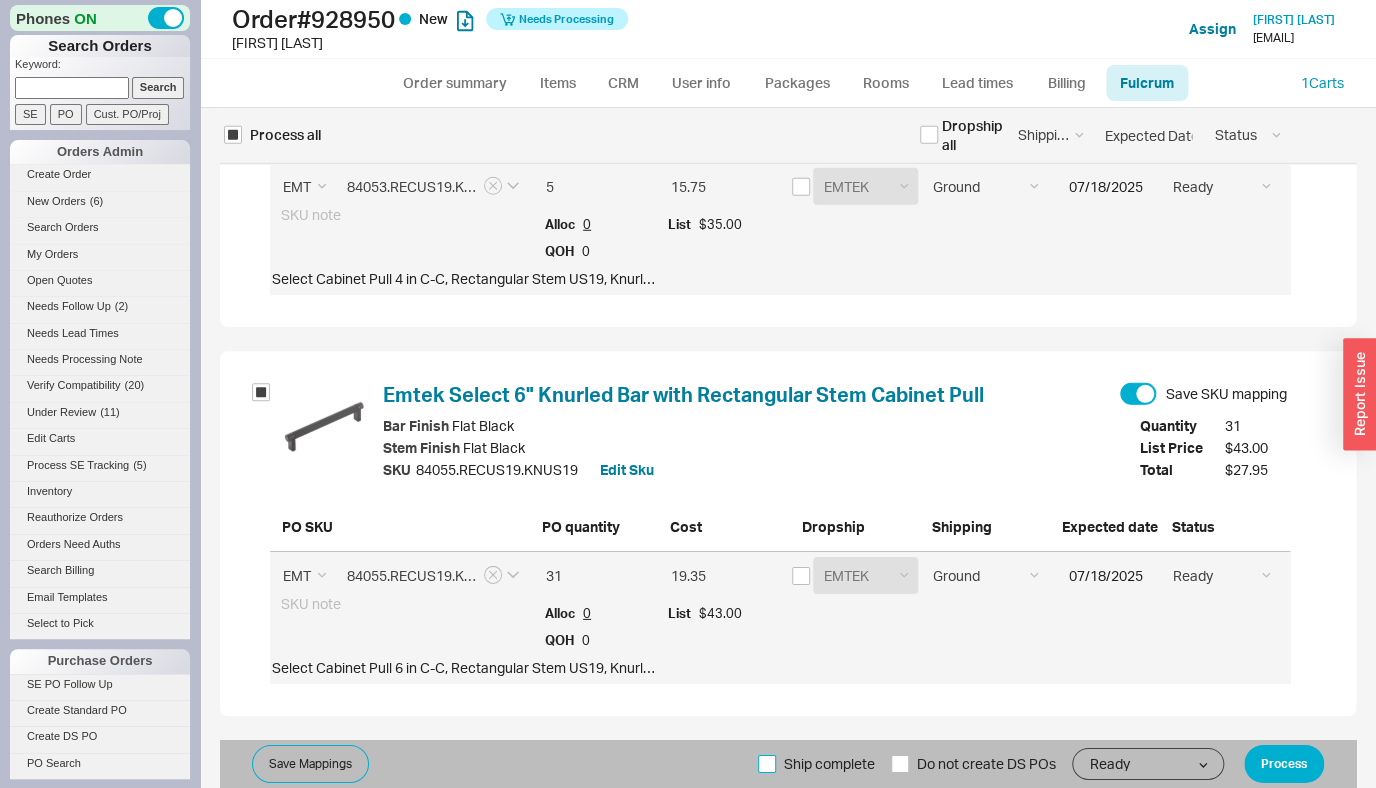 click on "Ship complete" at bounding box center (767, 764) 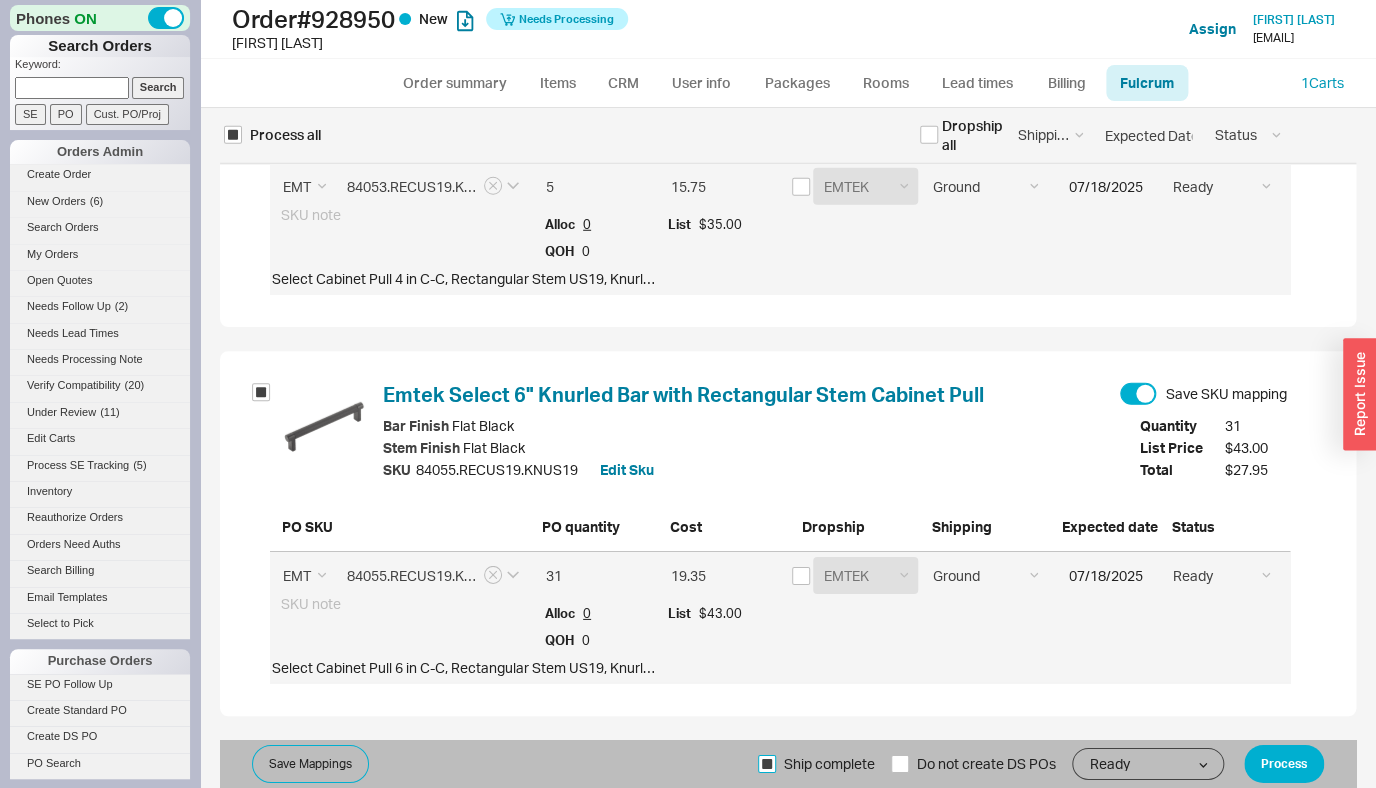 checkbox on "true" 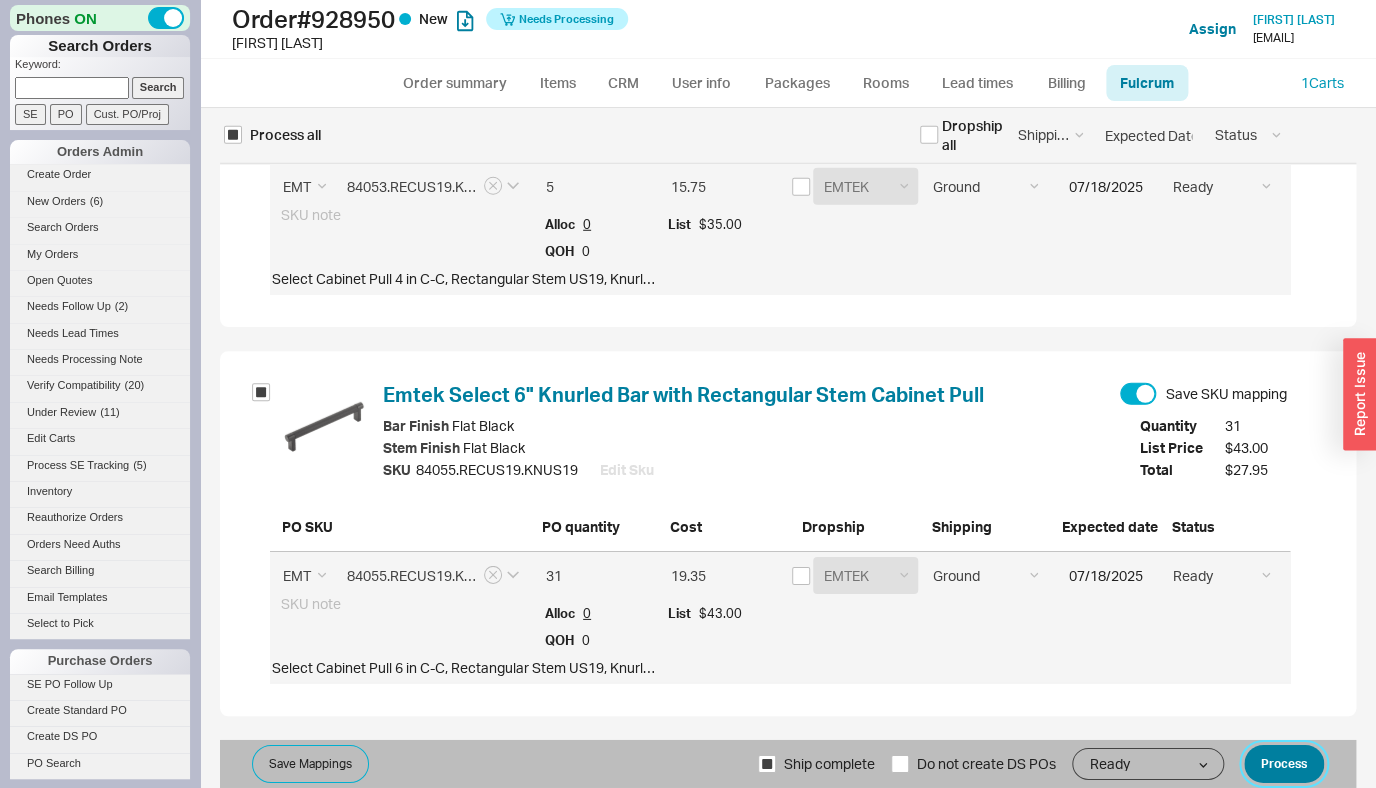 click on "Process" at bounding box center [1284, 764] 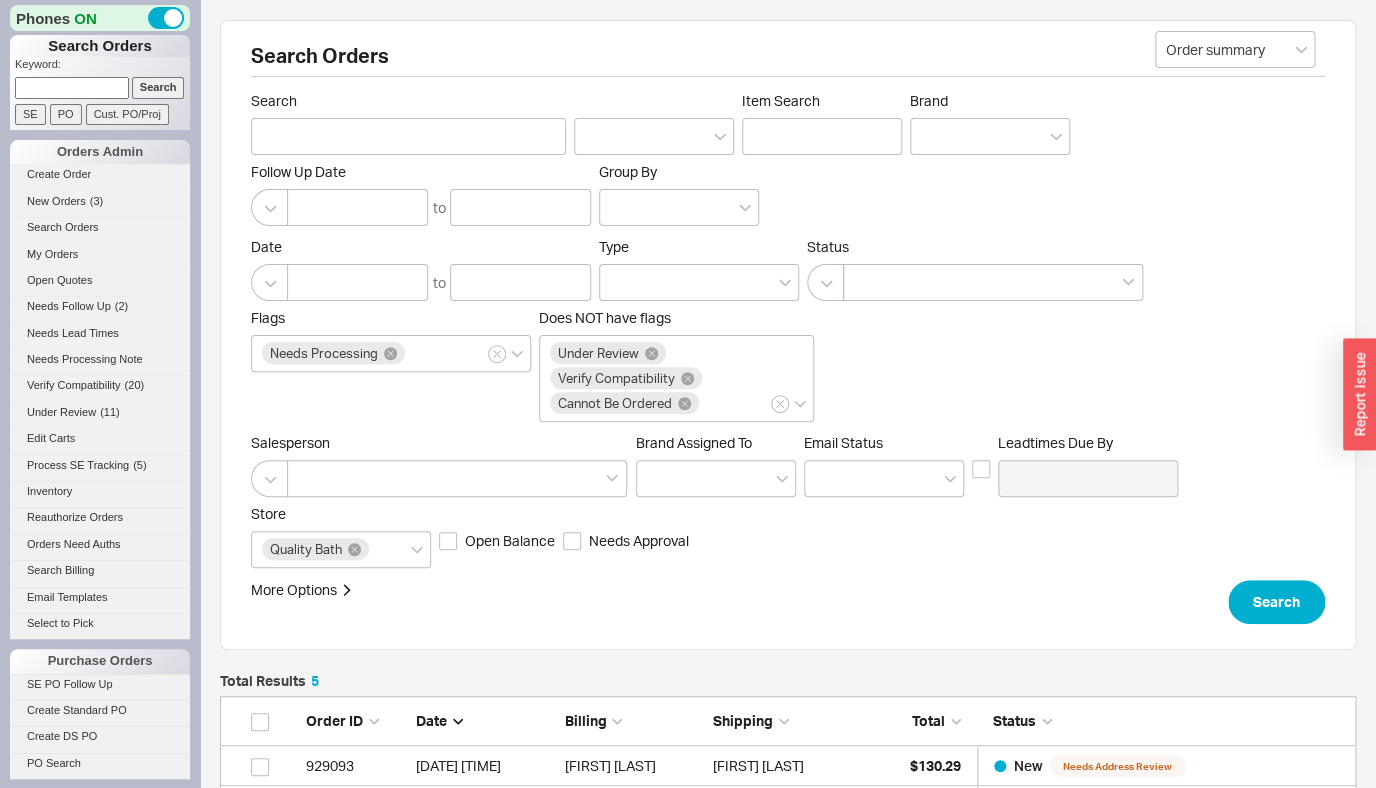 scroll, scrollTop: 235, scrollLeft: 1121, axis: both 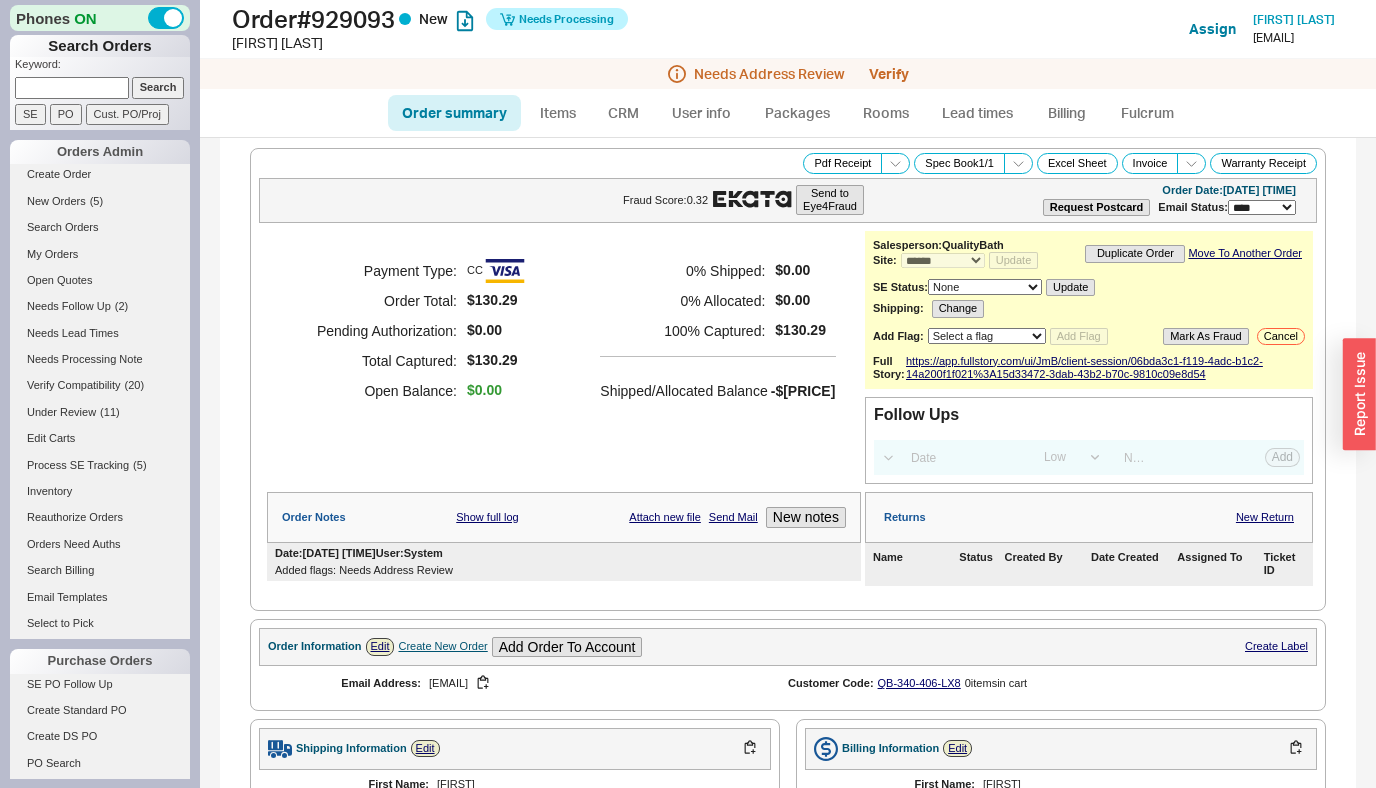select on "*" 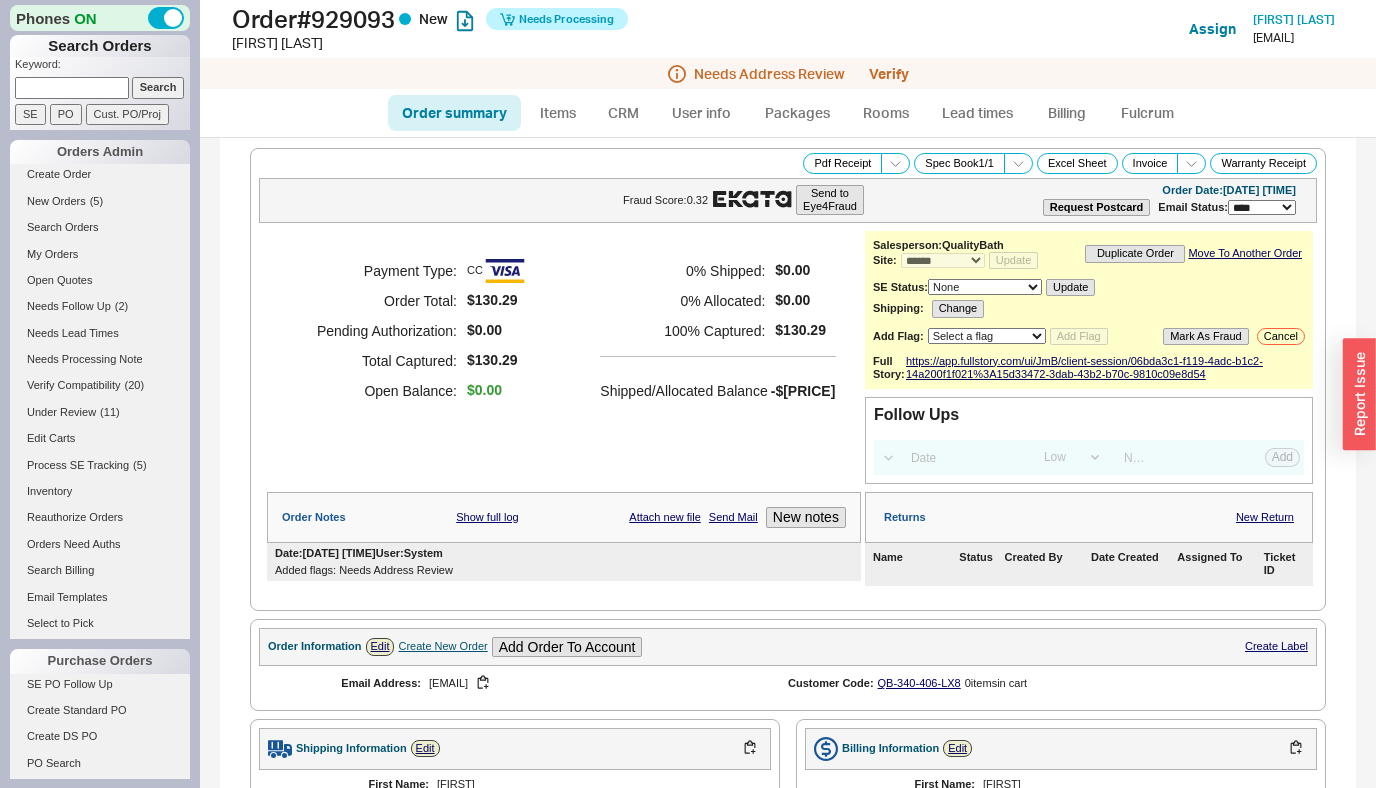scroll, scrollTop: 0, scrollLeft: 0, axis: both 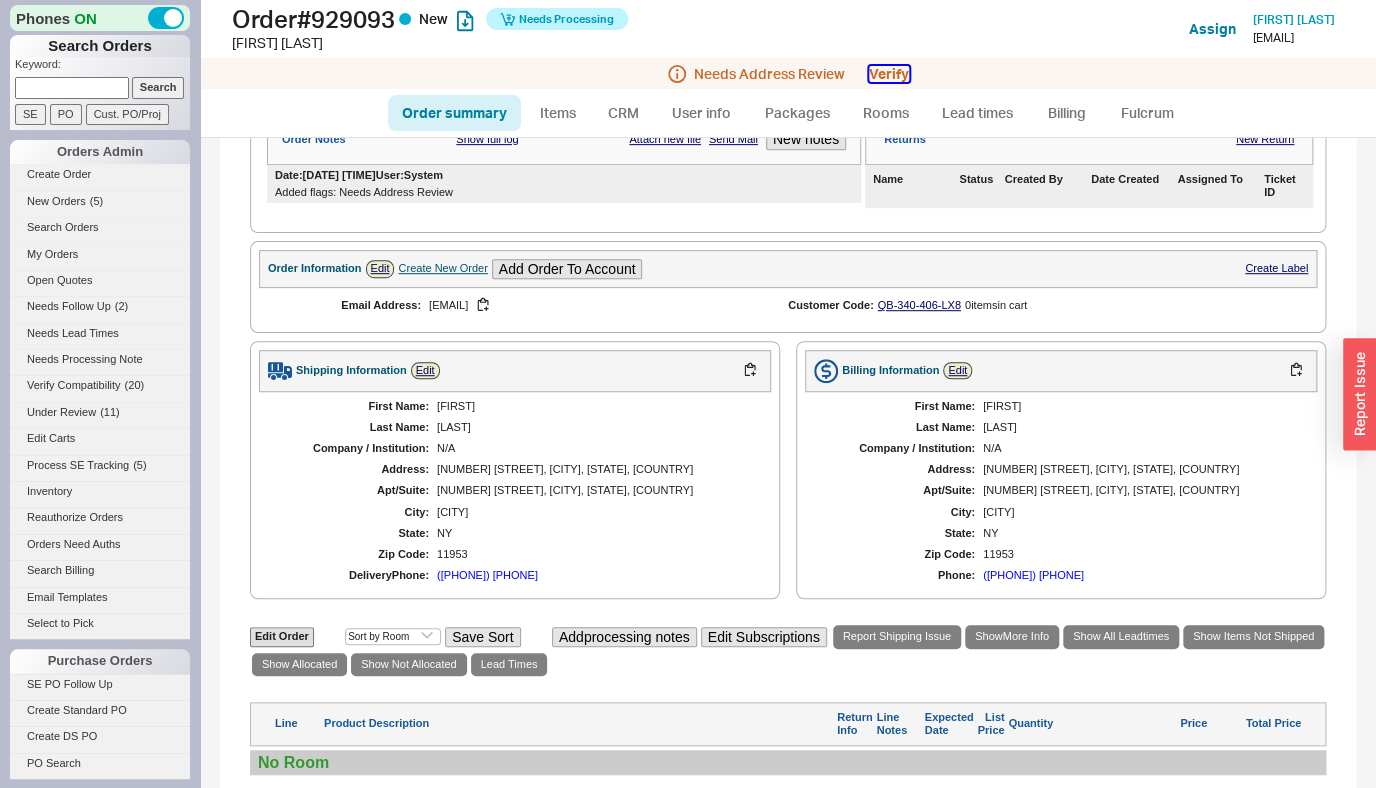 click on "Verify" at bounding box center [889, 74] 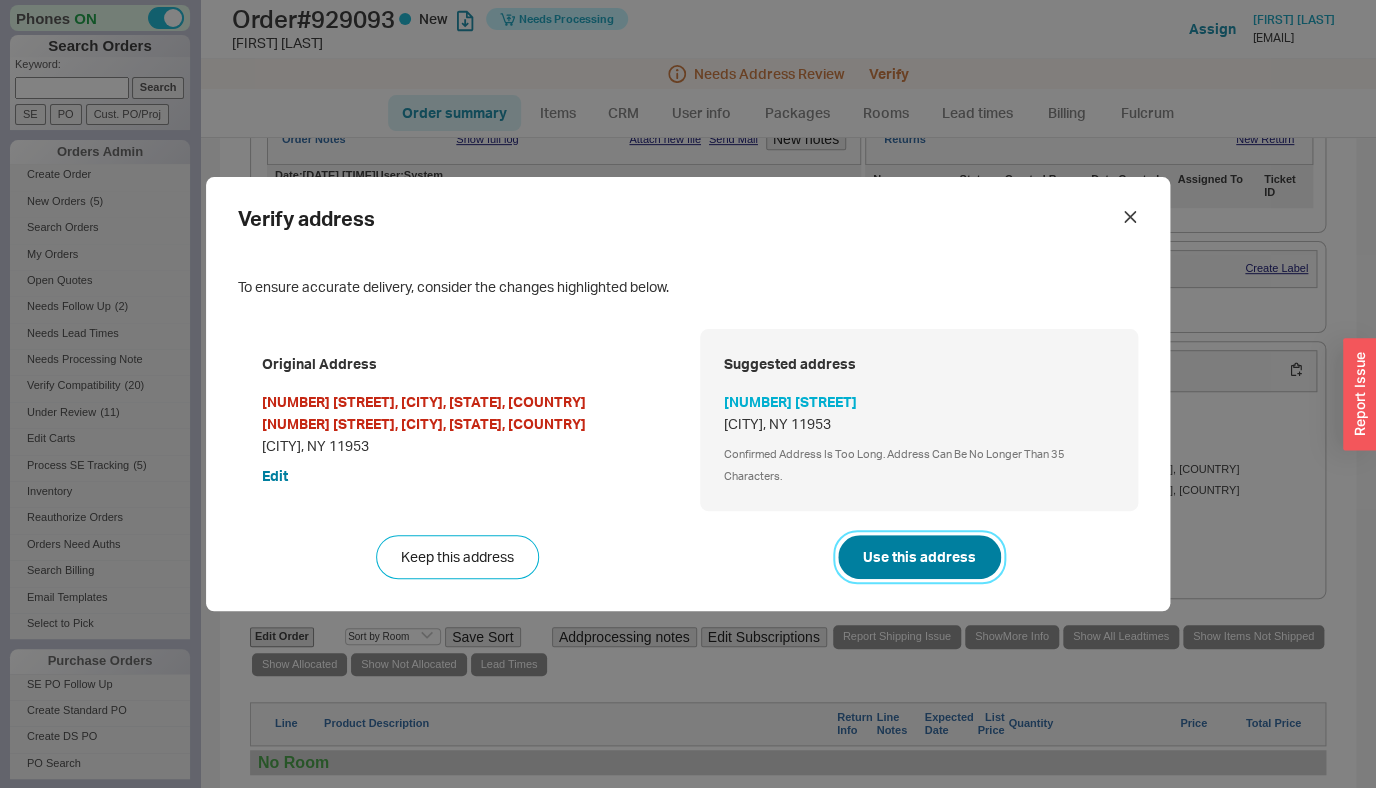 click on "Use this address" at bounding box center (919, 557) 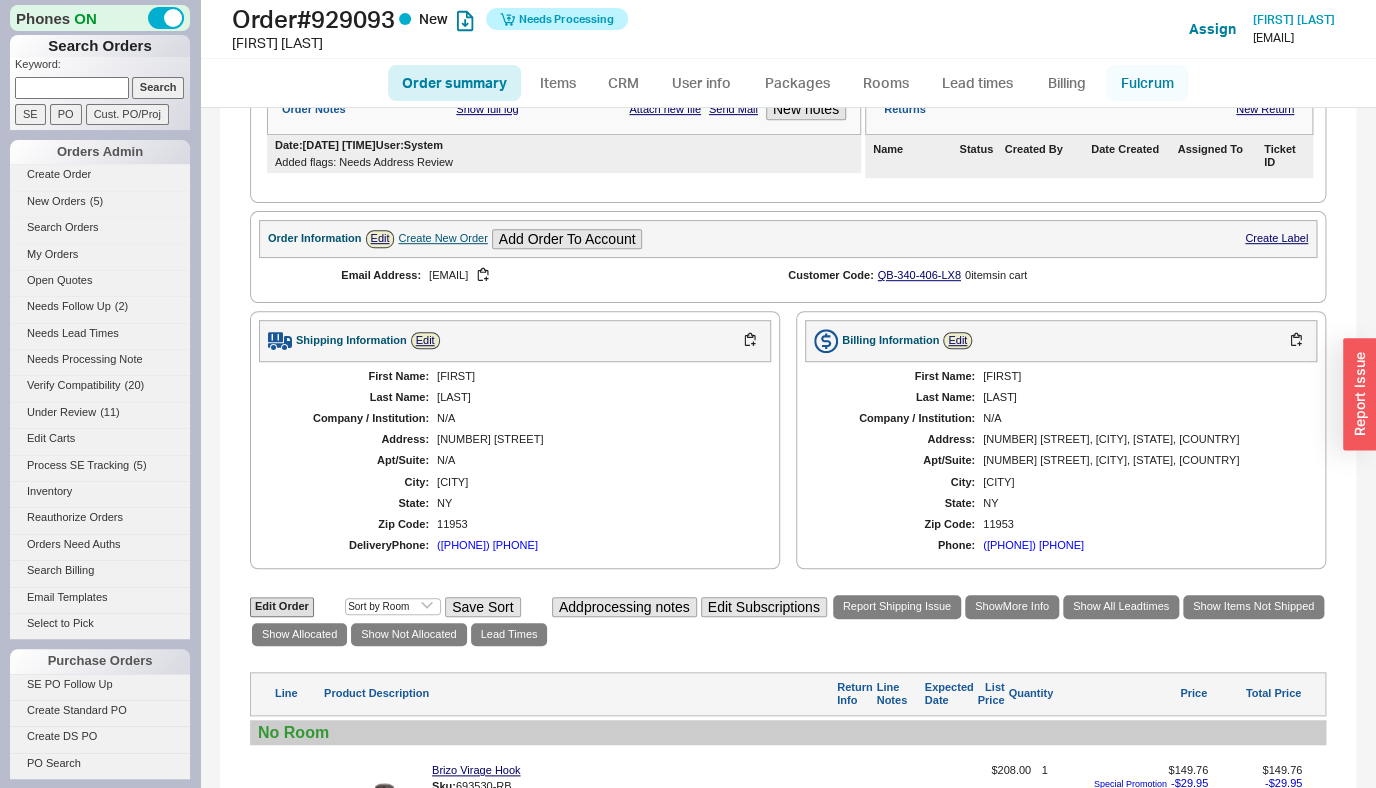 click on "Fulcrum" at bounding box center [1147, 83] 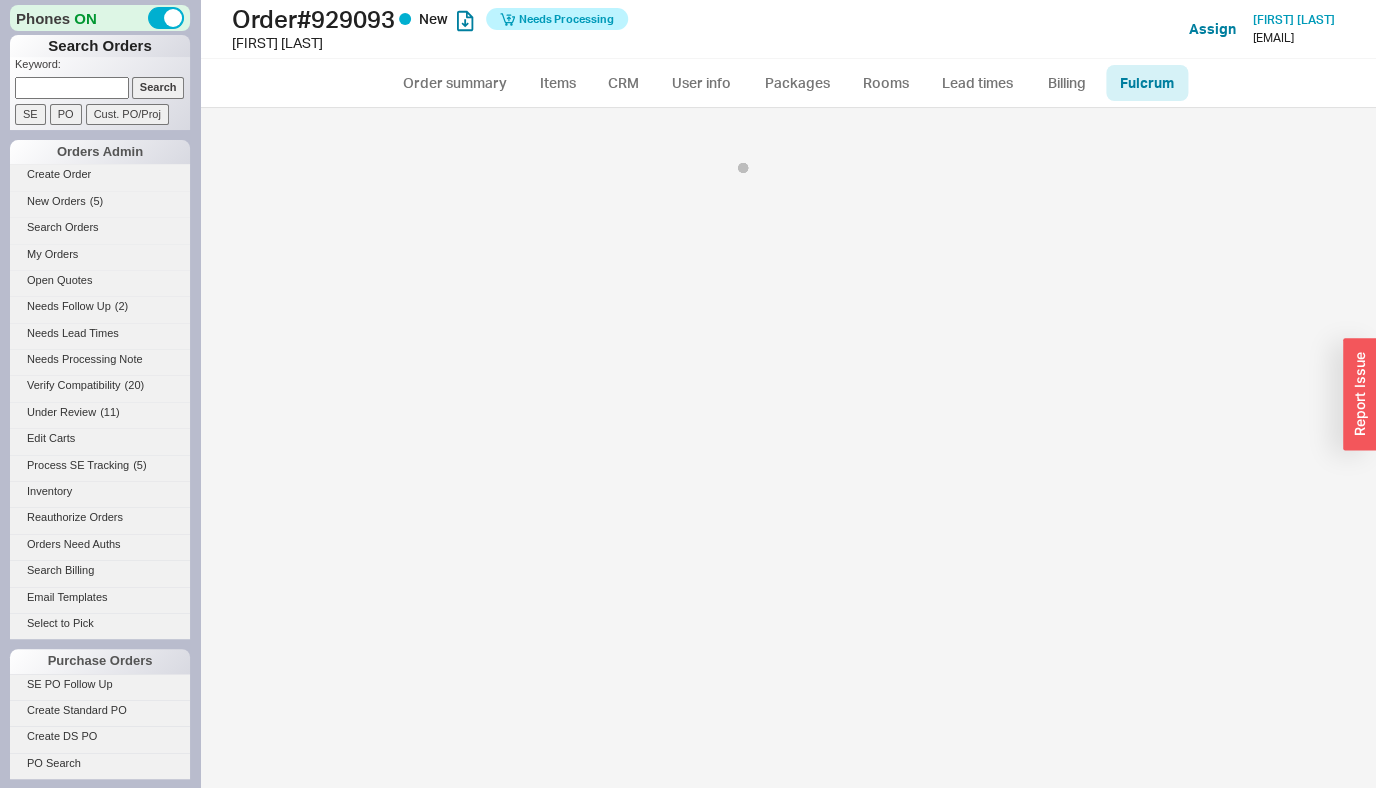 select on "BZO" 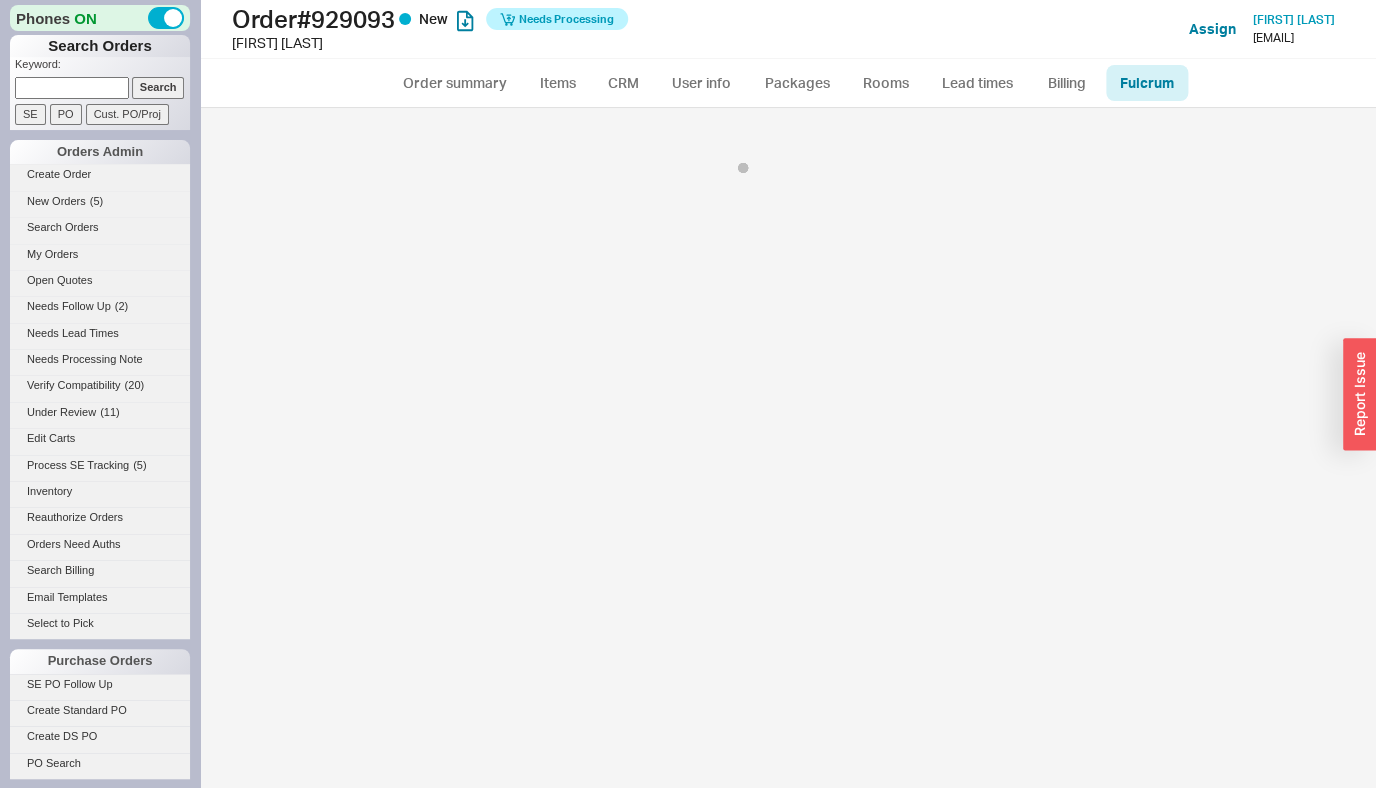 select on "725" 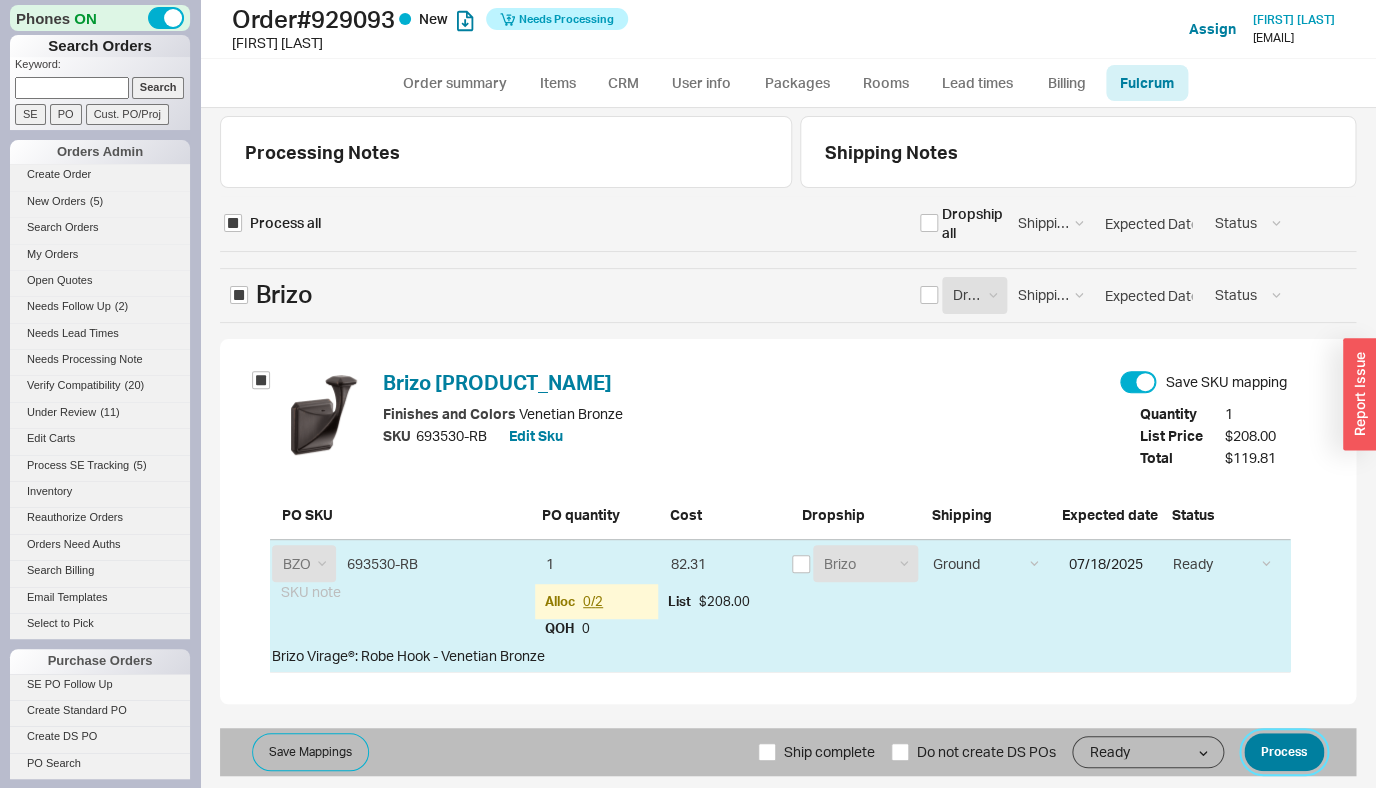 click on "Process" at bounding box center (1284, 752) 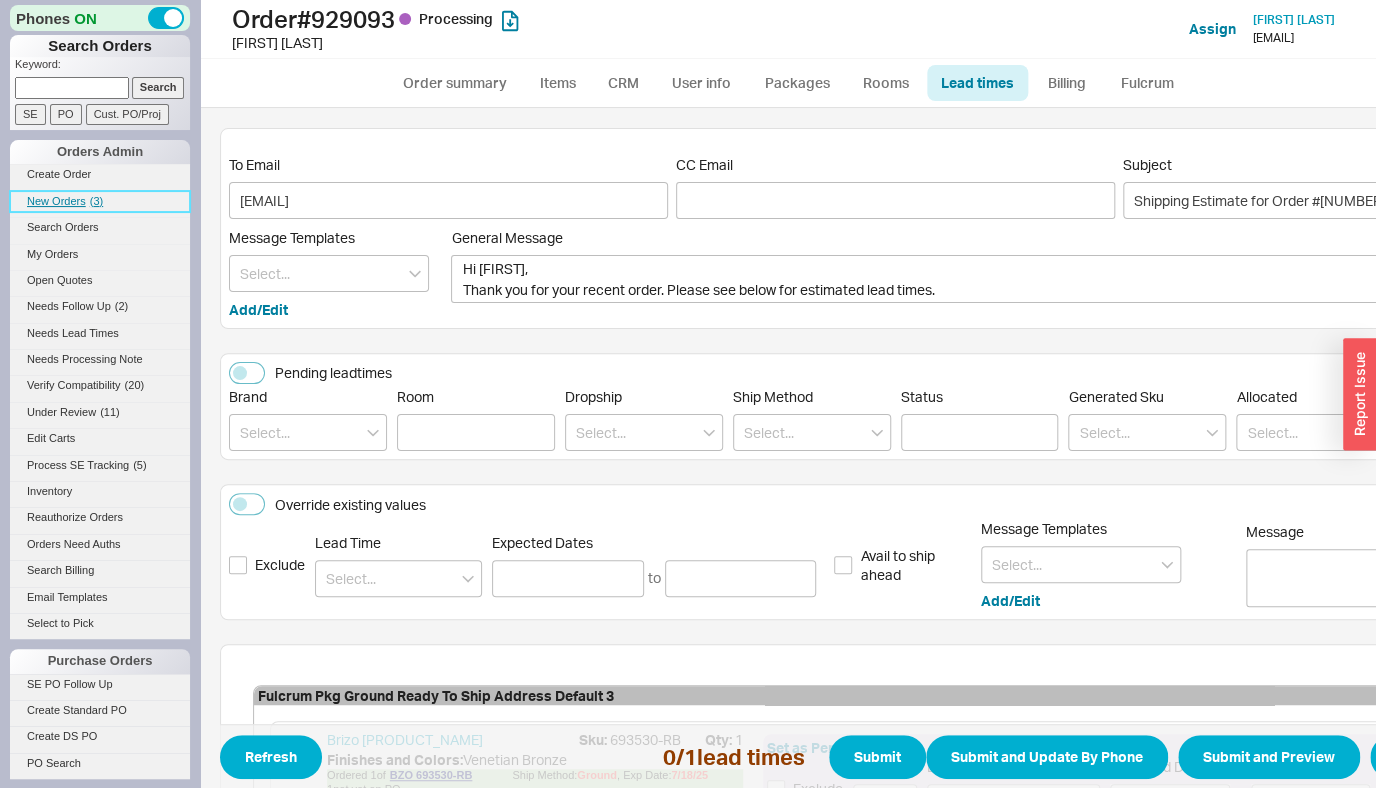 click on "New Orders" at bounding box center (56, 201) 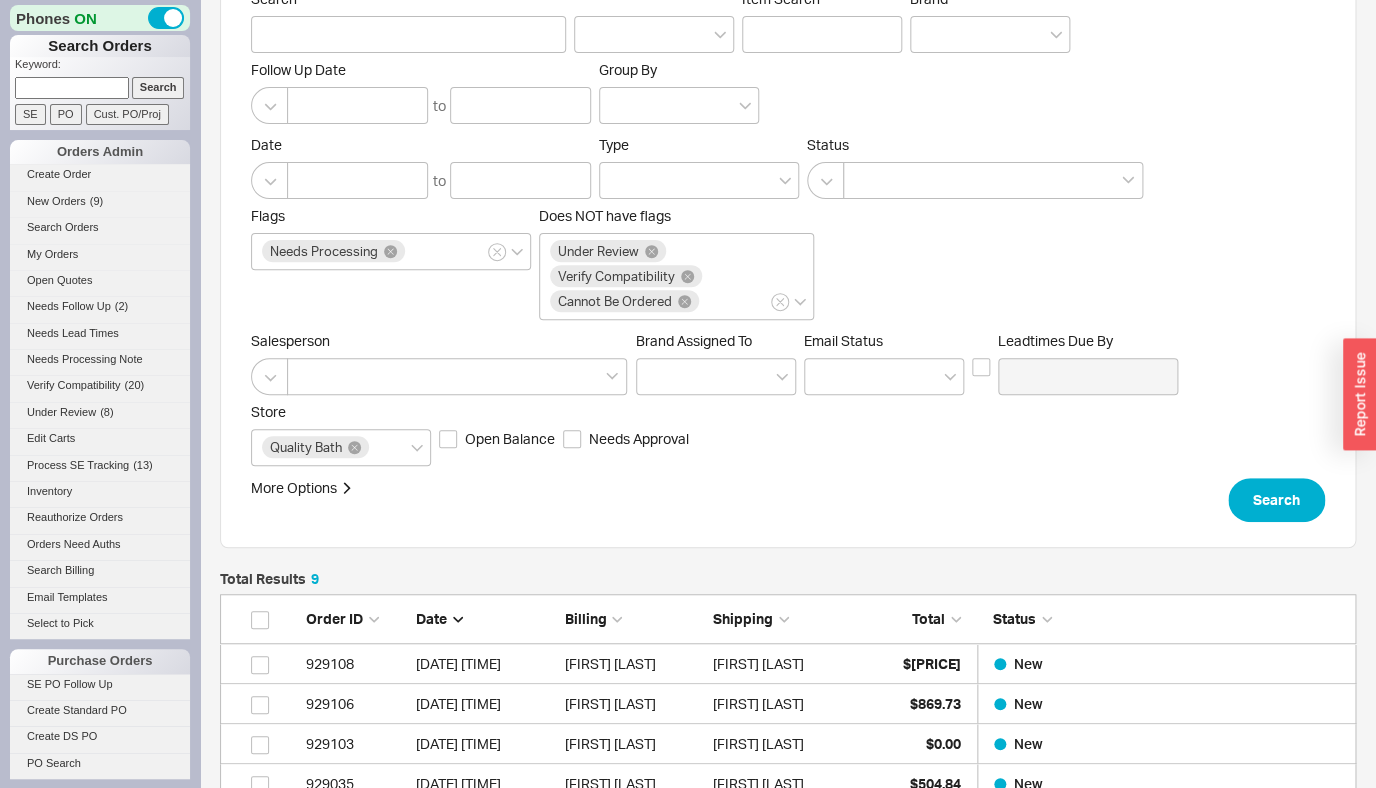 scroll, scrollTop: 93, scrollLeft: 0, axis: vertical 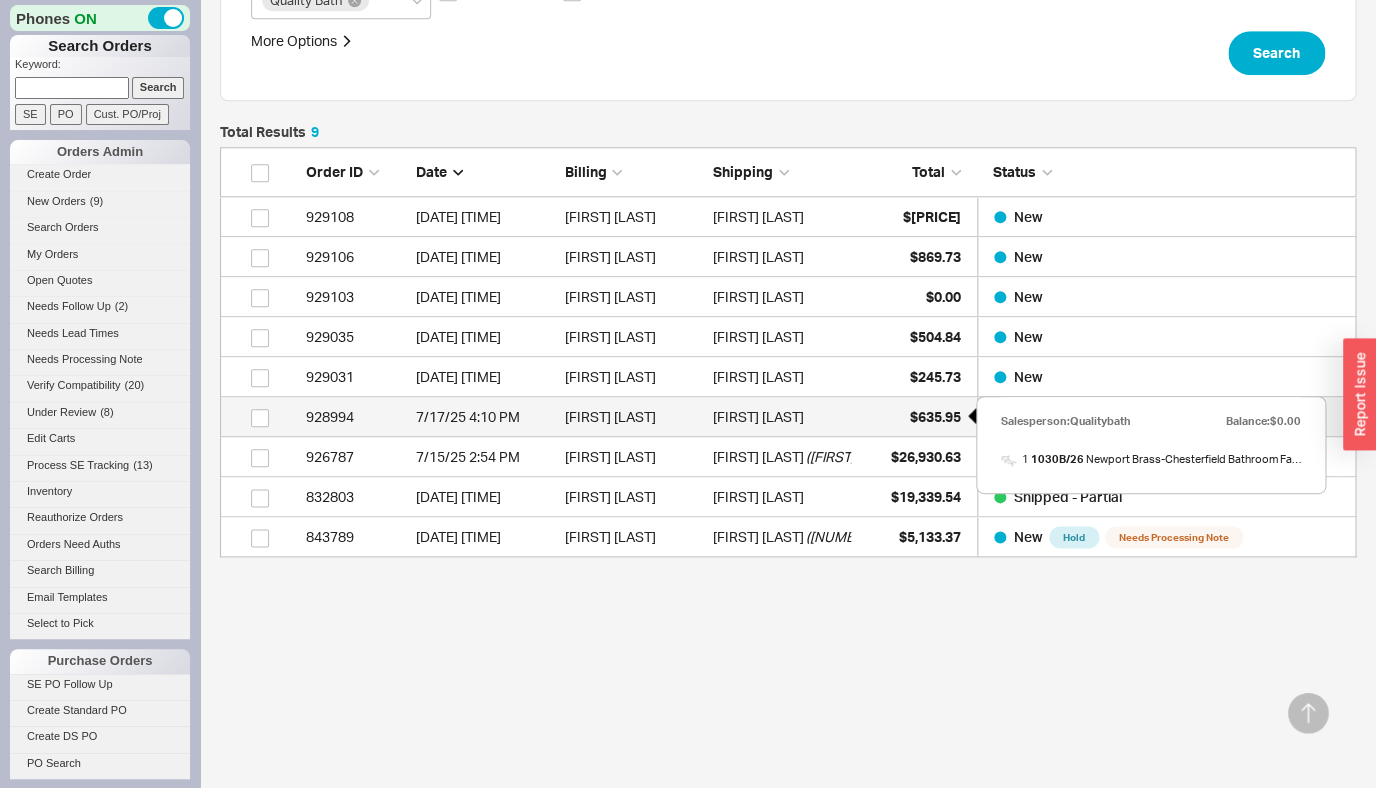 click on "$635.95" at bounding box center [935, 416] 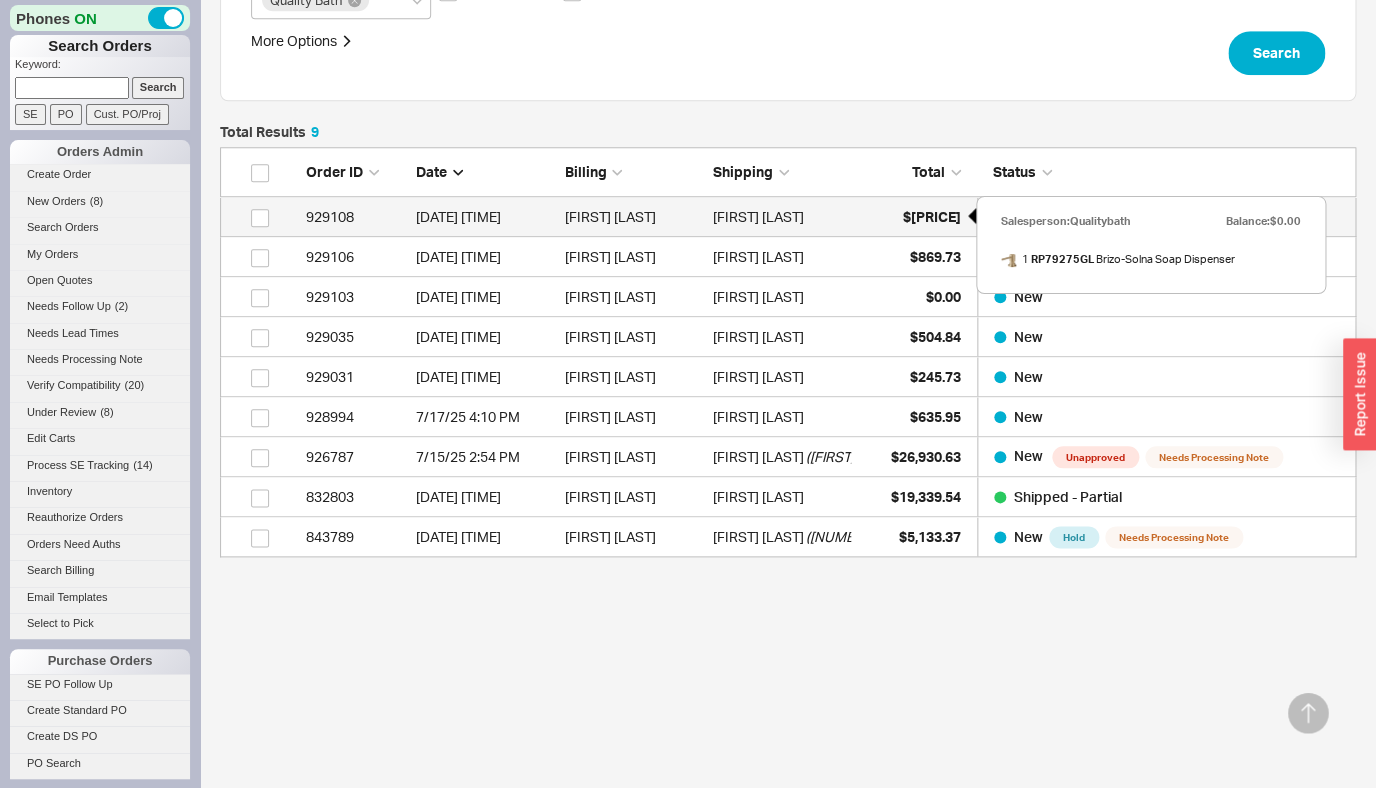click on "$[PRICE]" at bounding box center [932, 216] 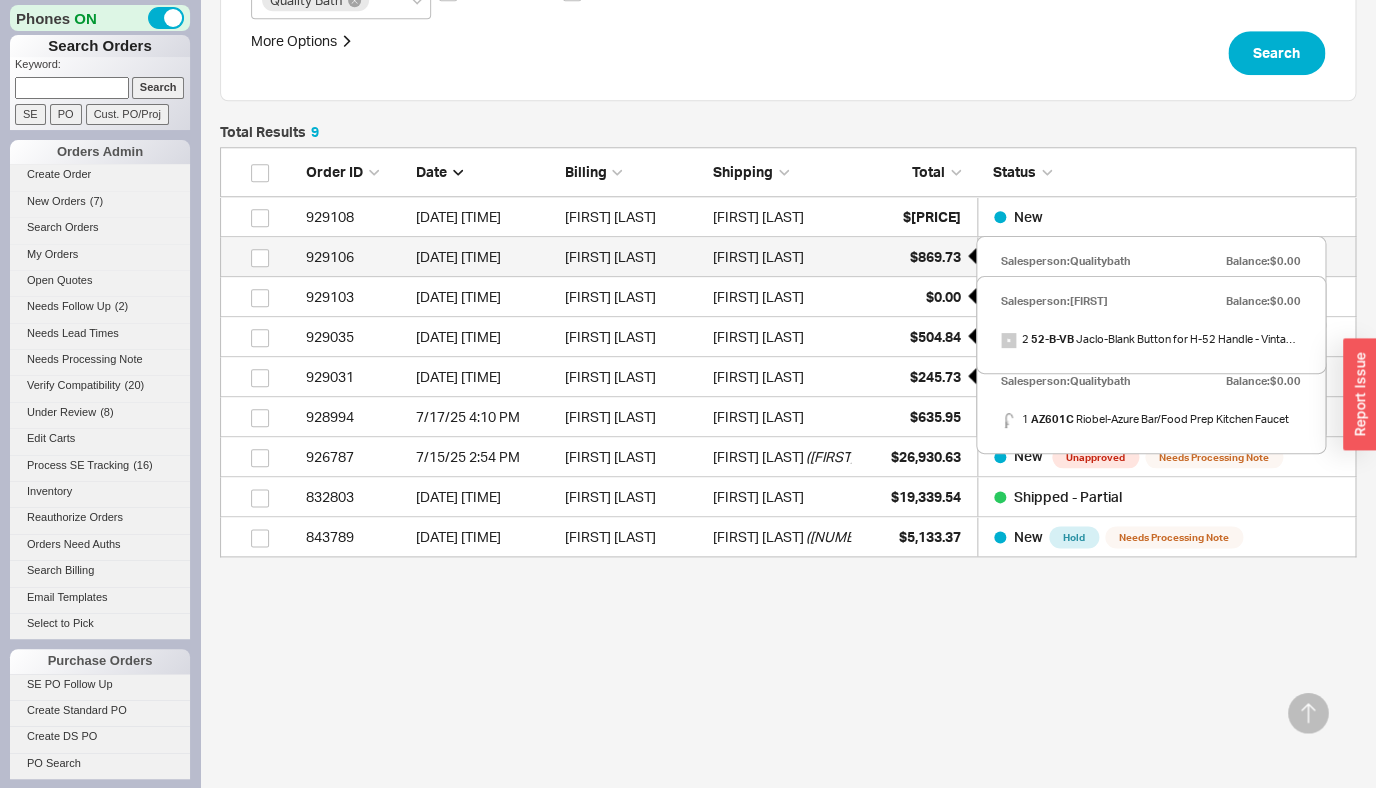 click on "$869.73" at bounding box center [935, 256] 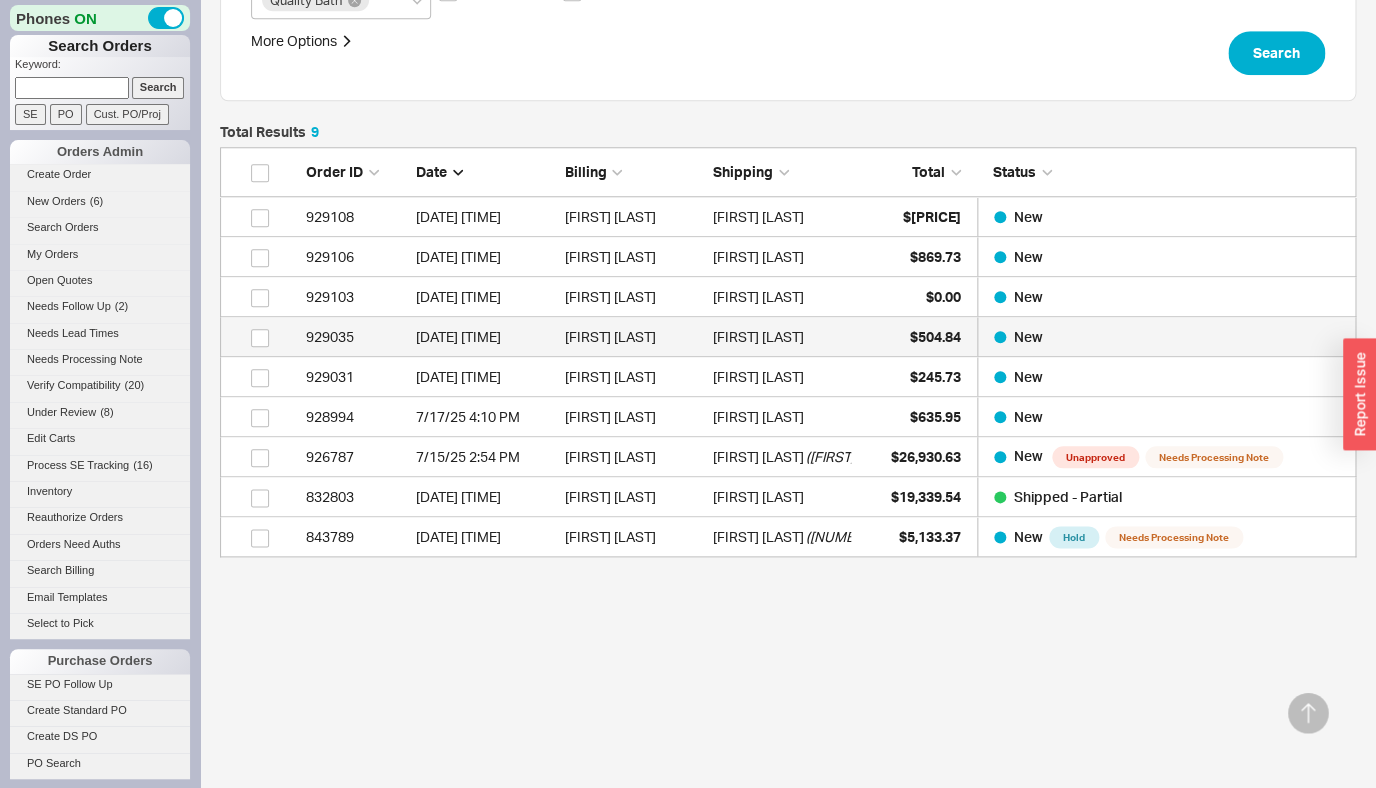 click on "$0.00" at bounding box center (943, 296) 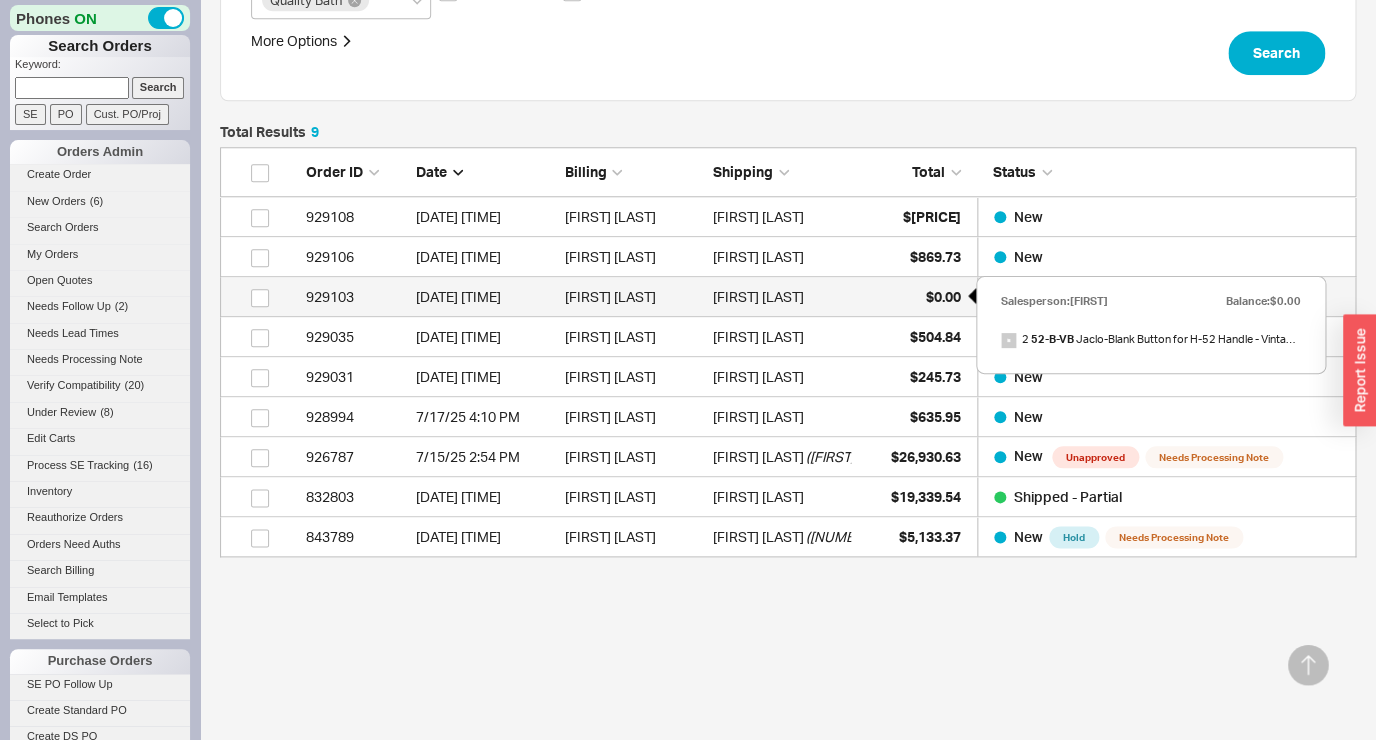click on "$0.00" at bounding box center [911, 297] 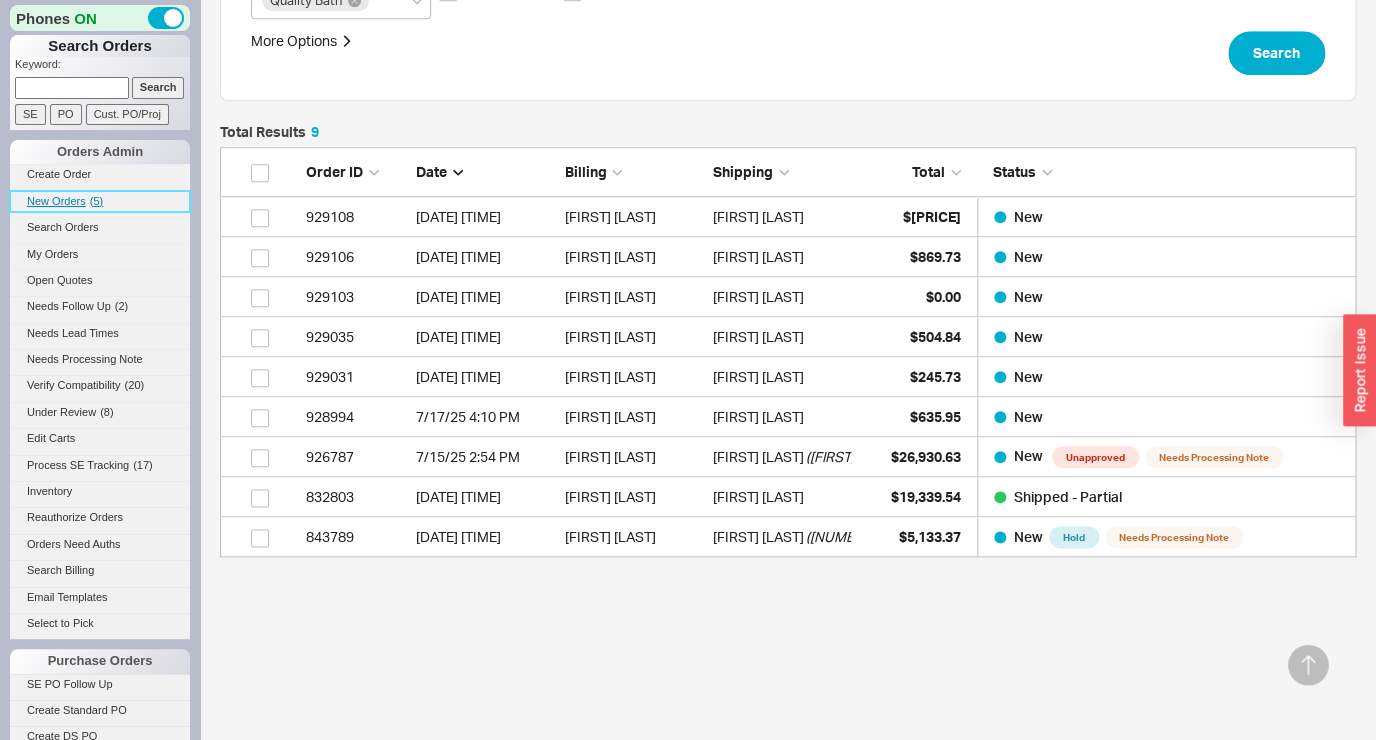click on "New Orders" at bounding box center (56, 201) 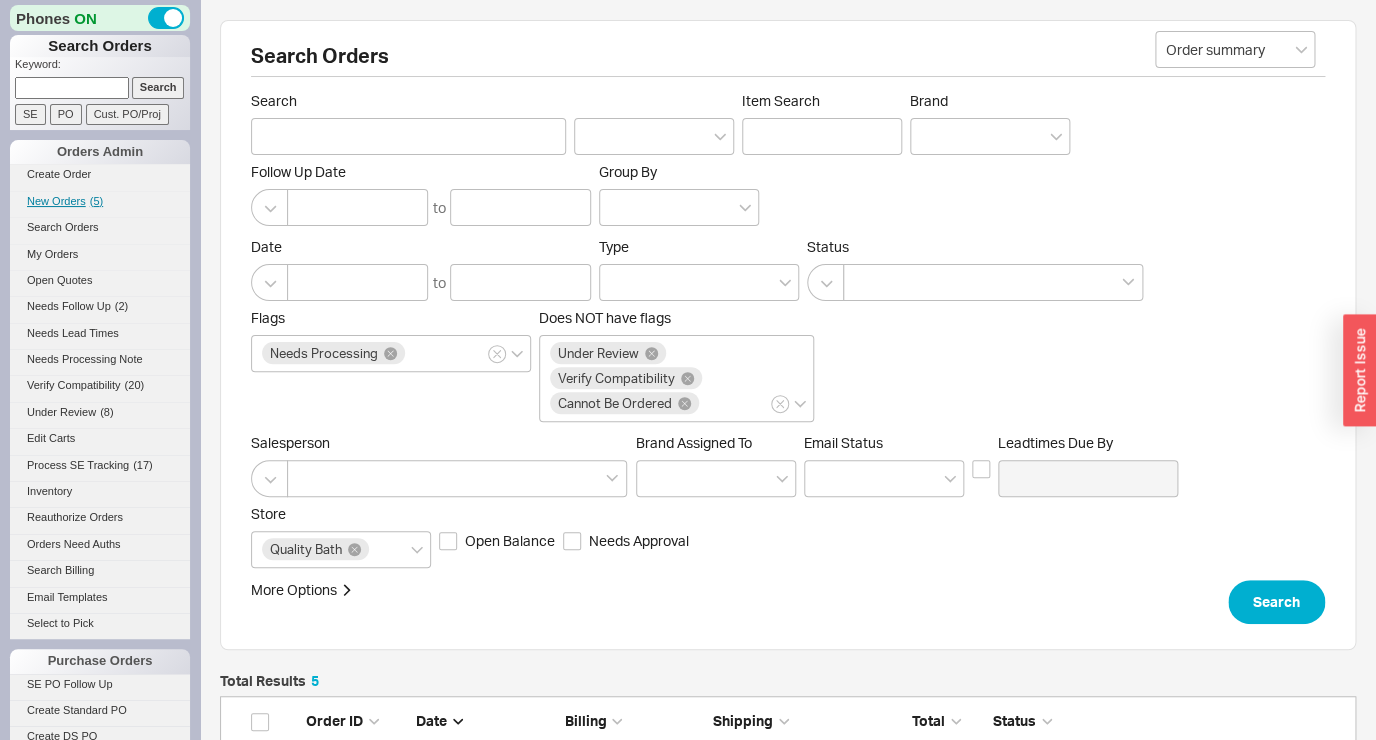scroll, scrollTop: 16, scrollLeft: 17, axis: both 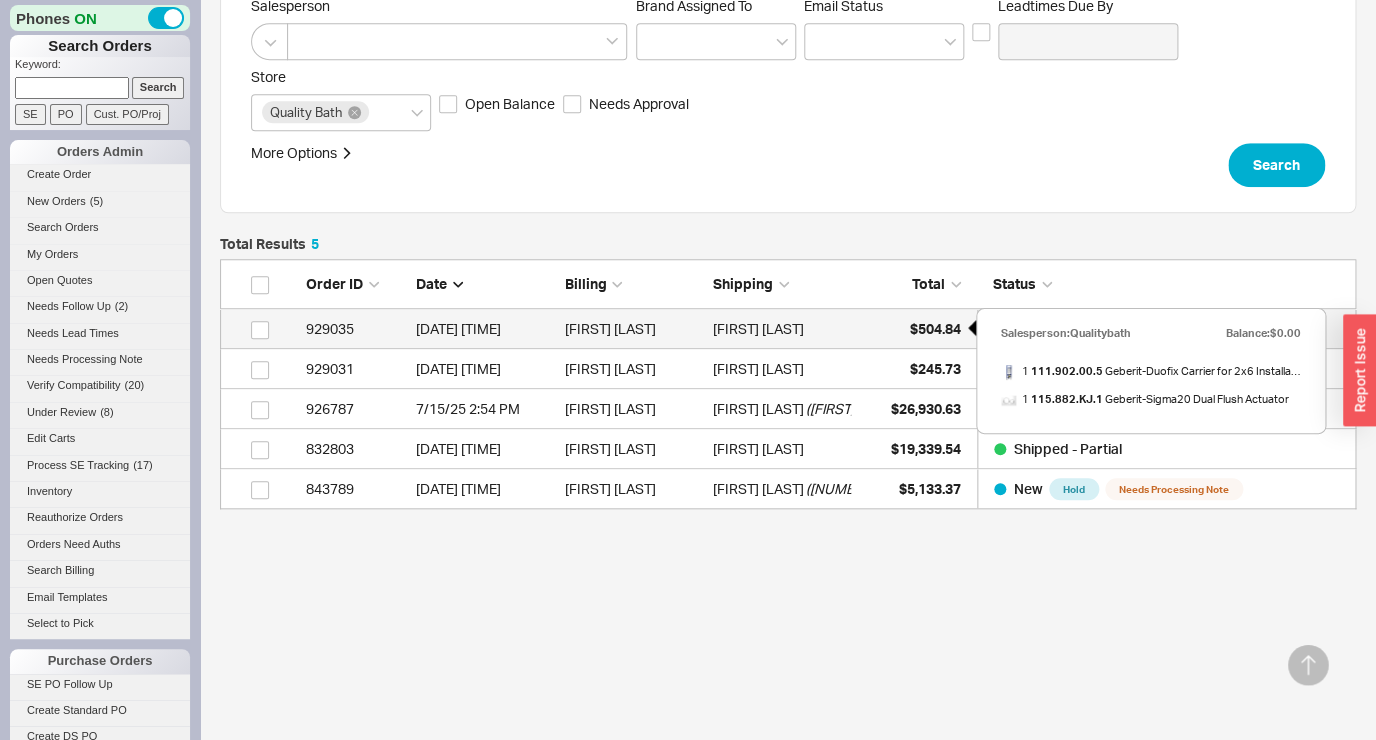 click on "$504.84" at bounding box center (935, 328) 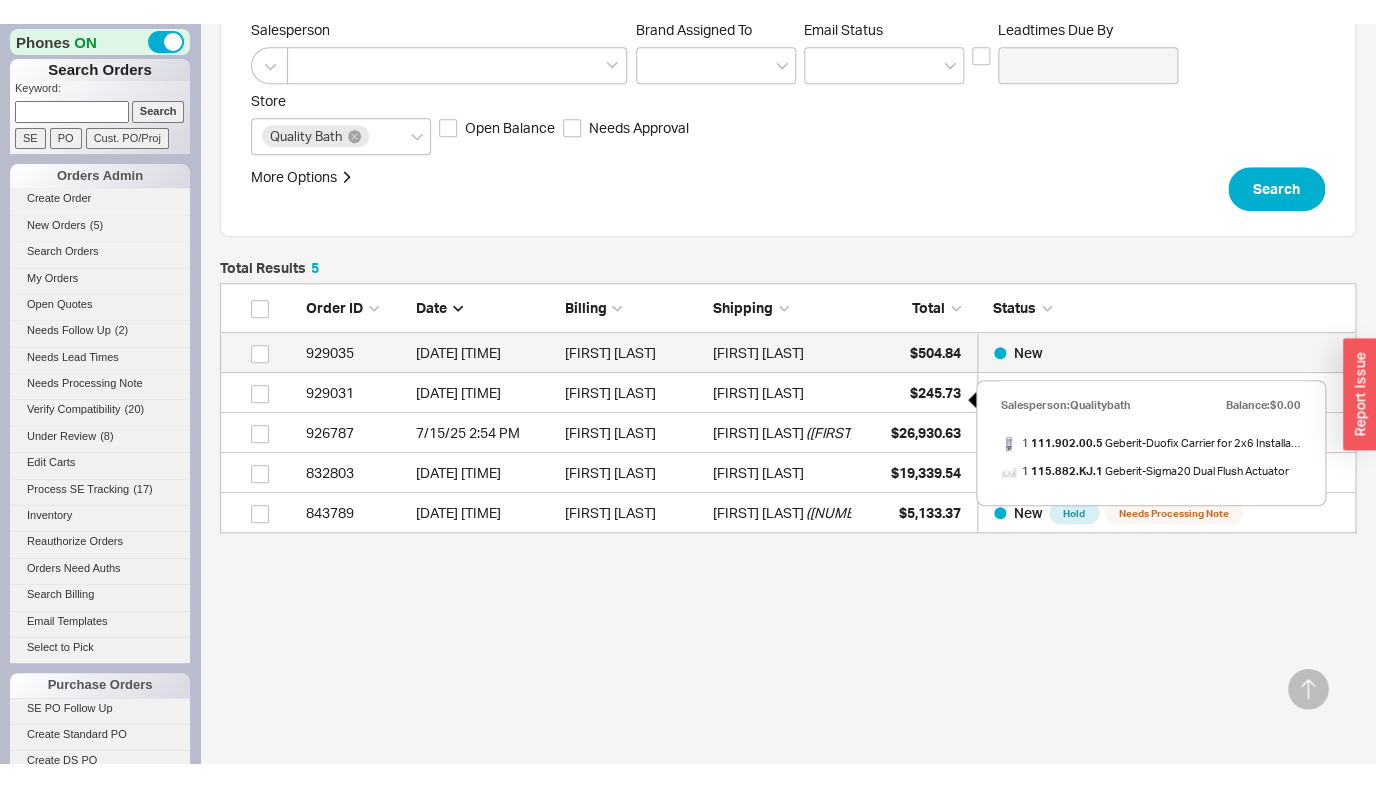 scroll, scrollTop: 389, scrollLeft: 0, axis: vertical 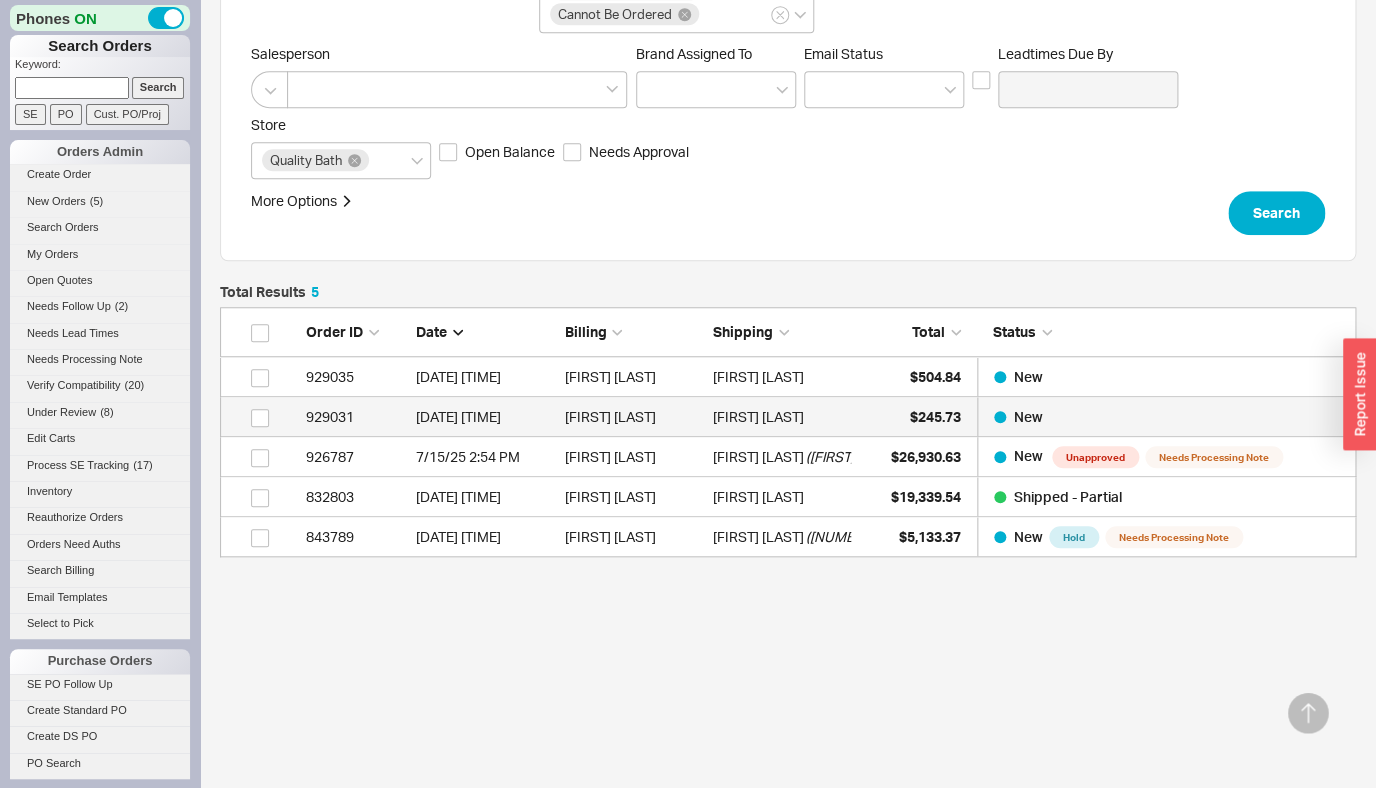 click on "$245.73" at bounding box center [935, 416] 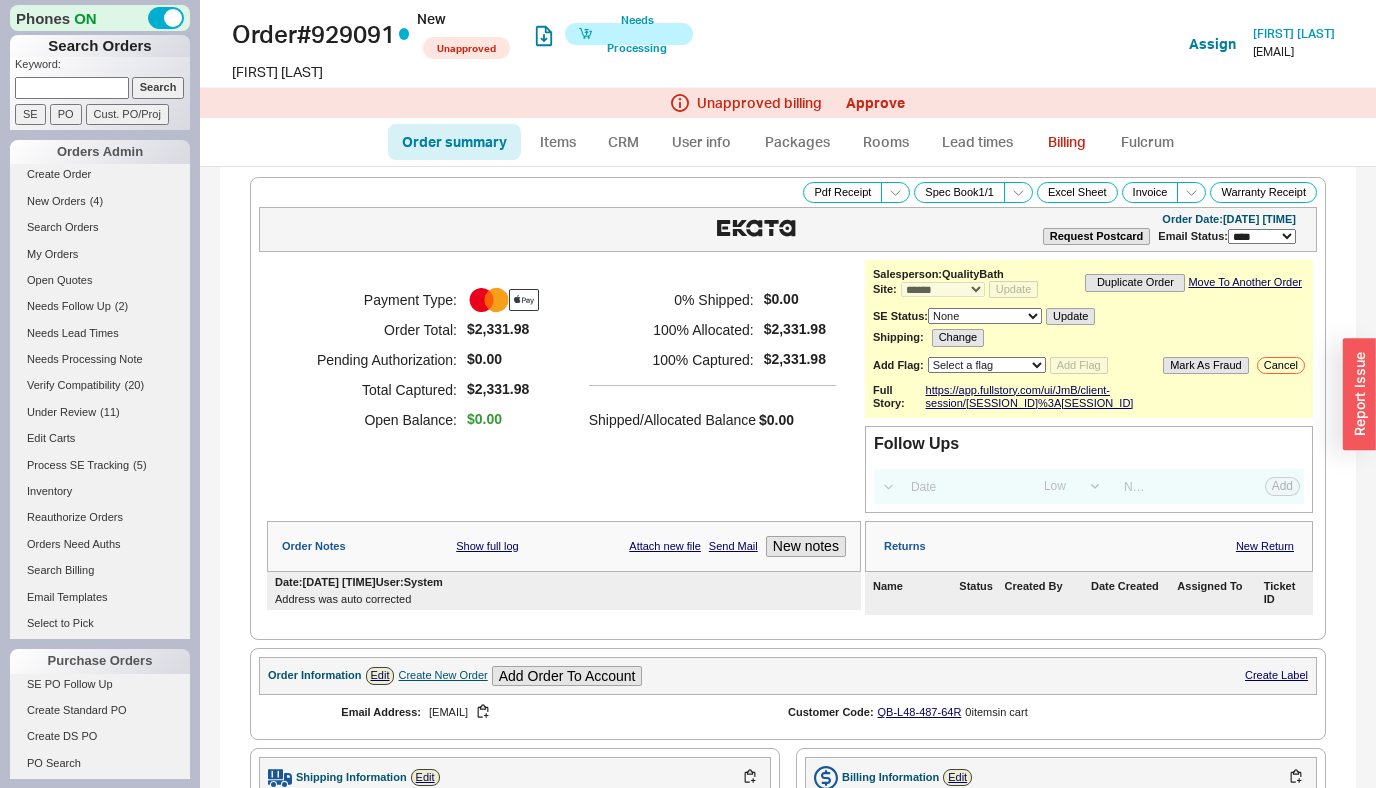 select on "*" 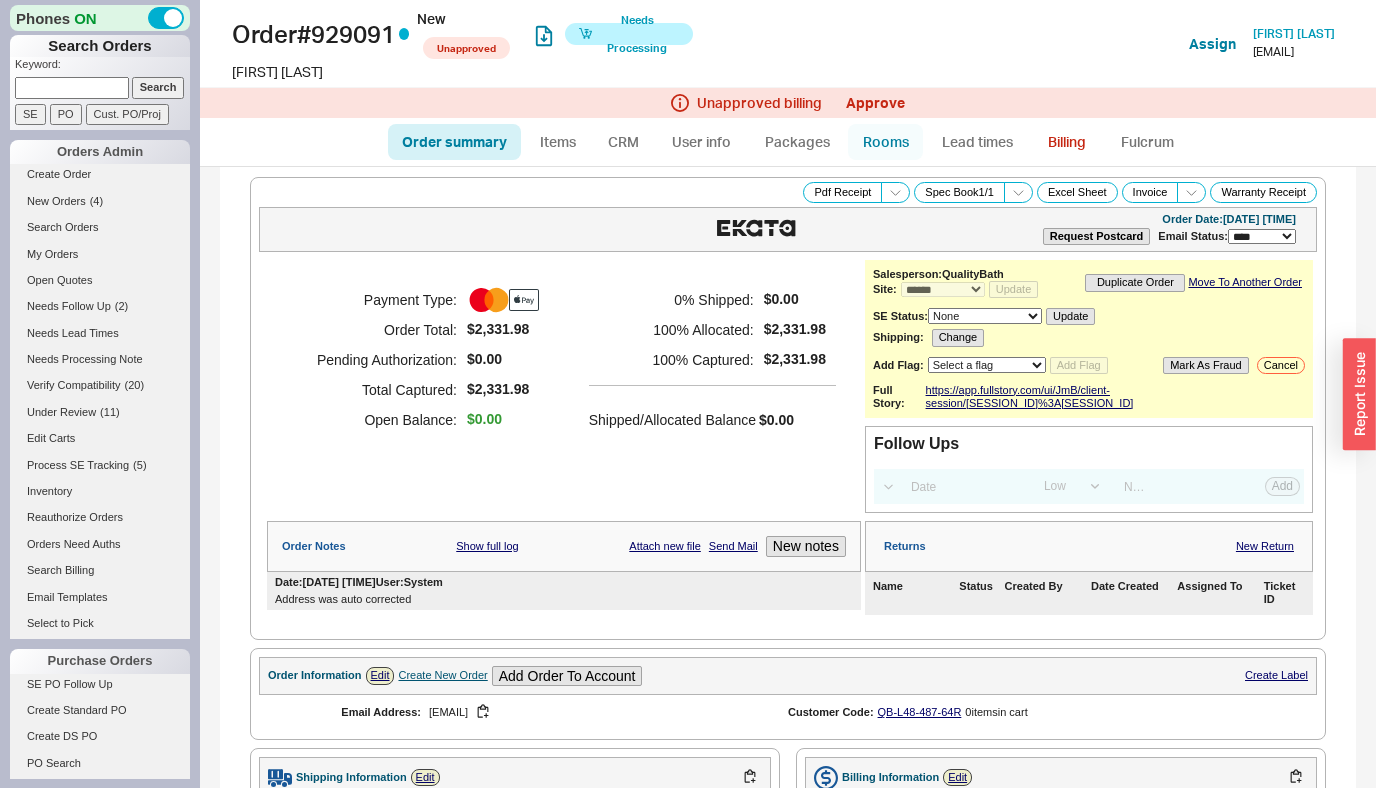 scroll, scrollTop: 0, scrollLeft: 0, axis: both 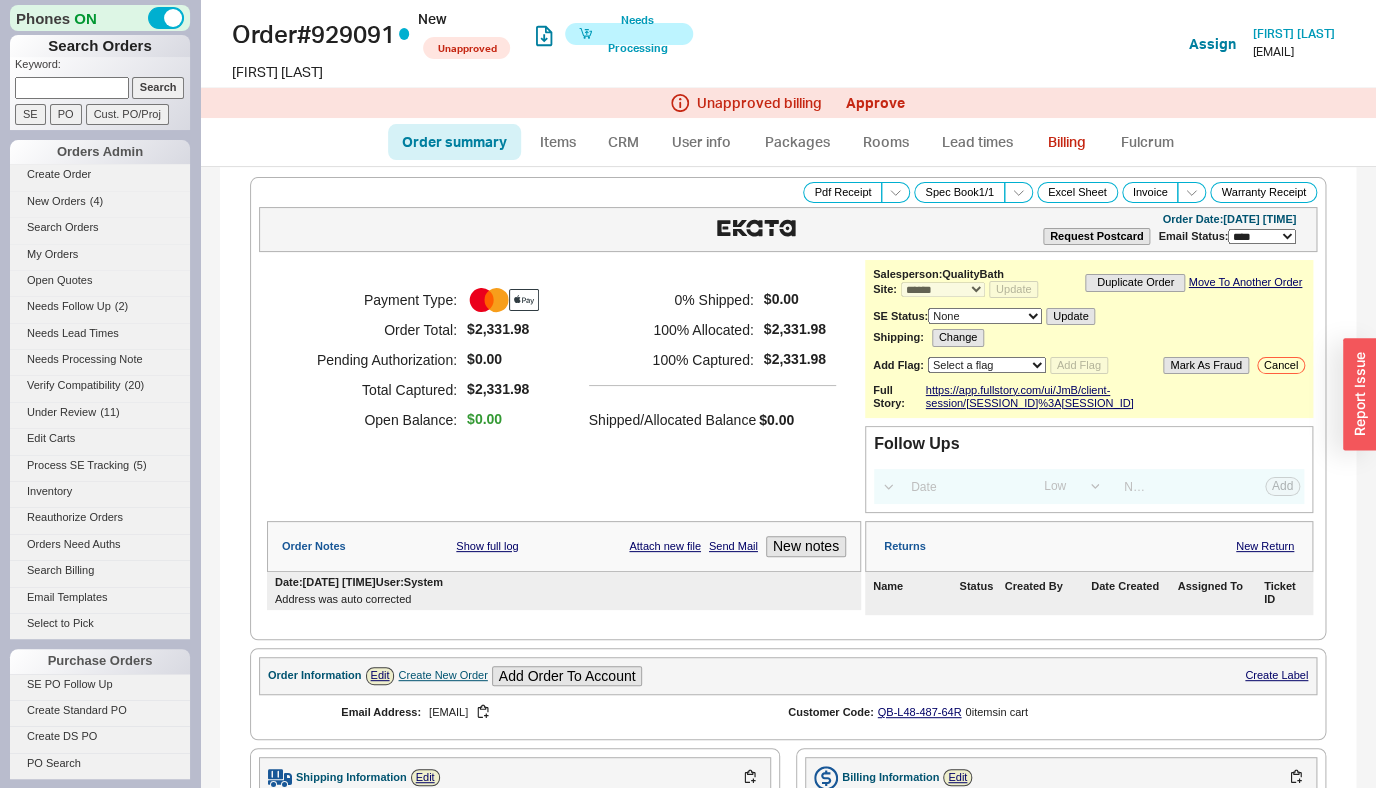 click on "Unapproved billing Approve" at bounding box center [788, 103] 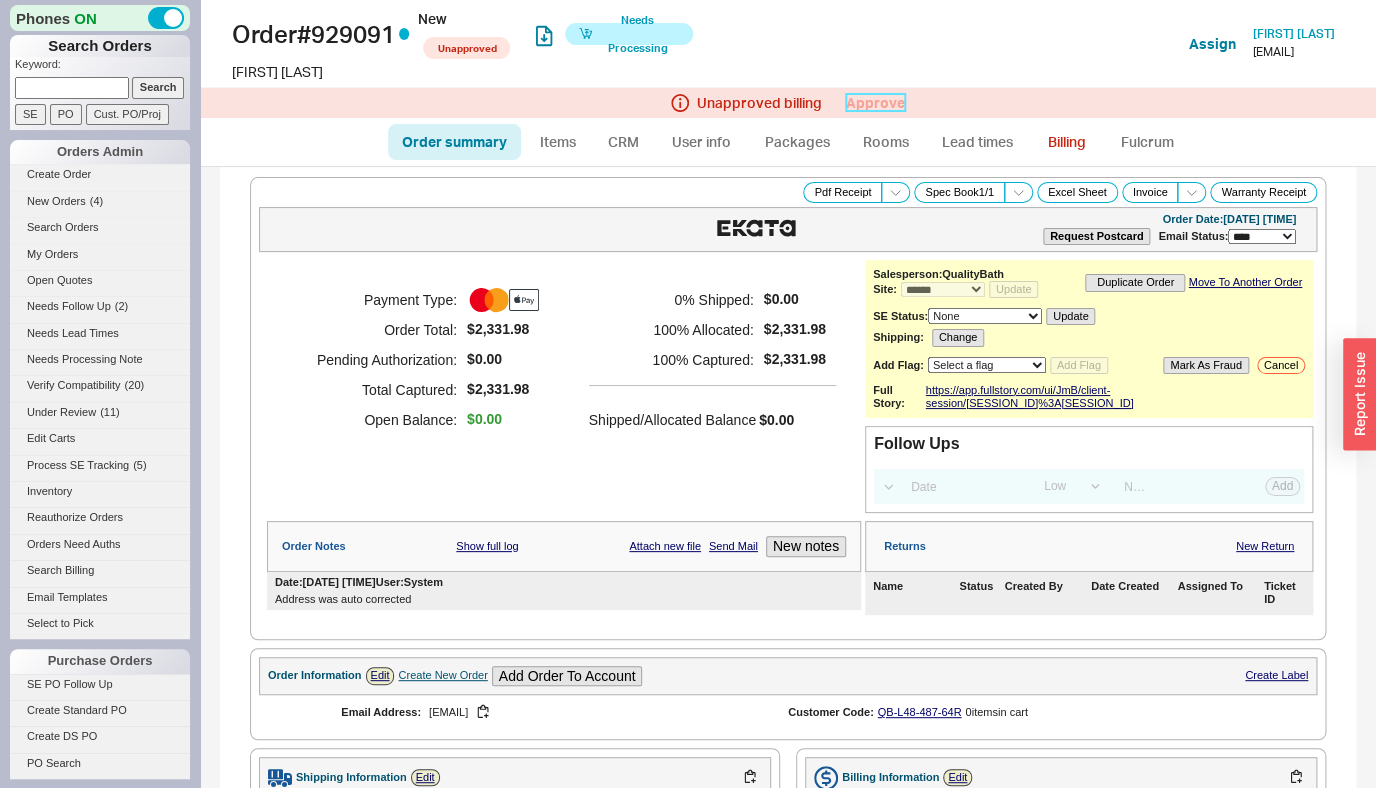 click on "Approve" at bounding box center [875, 102] 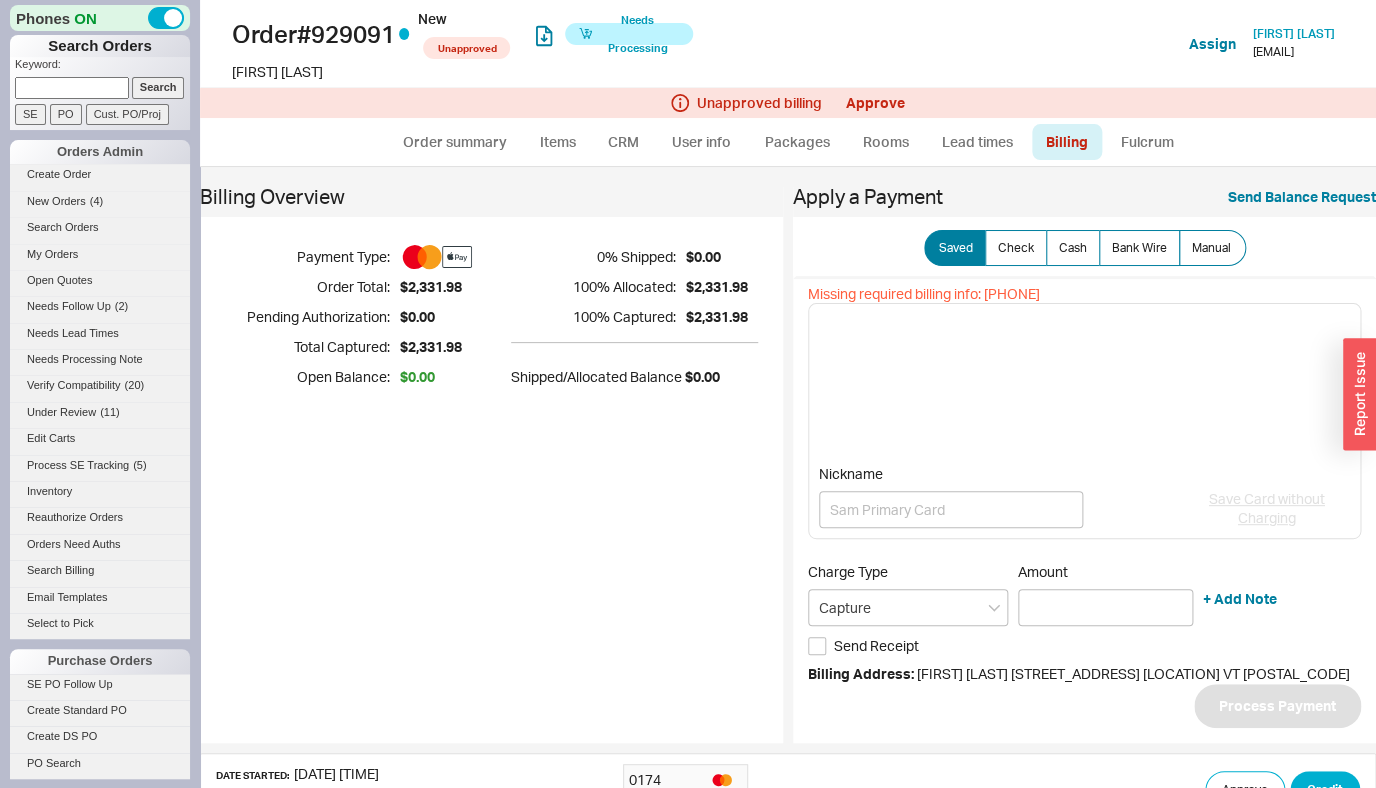 click on "Date Started: [DATE] [TIME] Reference: [NUMBER] [PAYMENT_METHOD] [PAYMENT_METHOD]   [NUMBER] Approve Credit" at bounding box center [788, 790] 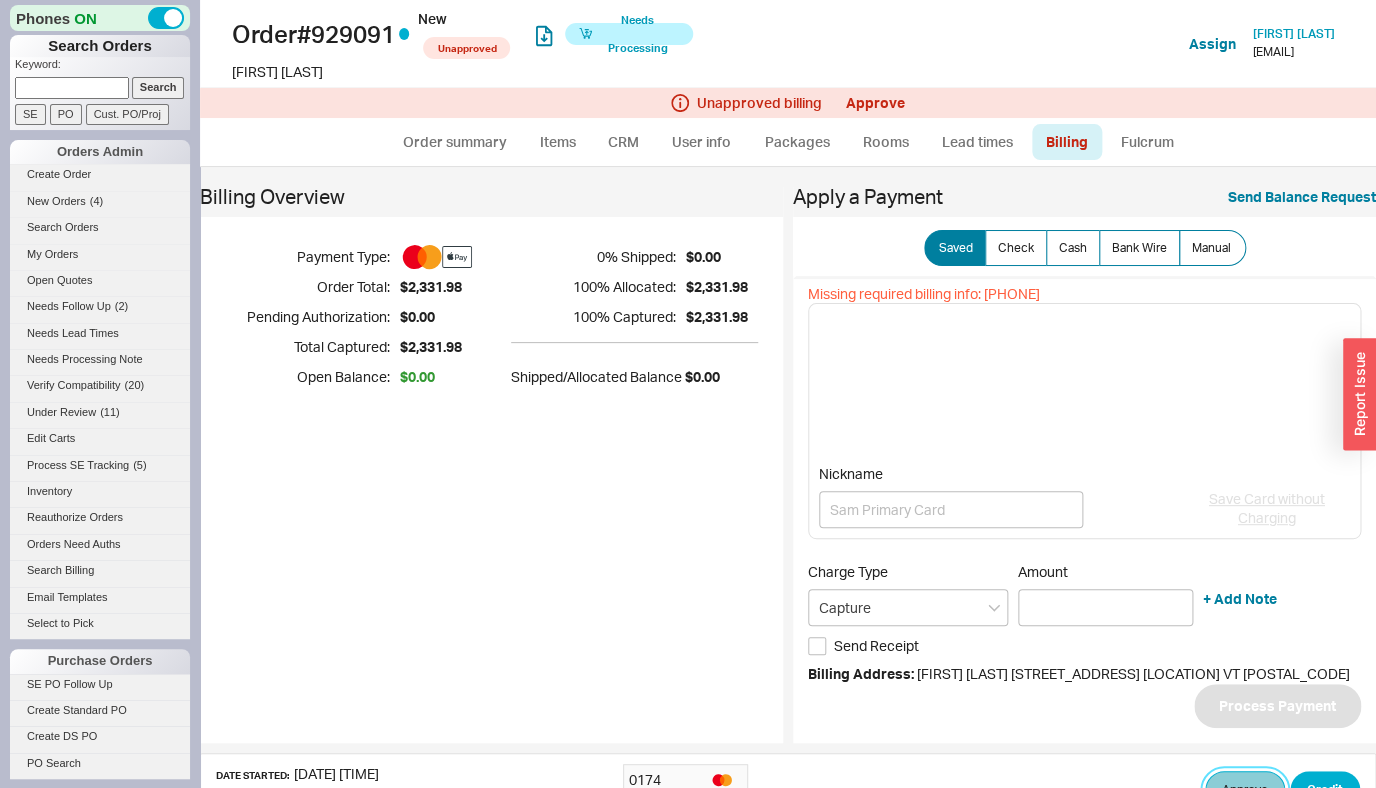 click on "Approve" at bounding box center [1245, 790] 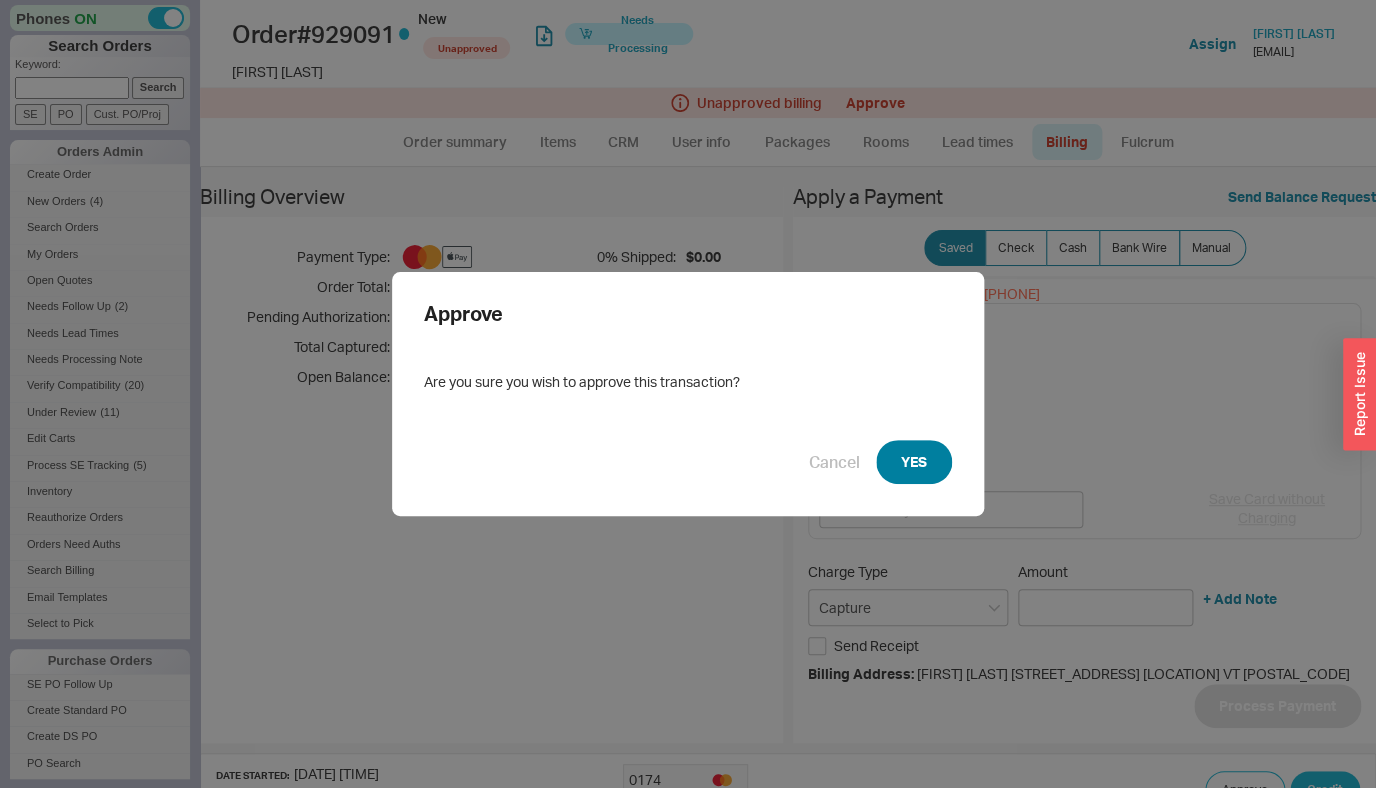 click on "YES" at bounding box center (914, 462) 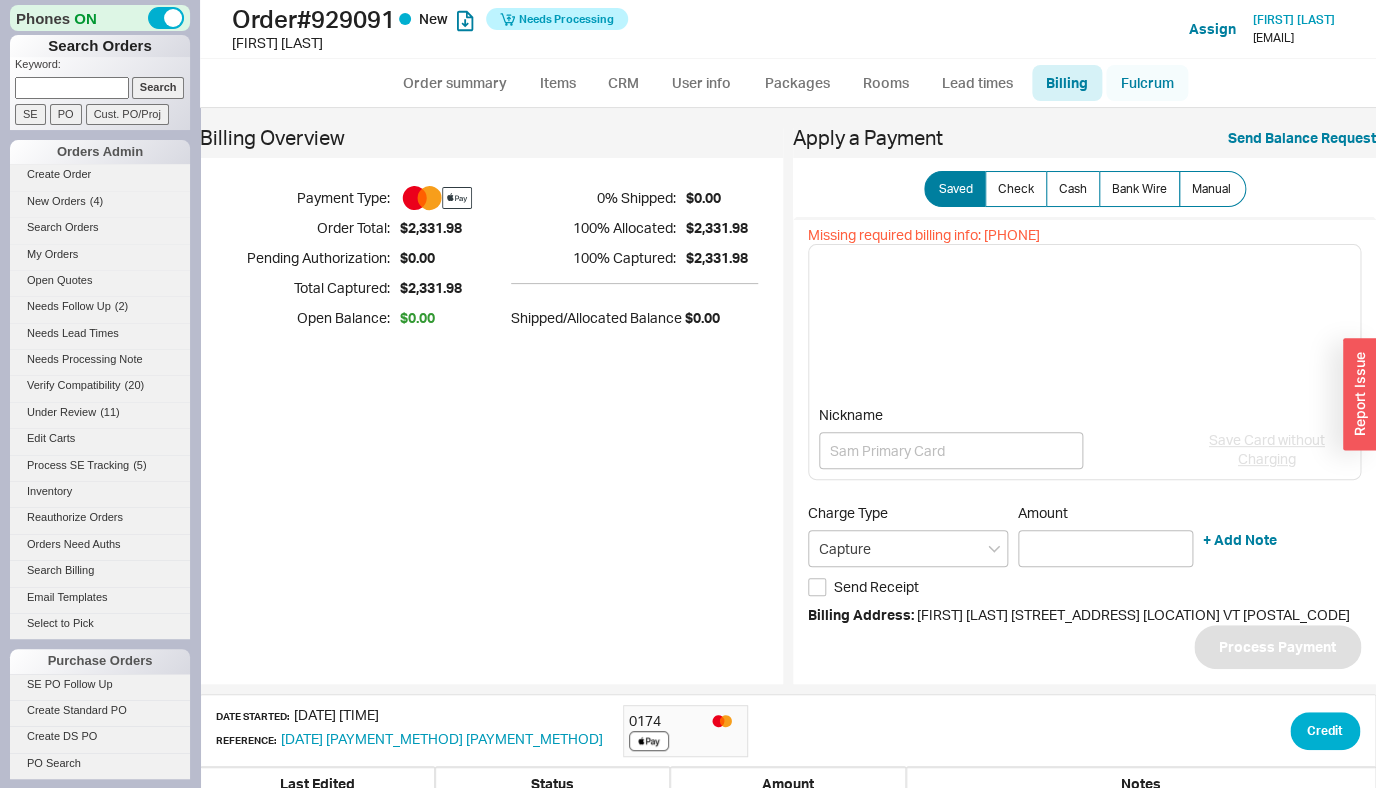click on "Fulcrum" at bounding box center (1147, 83) 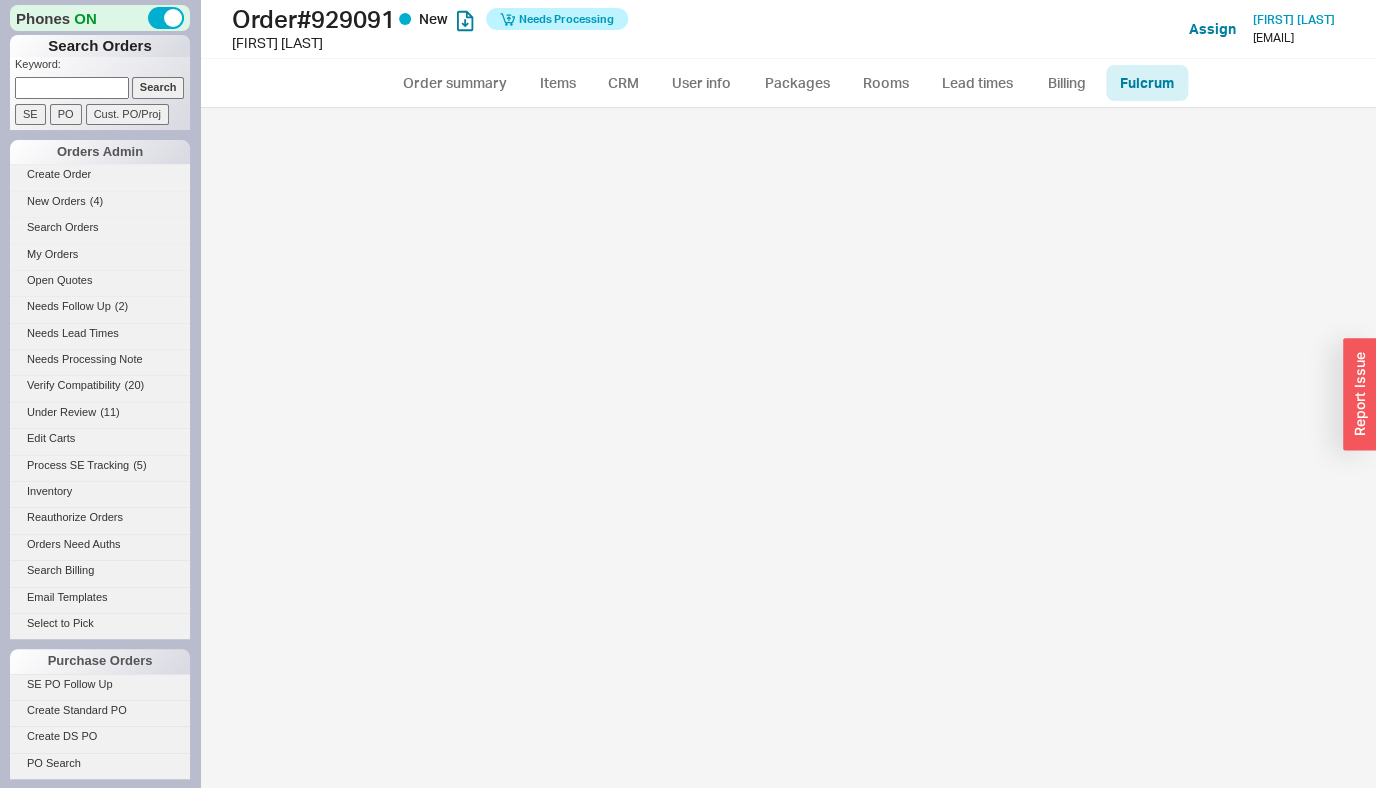 select on "768" 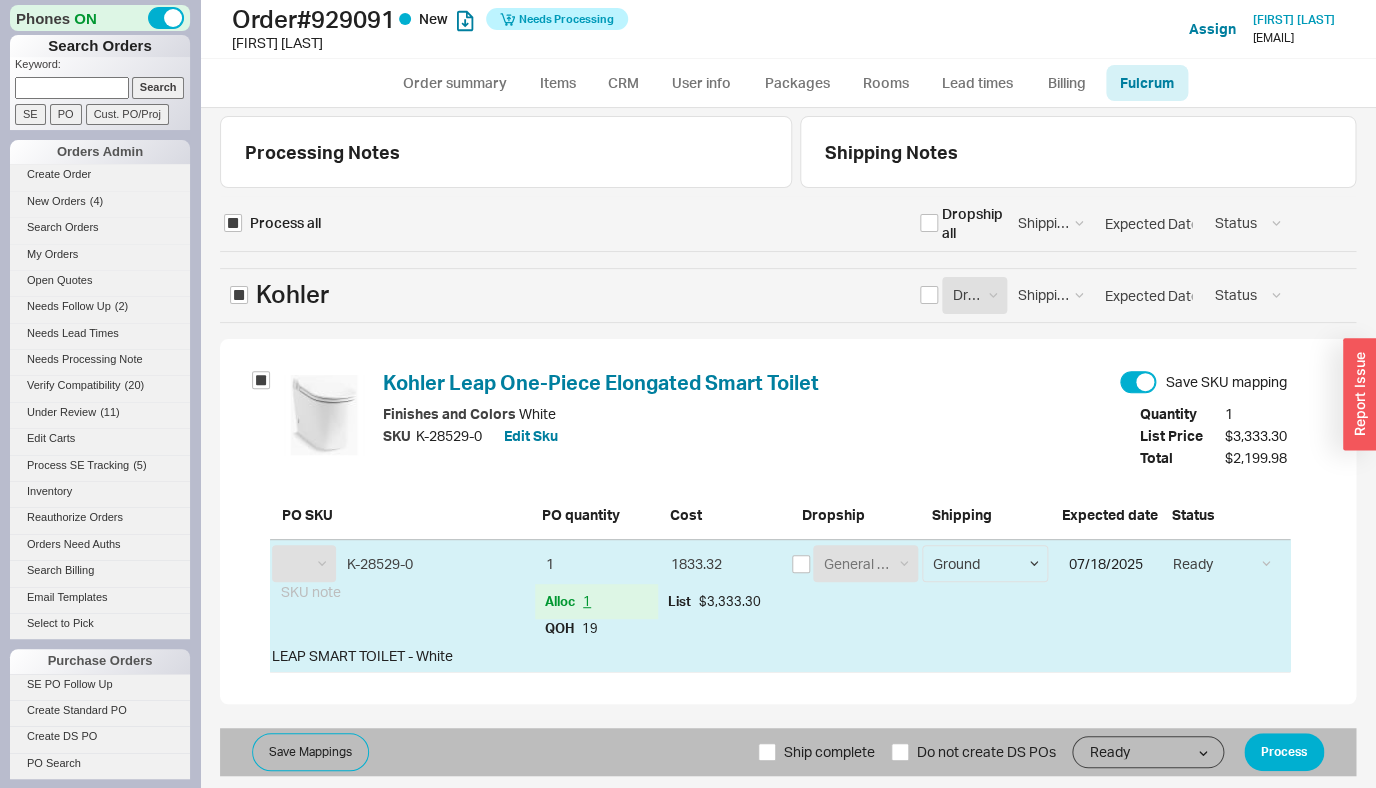 select on "KHL" 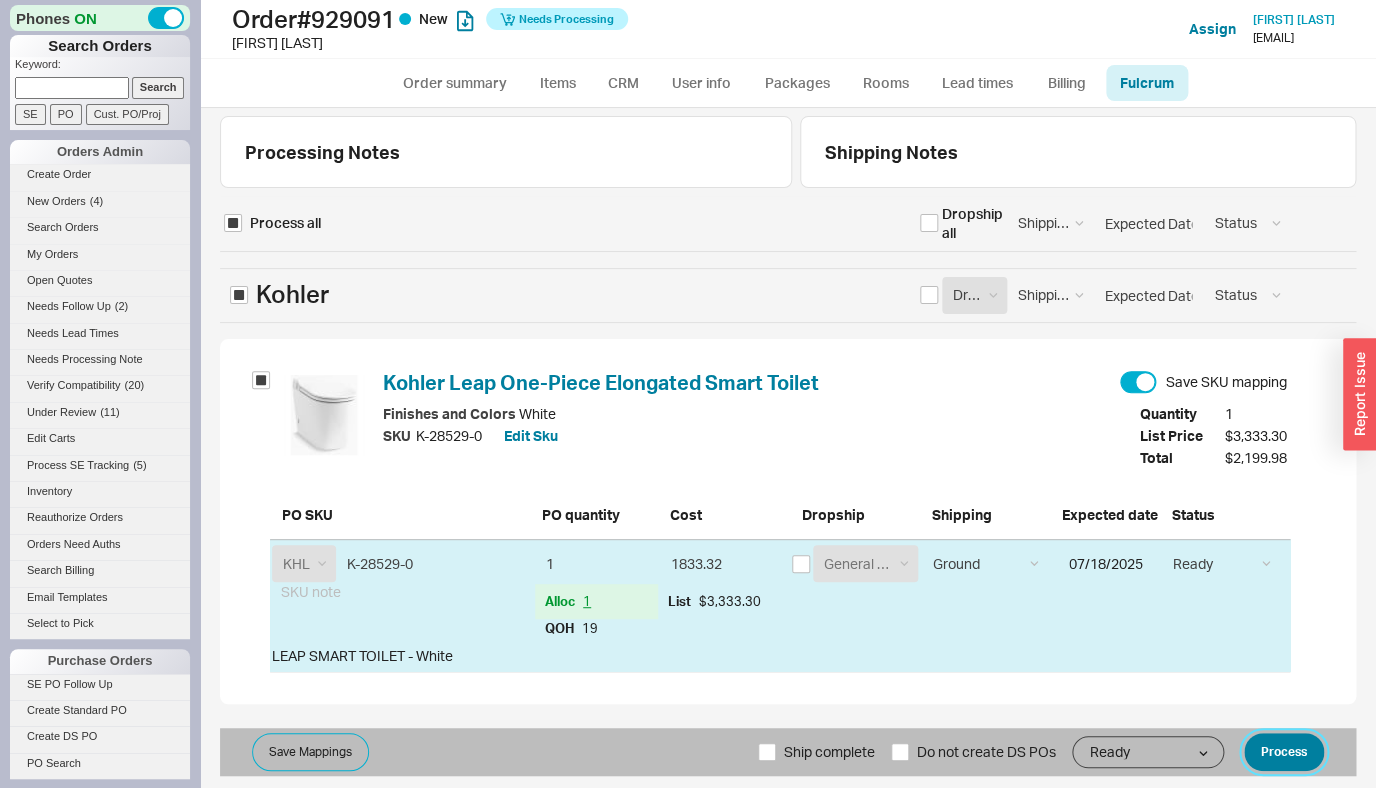 click on "Process" at bounding box center (1284, 752) 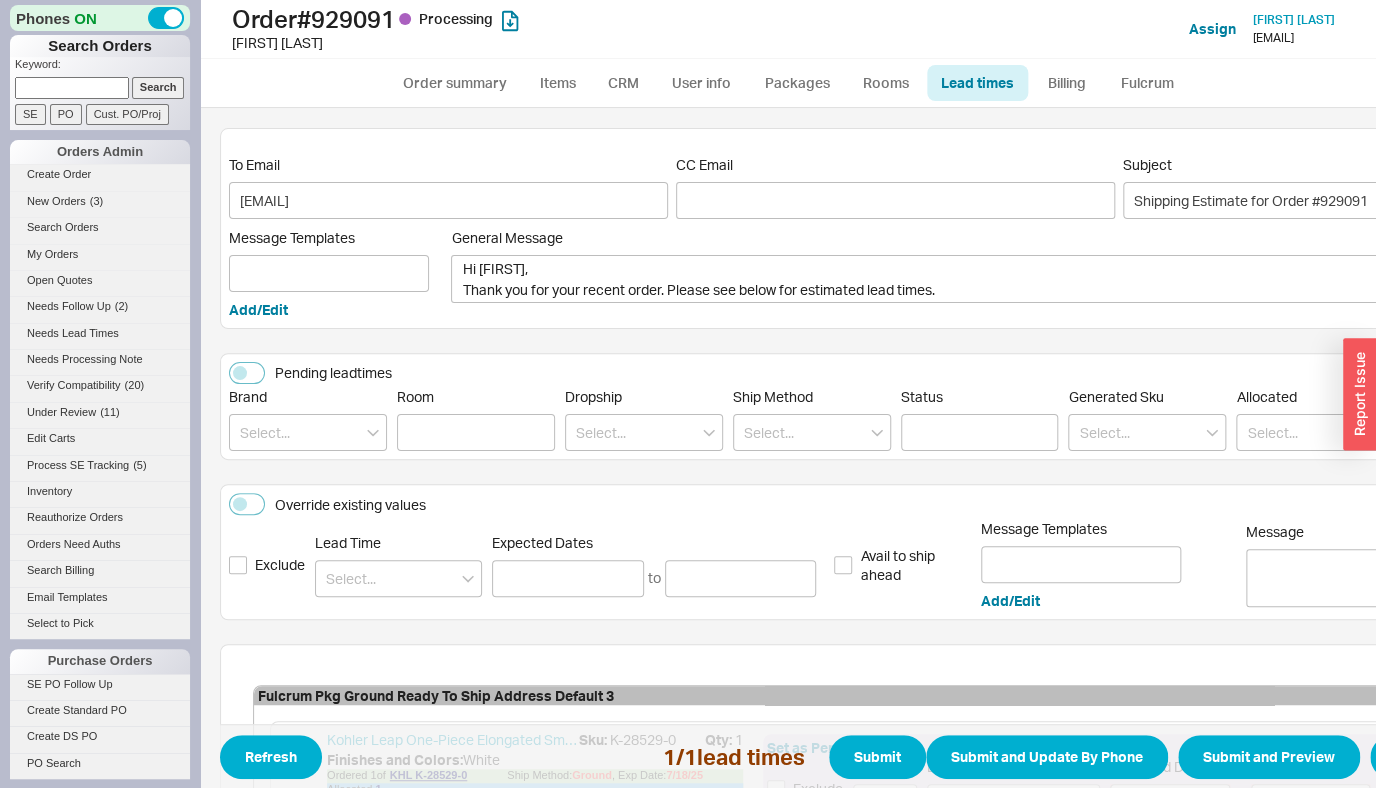 scroll, scrollTop: 268, scrollLeft: 0, axis: vertical 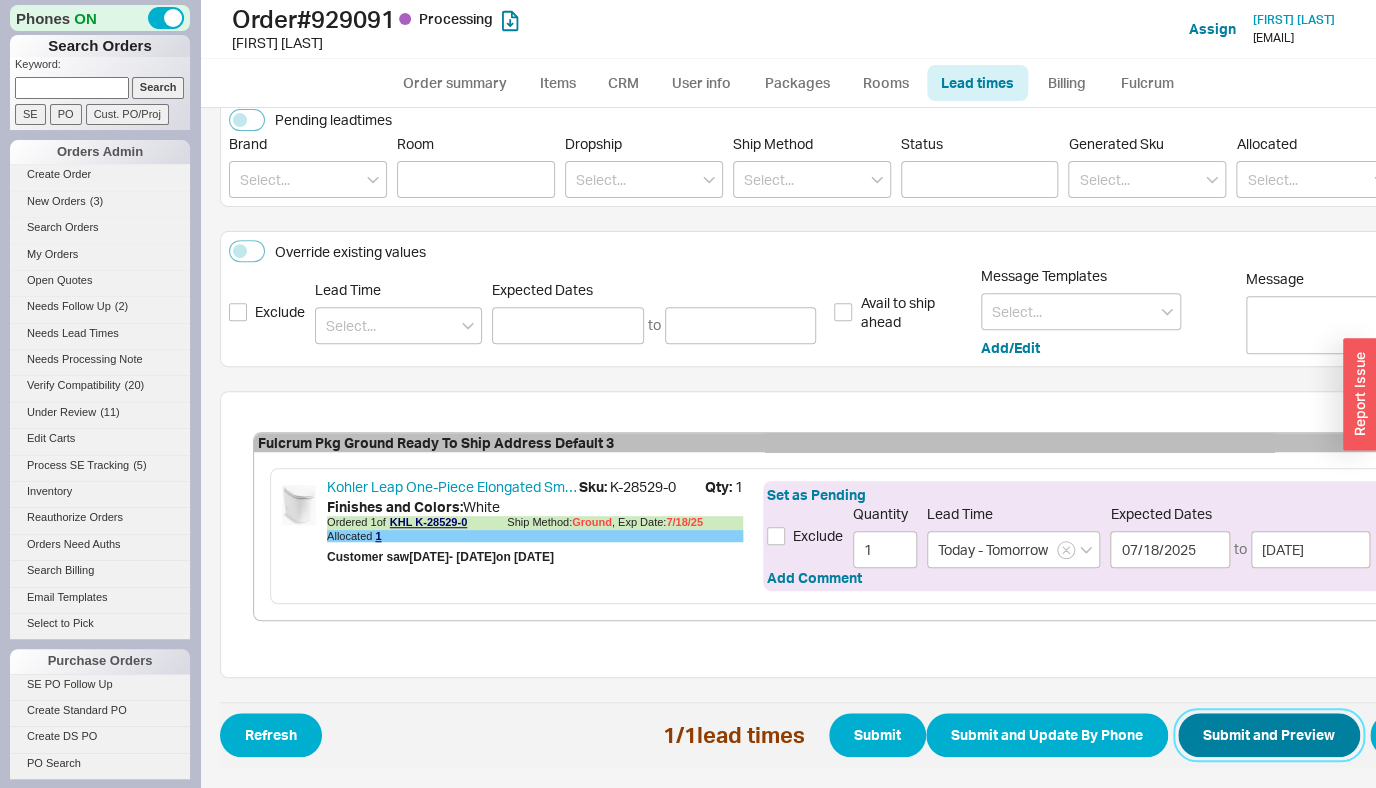click on "Submit and Preview" at bounding box center [1269, 735] 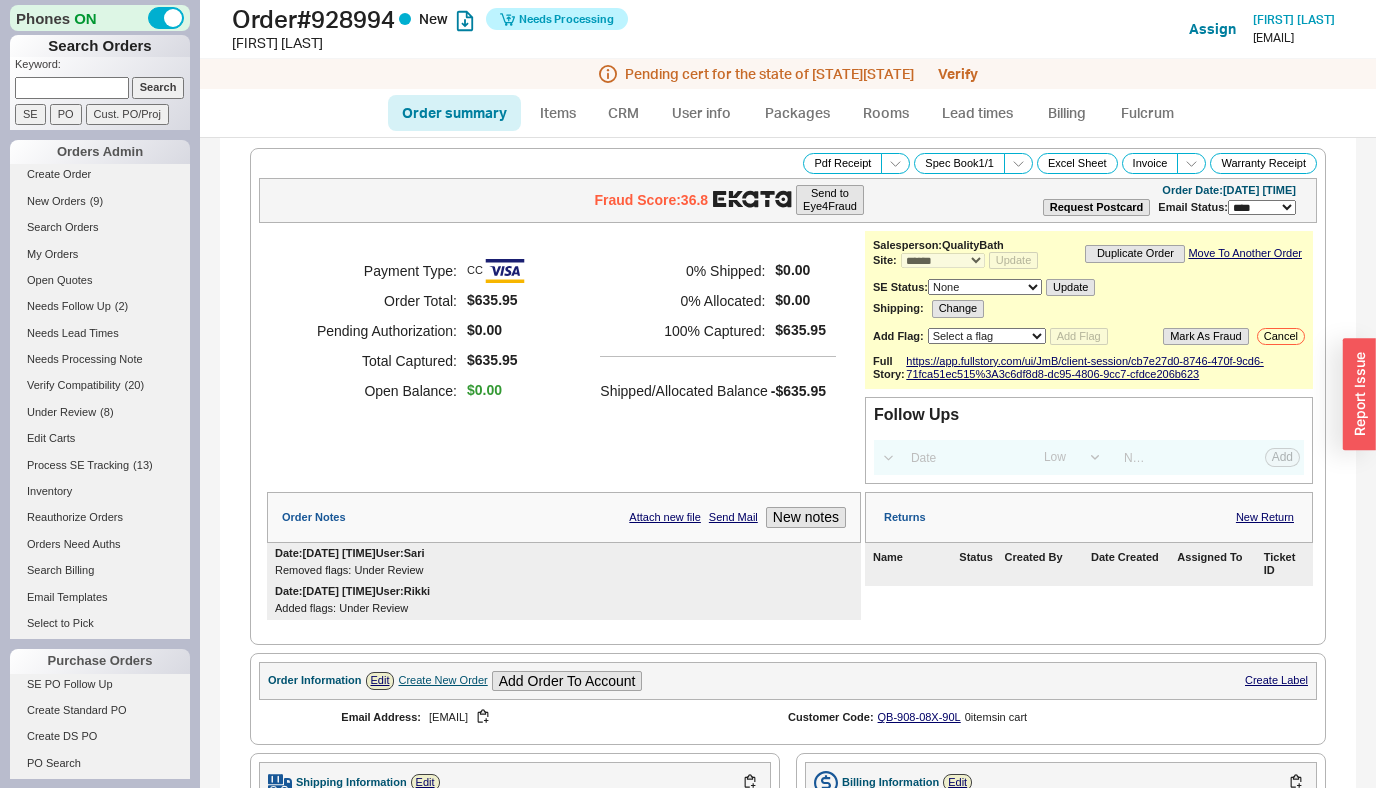 select on "*" 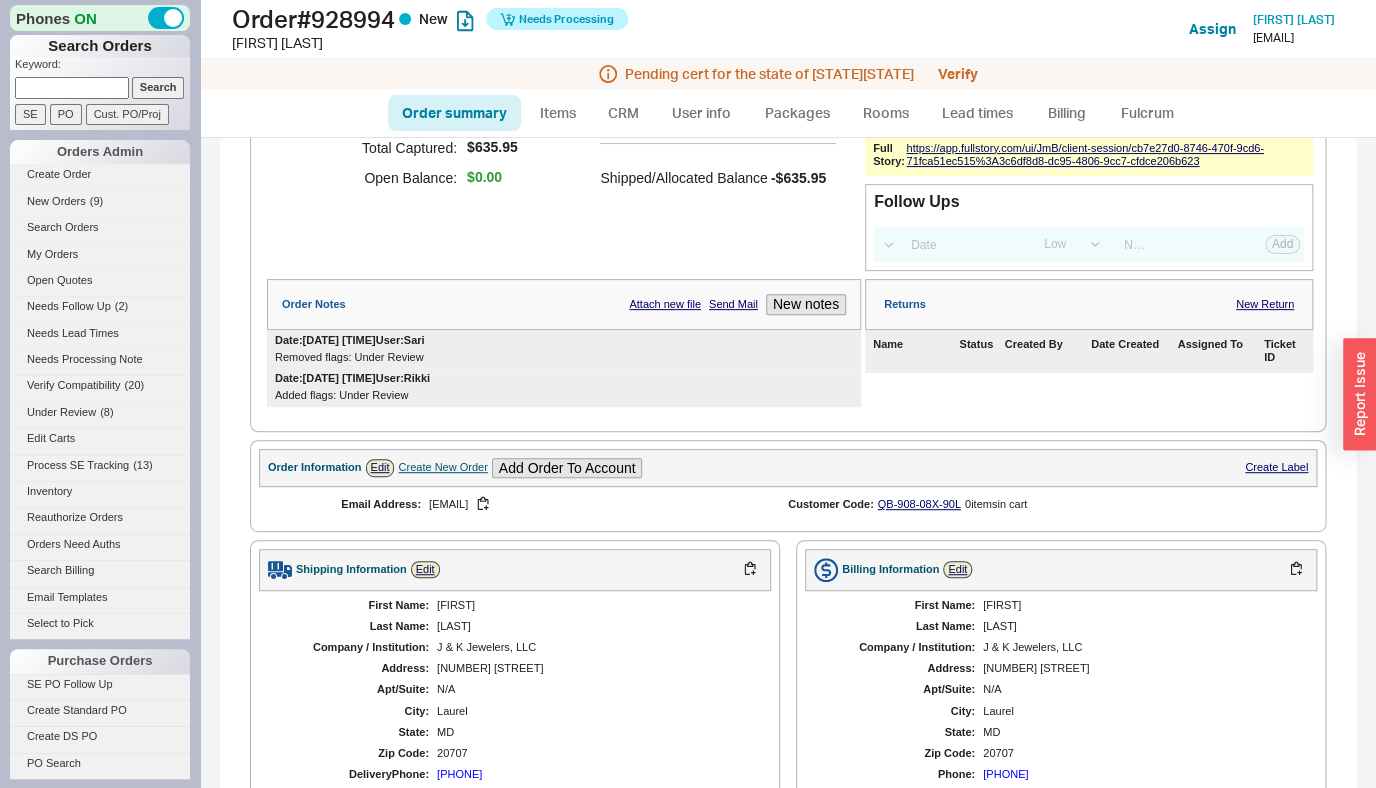 scroll, scrollTop: 720, scrollLeft: 0, axis: vertical 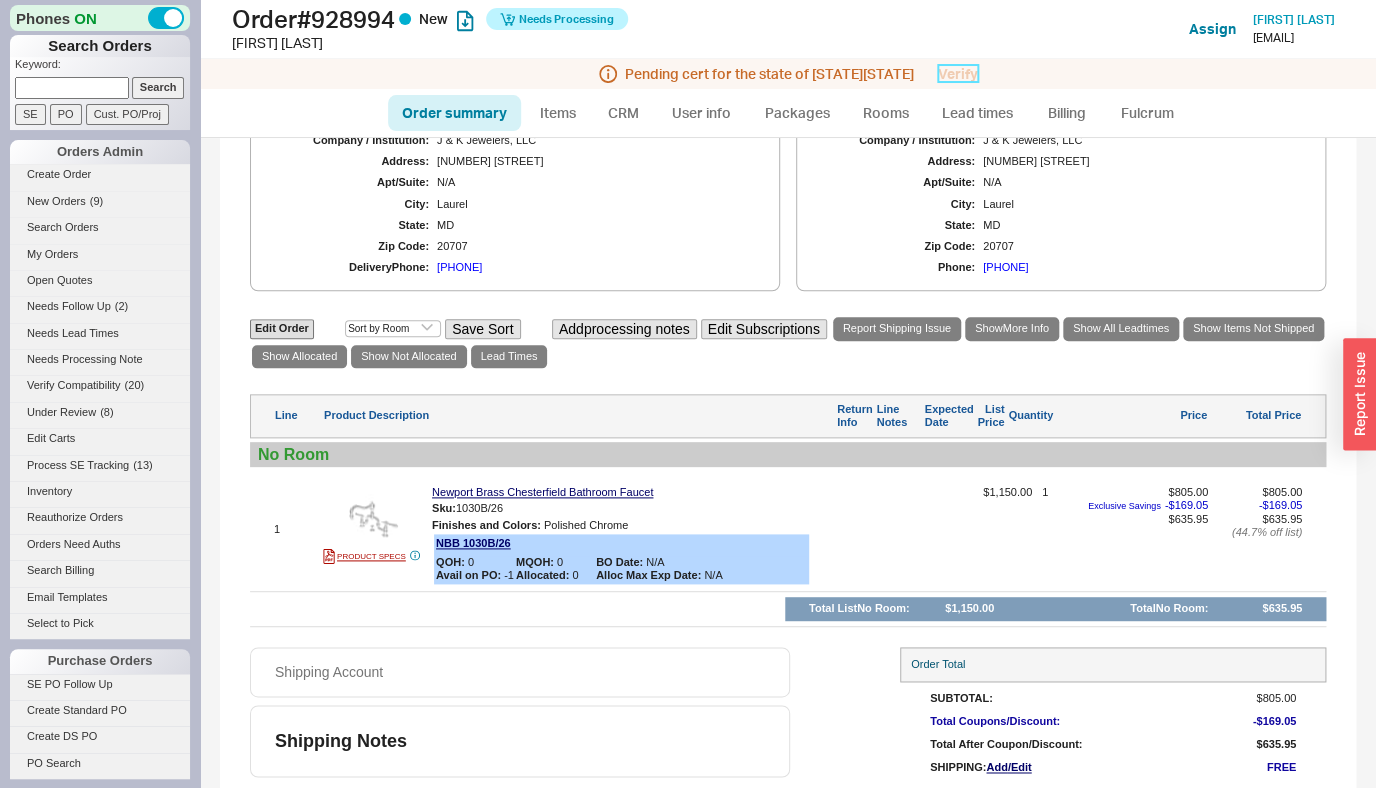 click on "Verify" at bounding box center (958, 73) 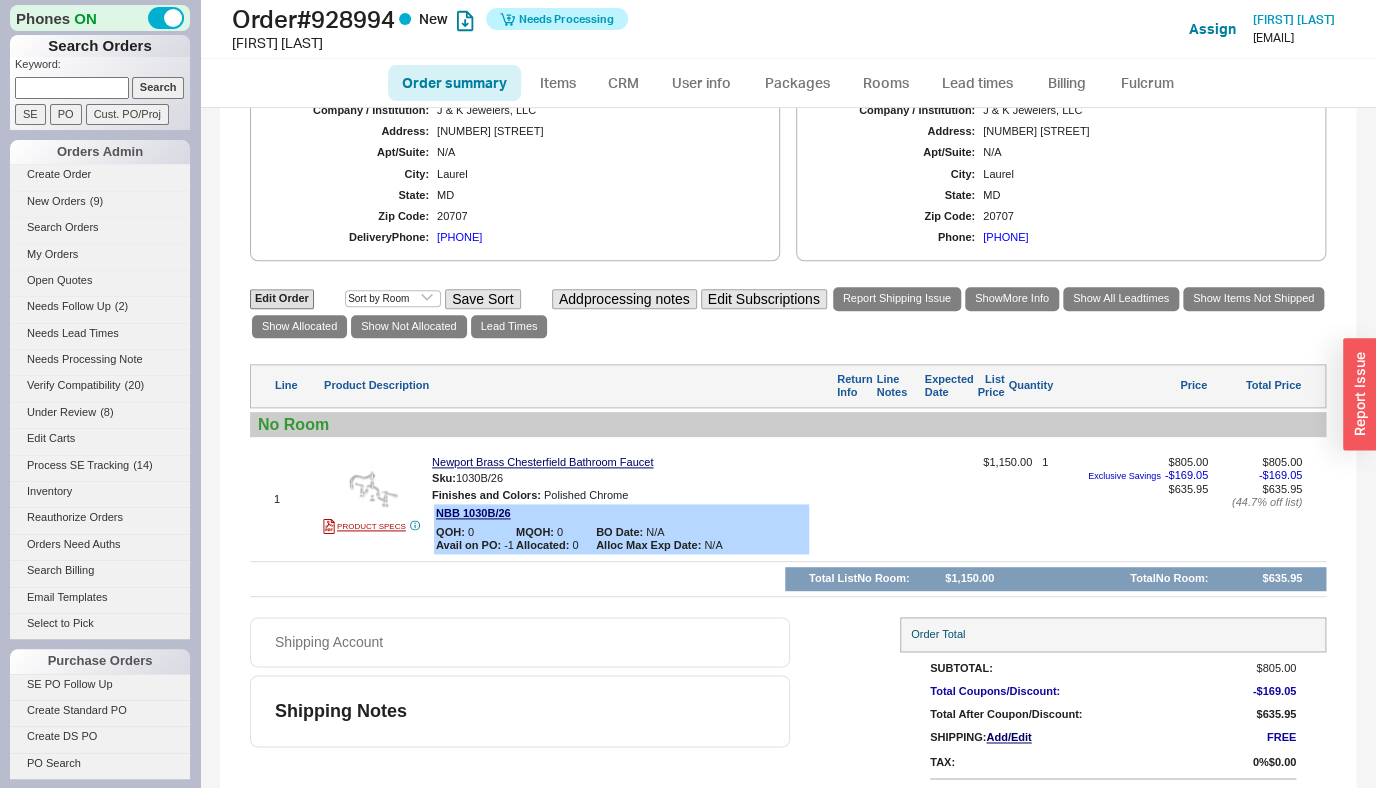 click on "Order summary Items CRM User info Packages Rooms Lead times Billing Fulcrum" at bounding box center (788, 83) 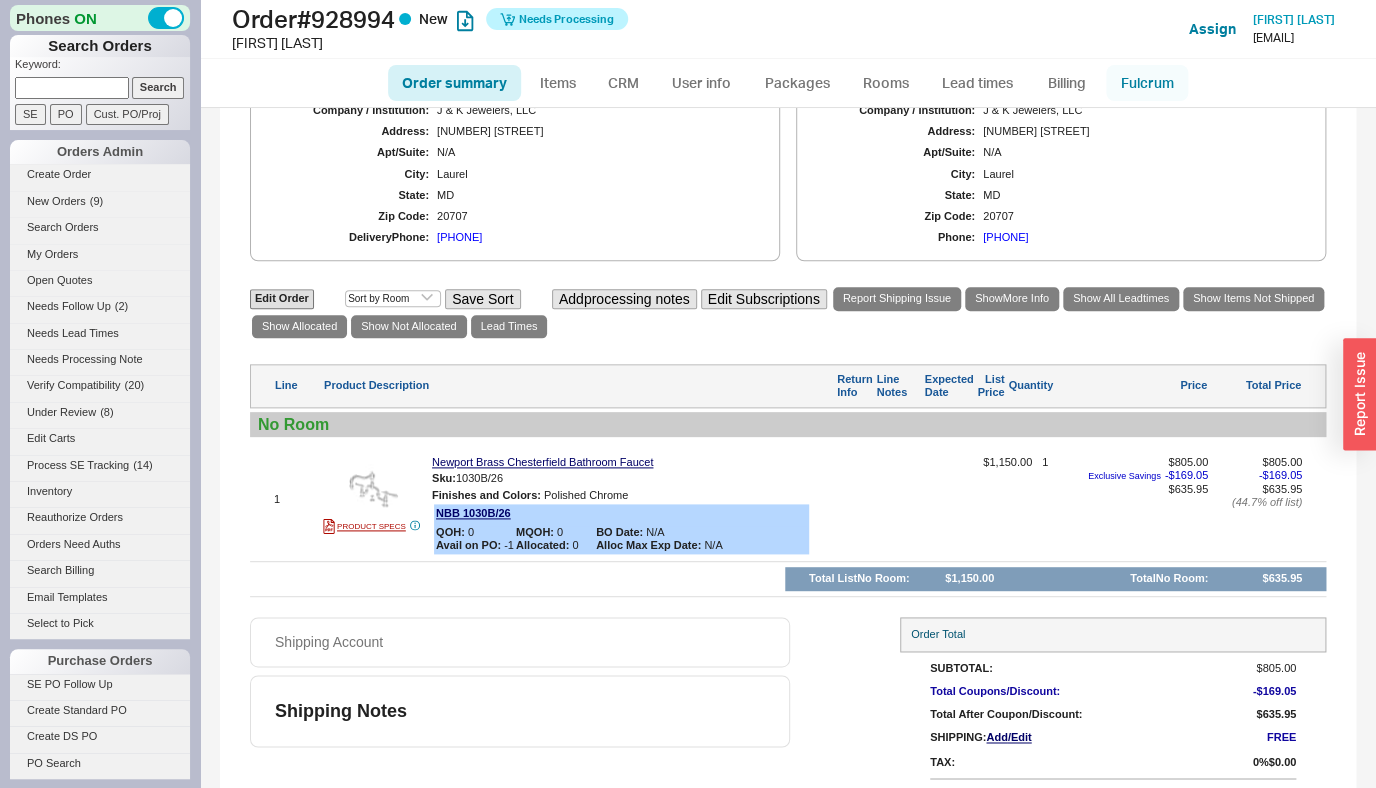 click on "Fulcrum" at bounding box center [1147, 83] 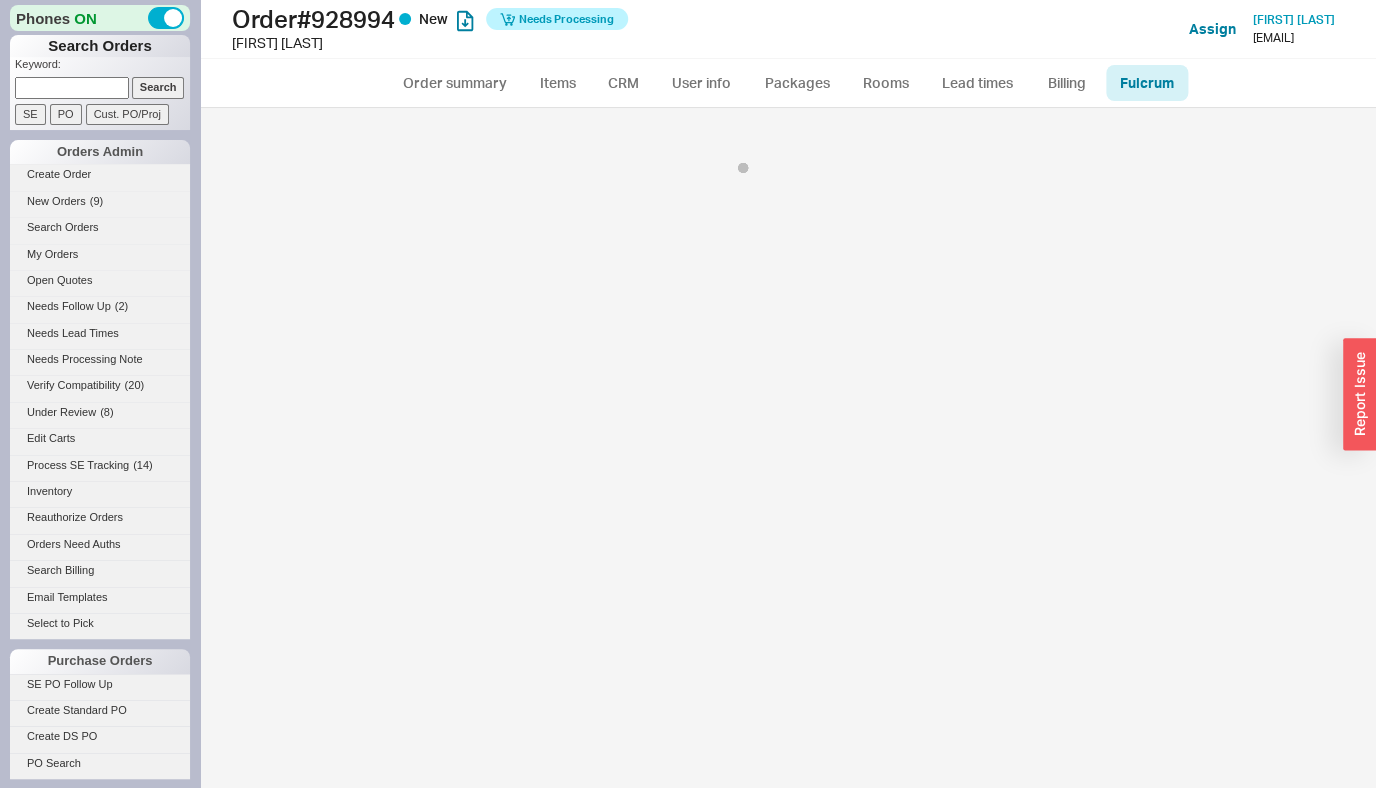 select on "NBB" 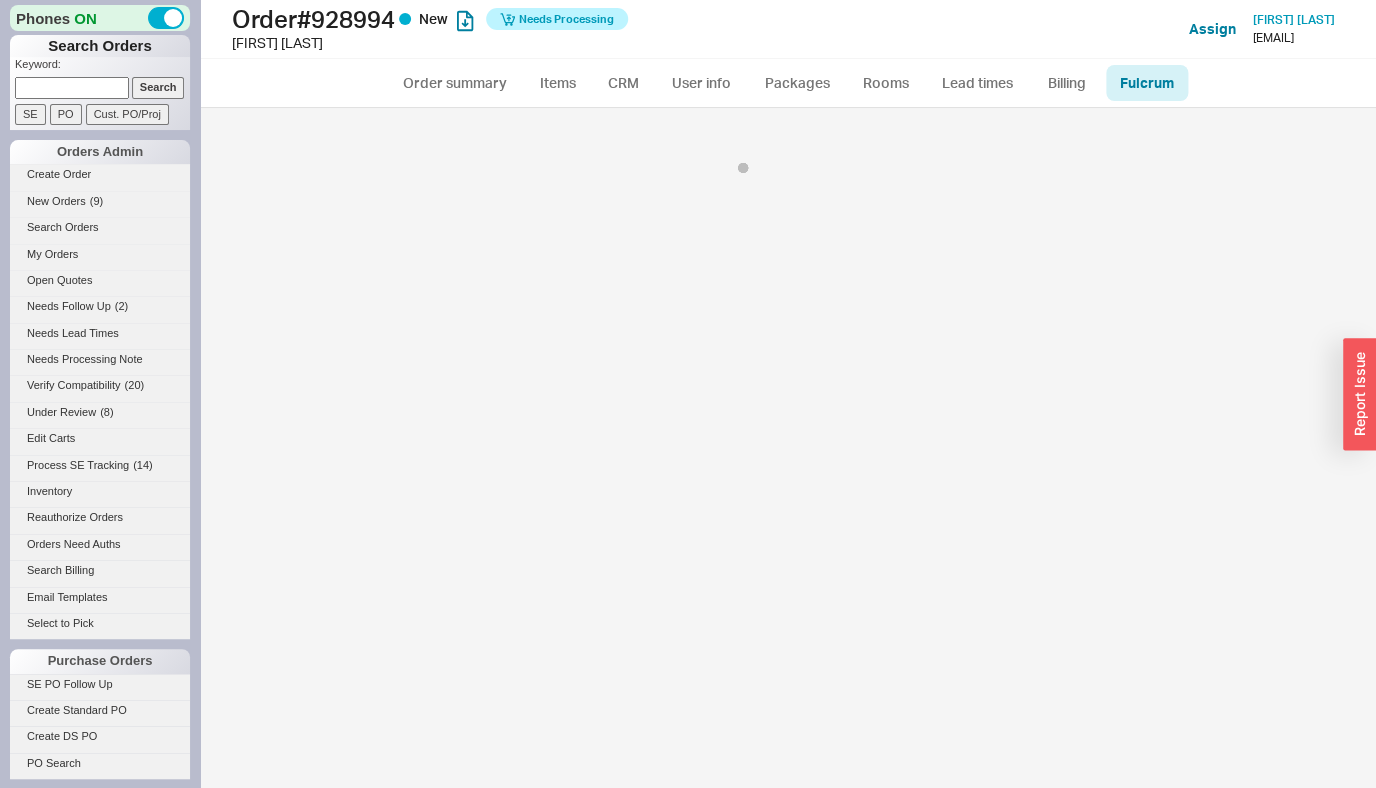 select on "134" 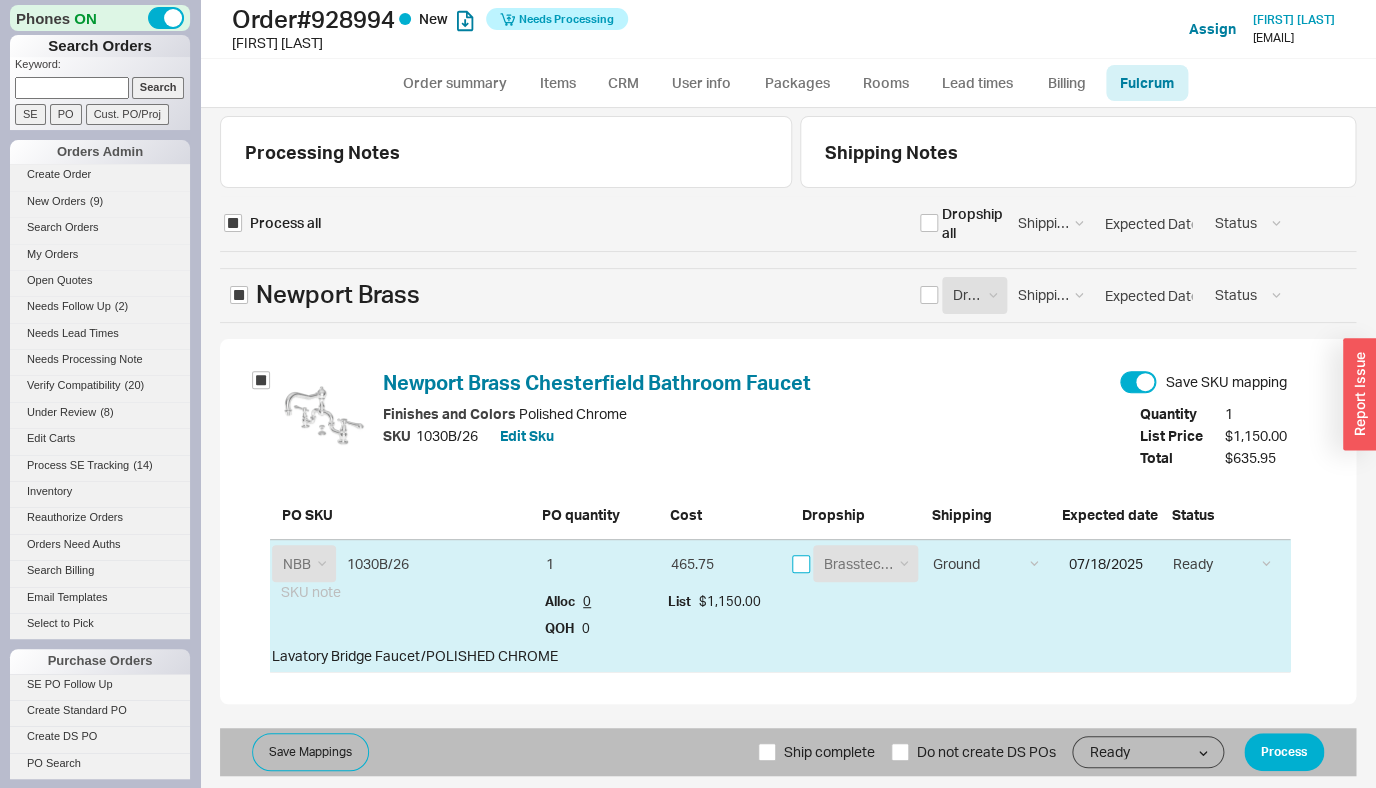 click at bounding box center (801, 564) 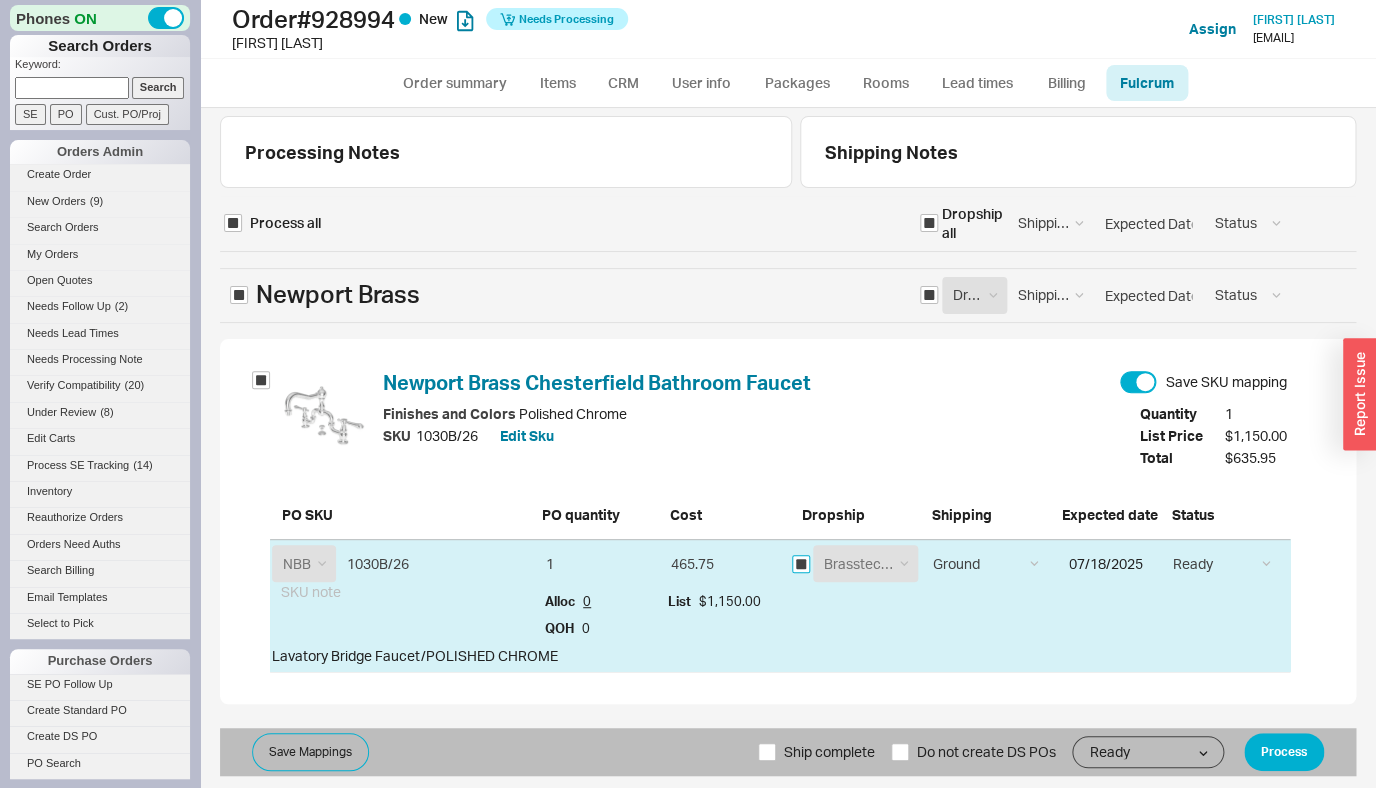 checkbox on "true" 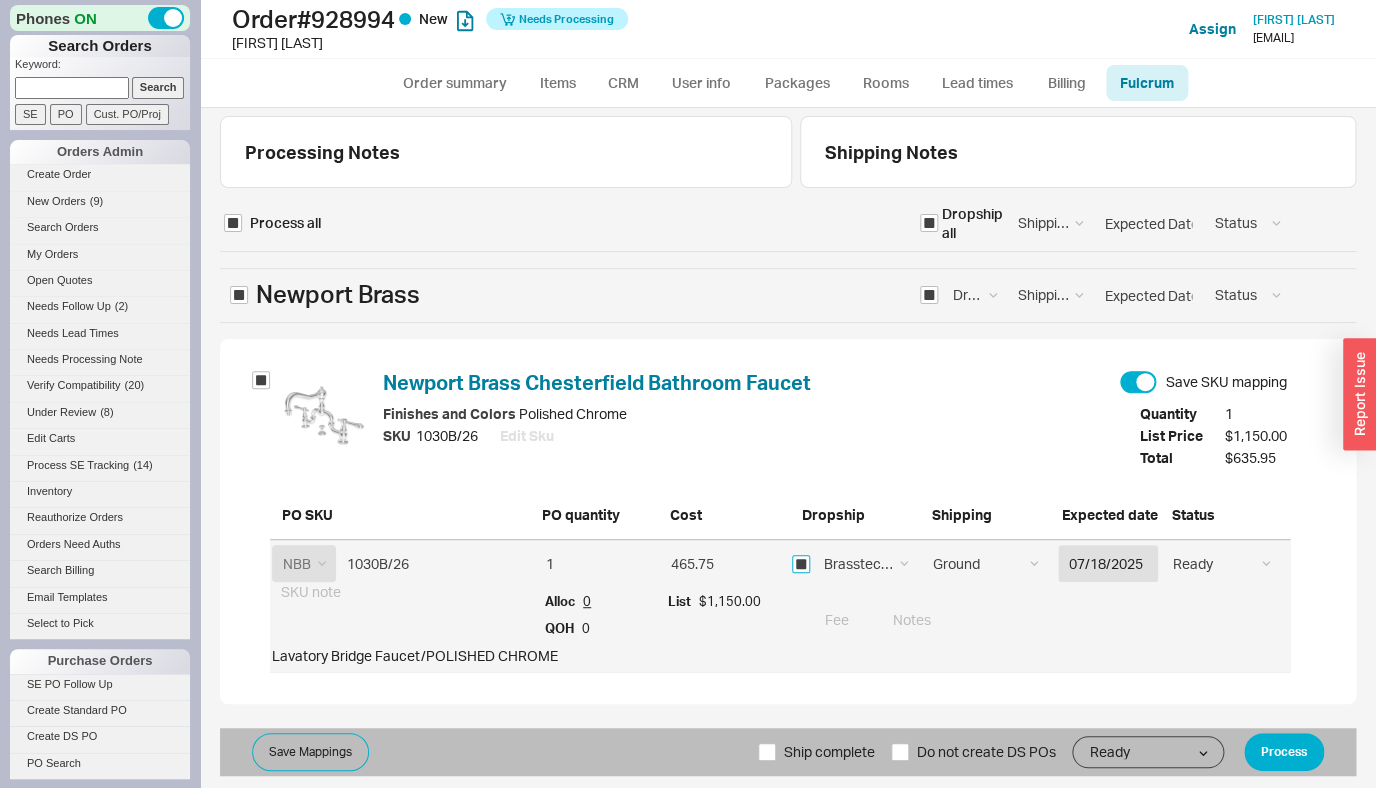checkbox on "true" 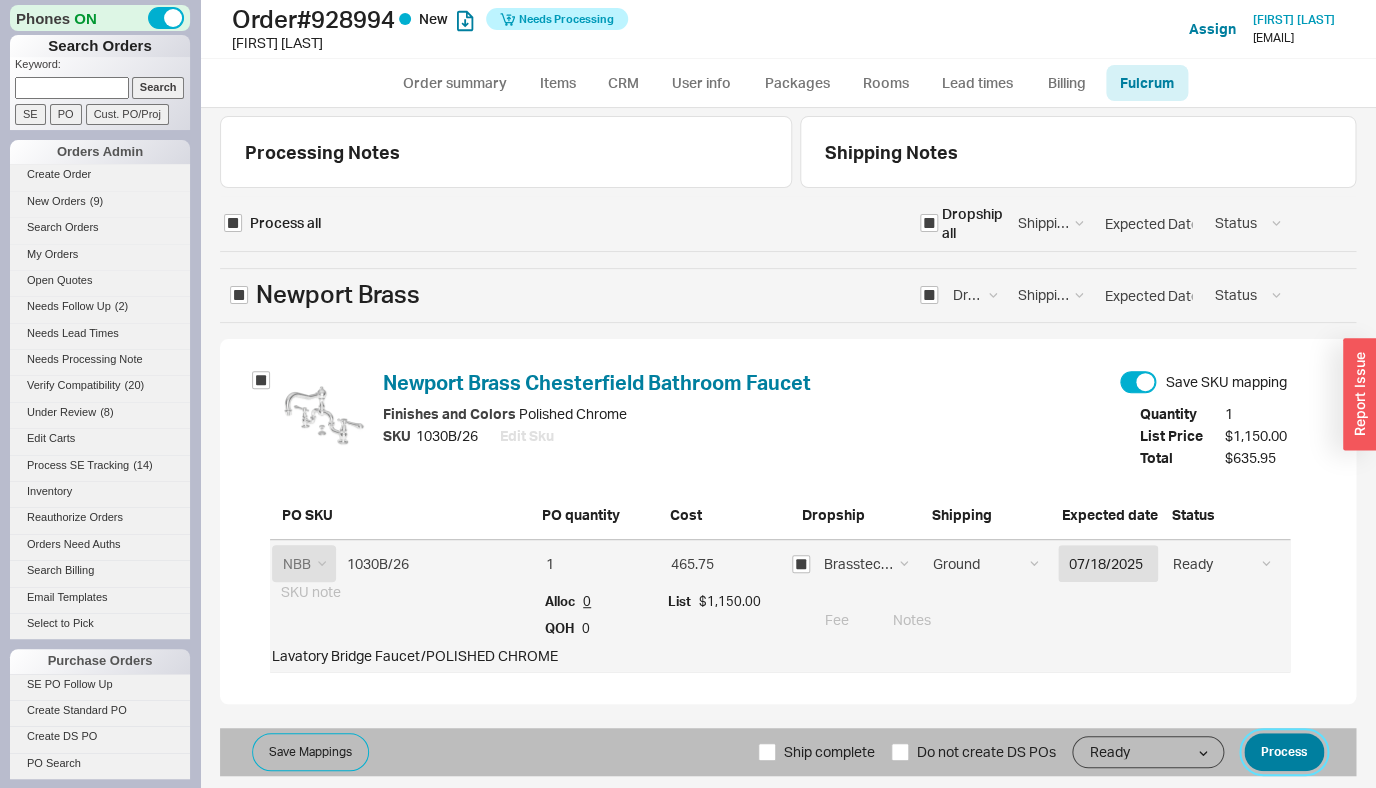 click on "Process" at bounding box center [1284, 752] 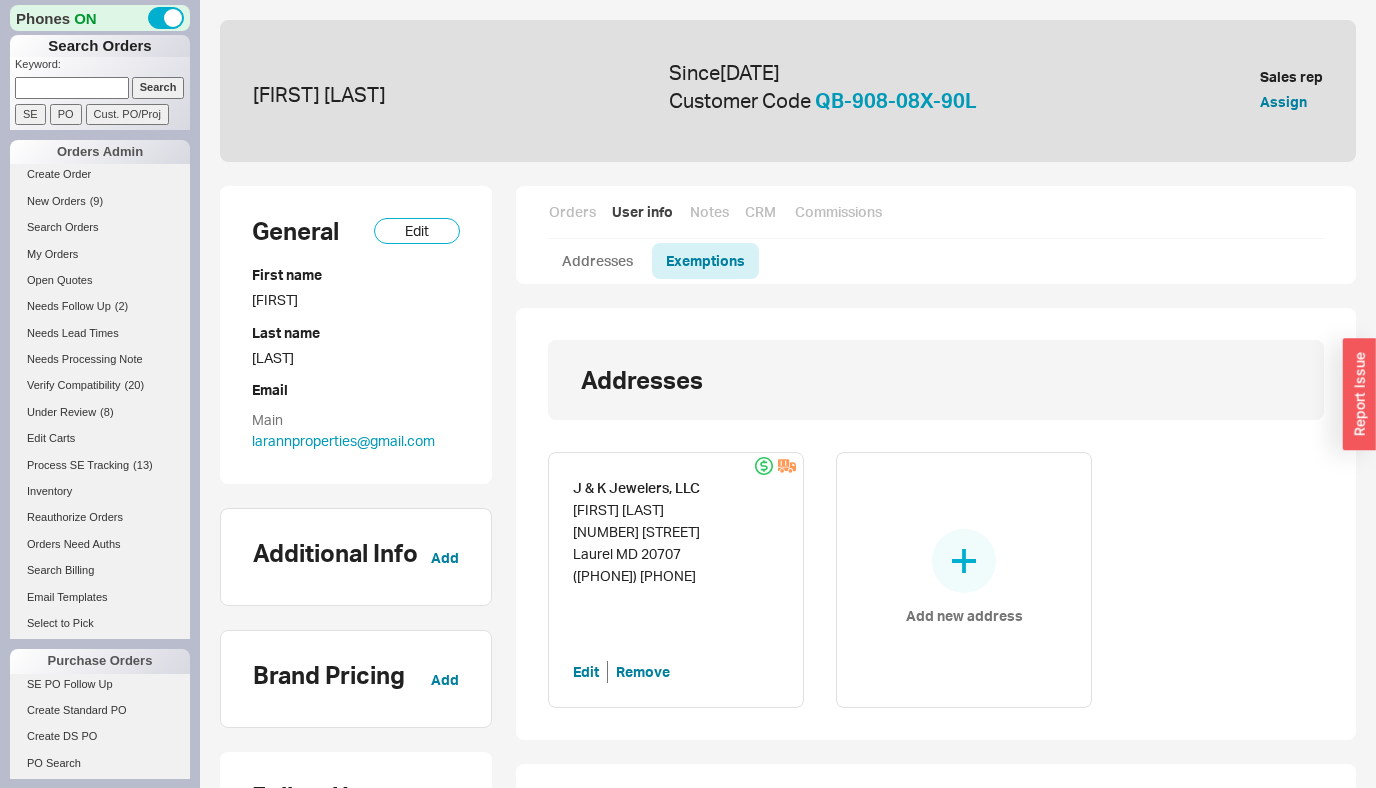 scroll, scrollTop: 456, scrollLeft: 0, axis: vertical 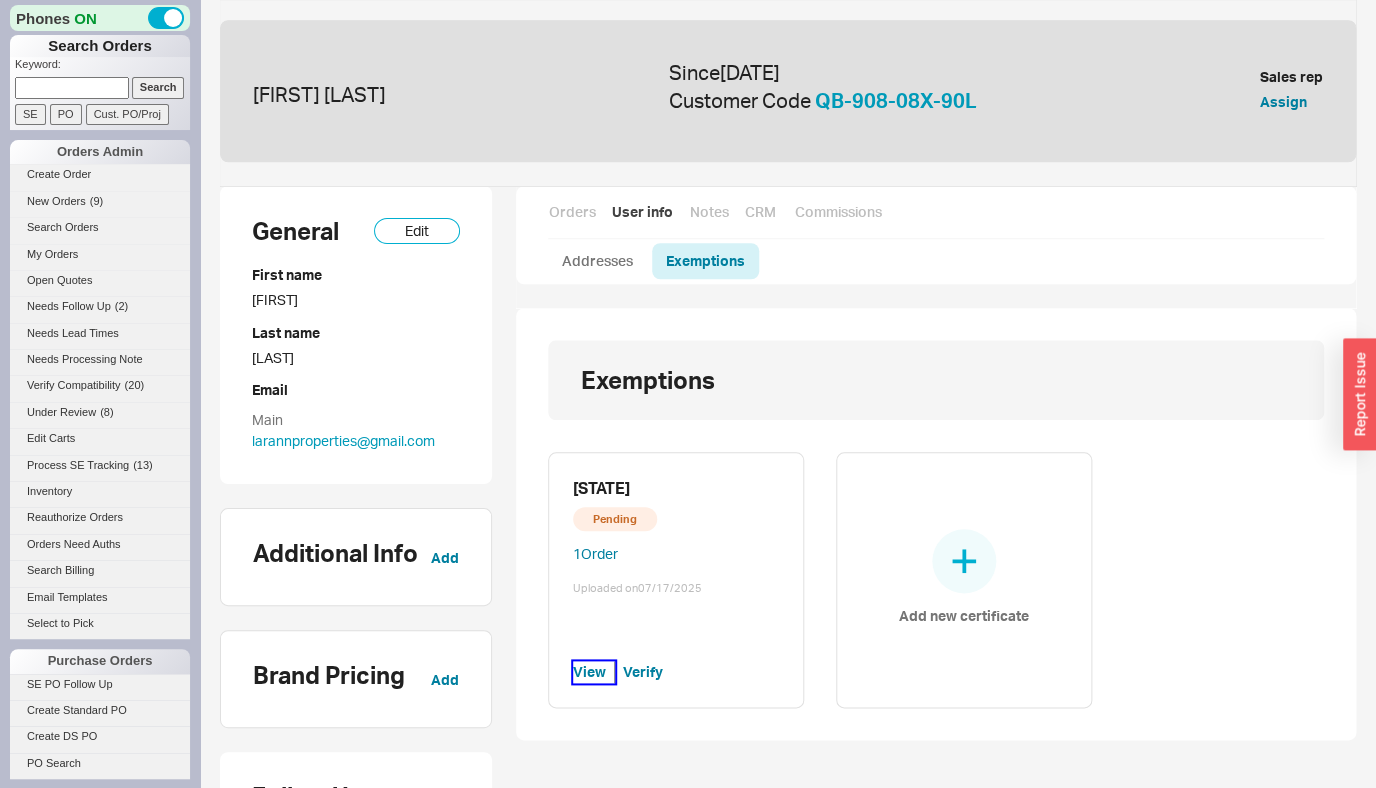 click on "View" at bounding box center [594, 672] 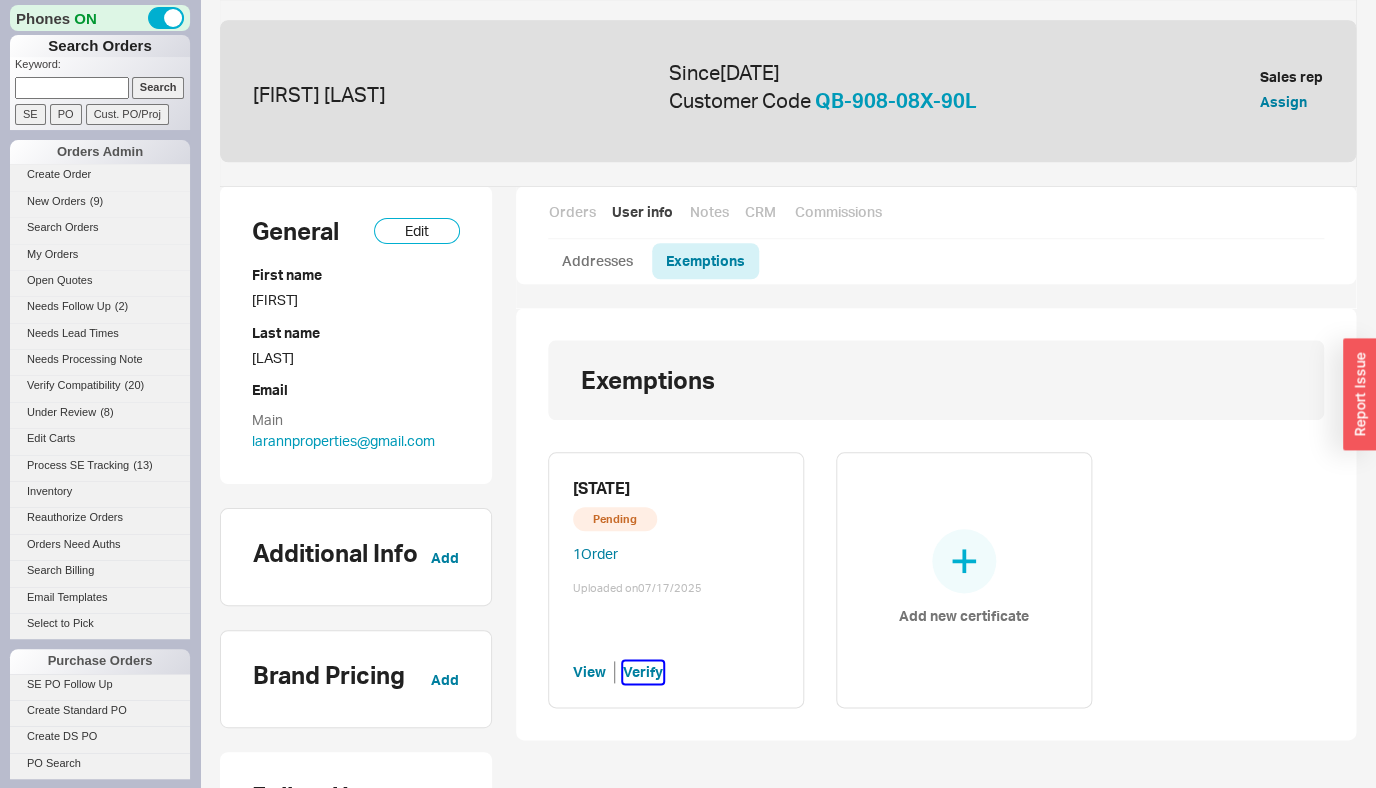 click on "Verify" at bounding box center (643, 672) 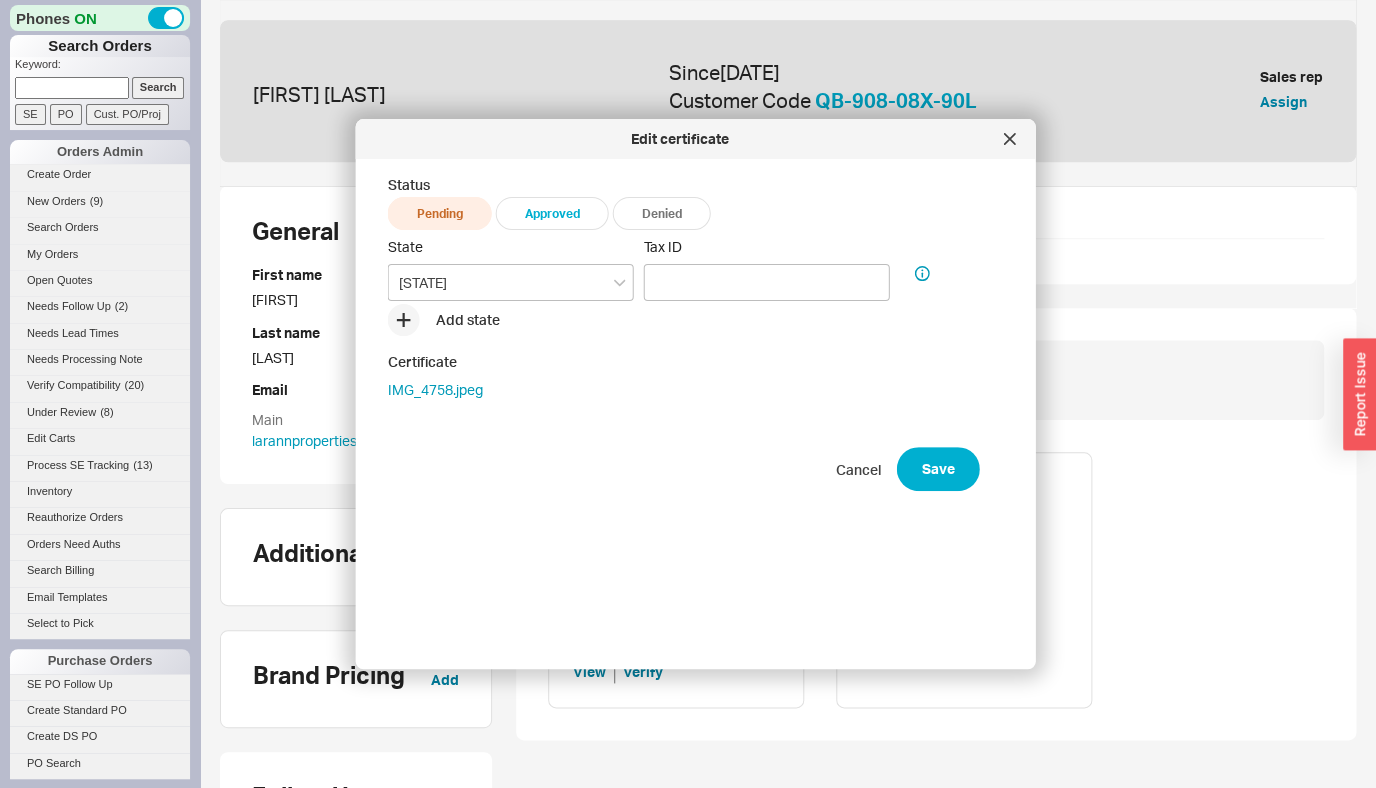 click on "Approved" at bounding box center (552, 213) 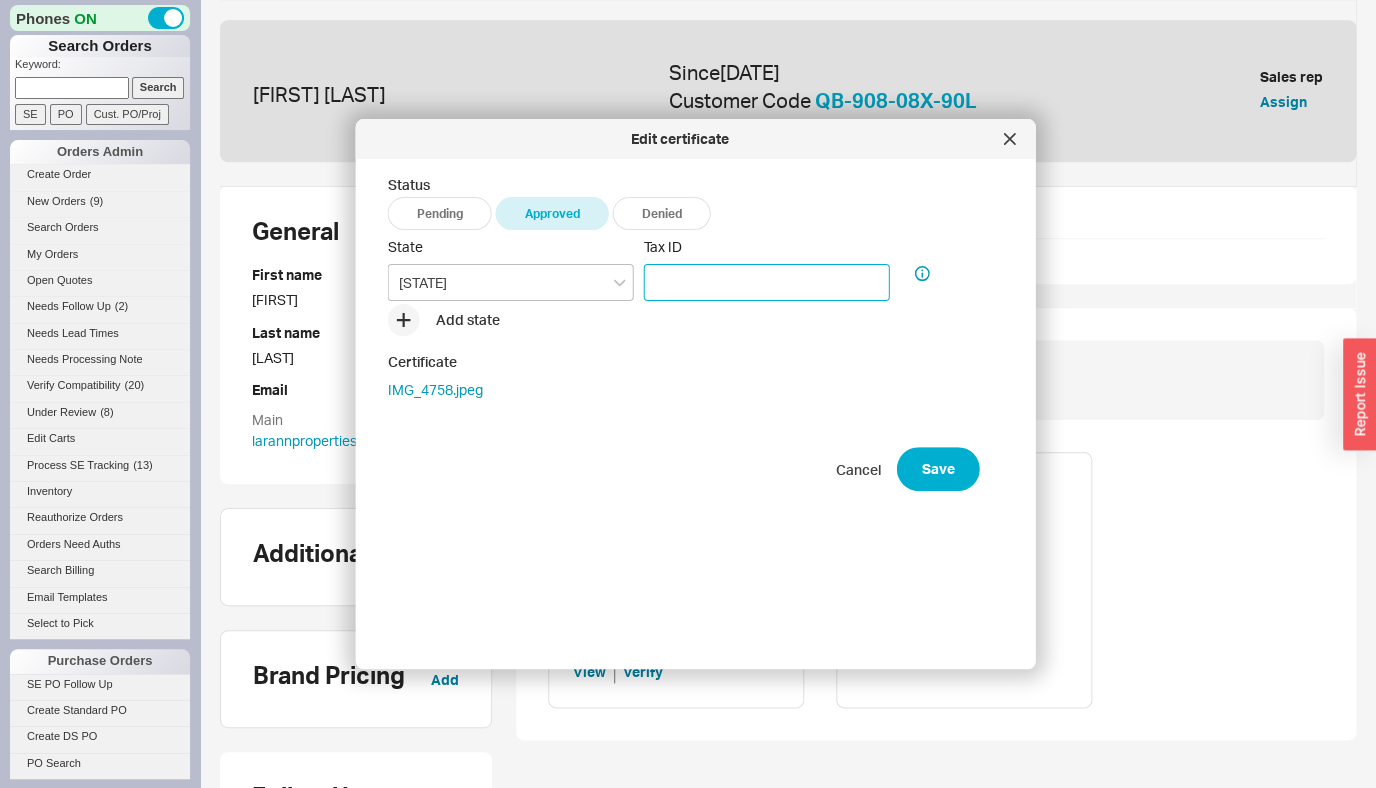 click on "Tax ID" at bounding box center (767, 282) 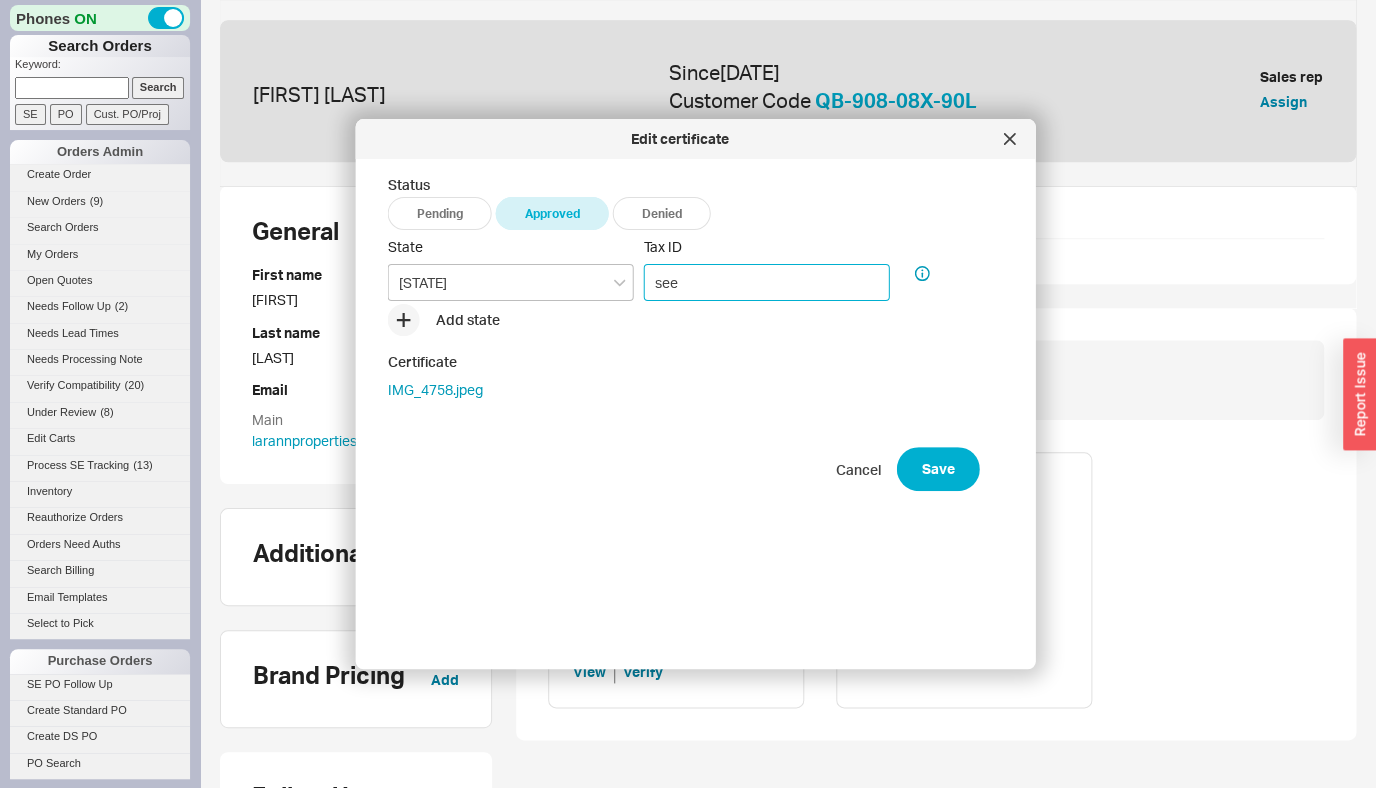 click on "see" at bounding box center [767, 282] 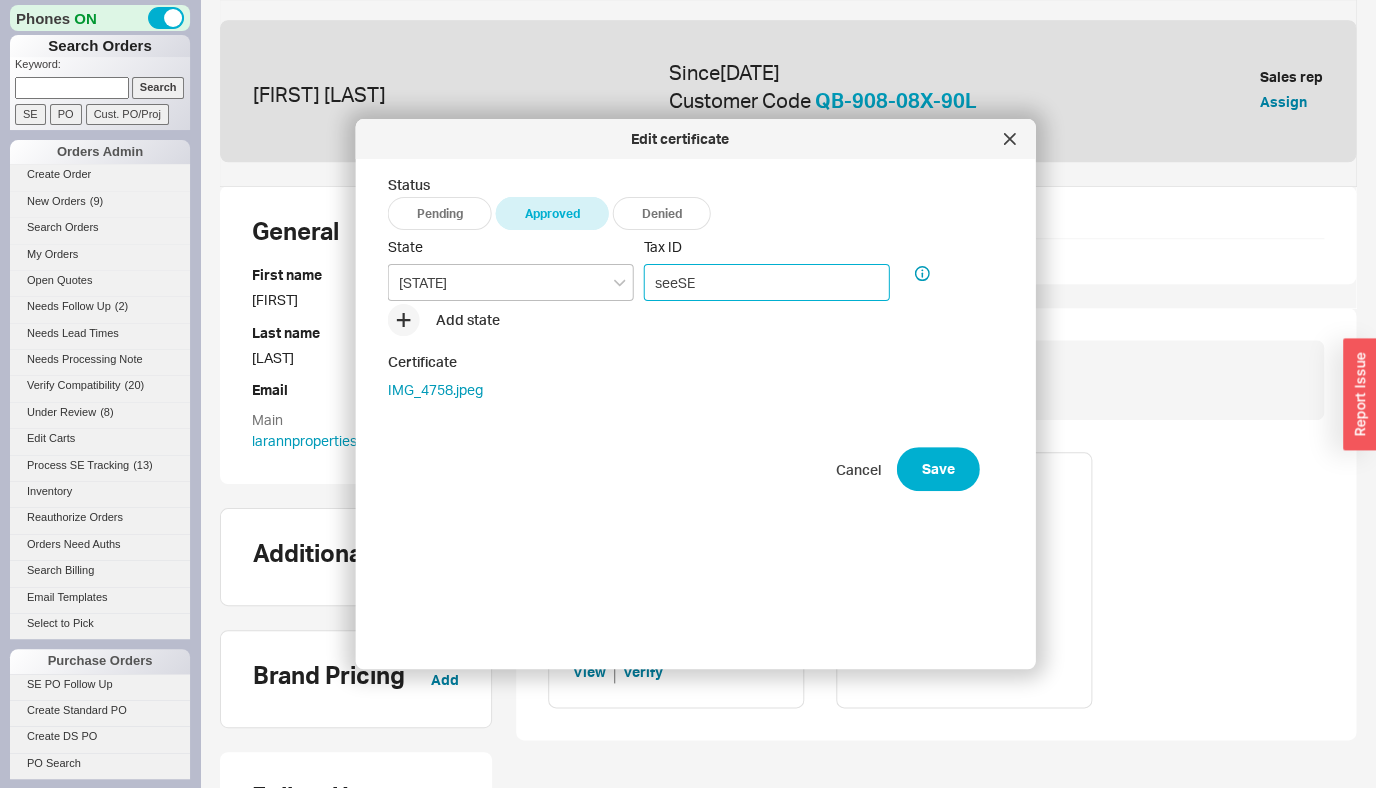 click on "seeSE" at bounding box center [767, 282] 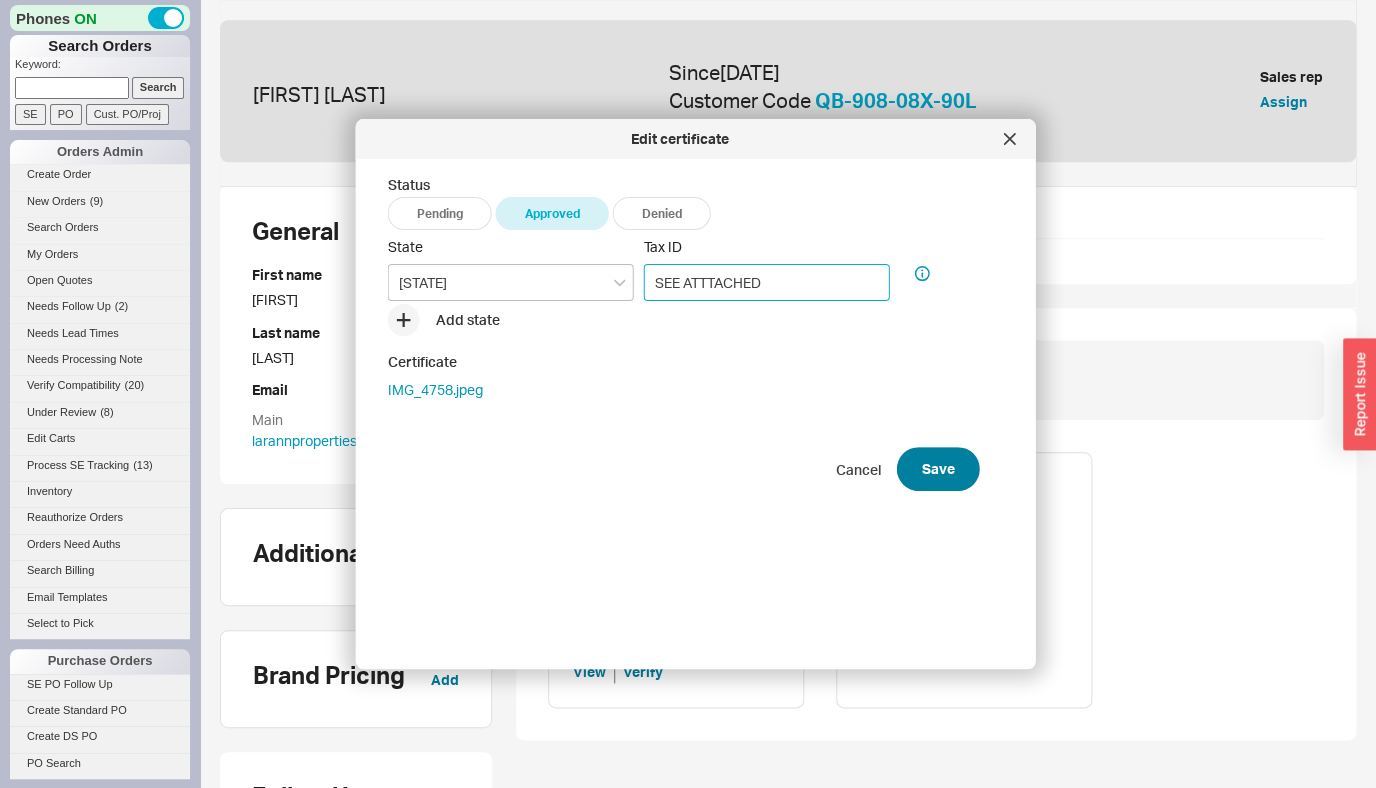 type on "SEE ATTTACHED" 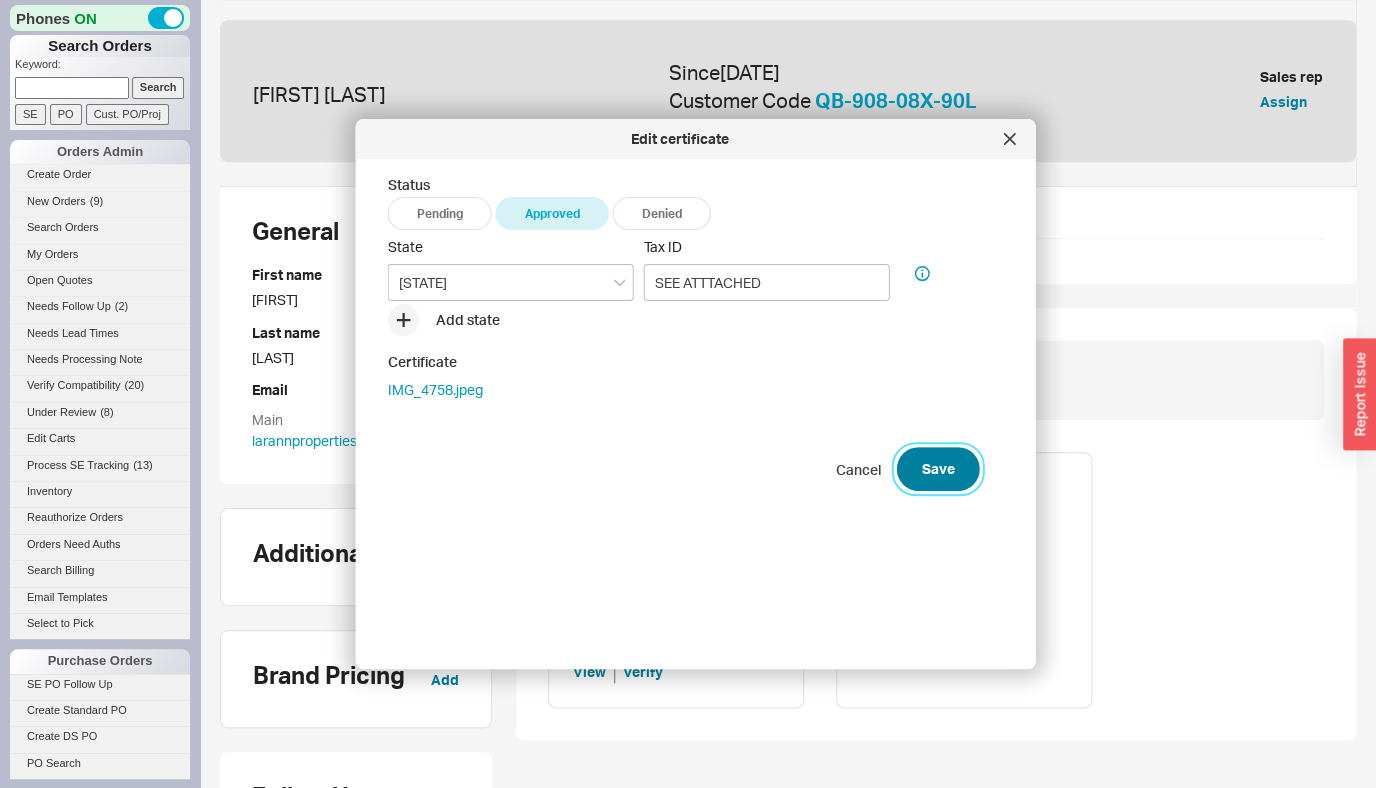 click on "Save" at bounding box center [938, 469] 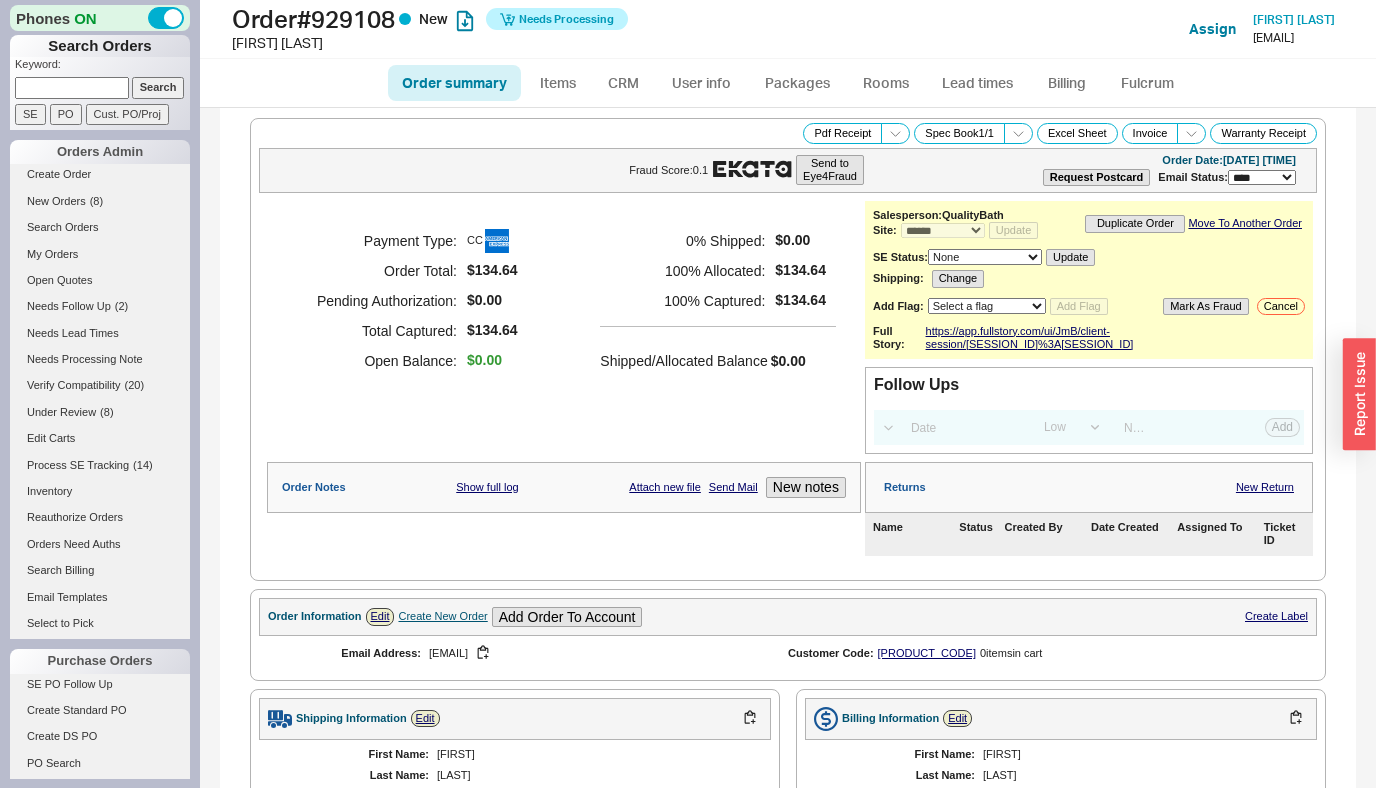 select on "*" 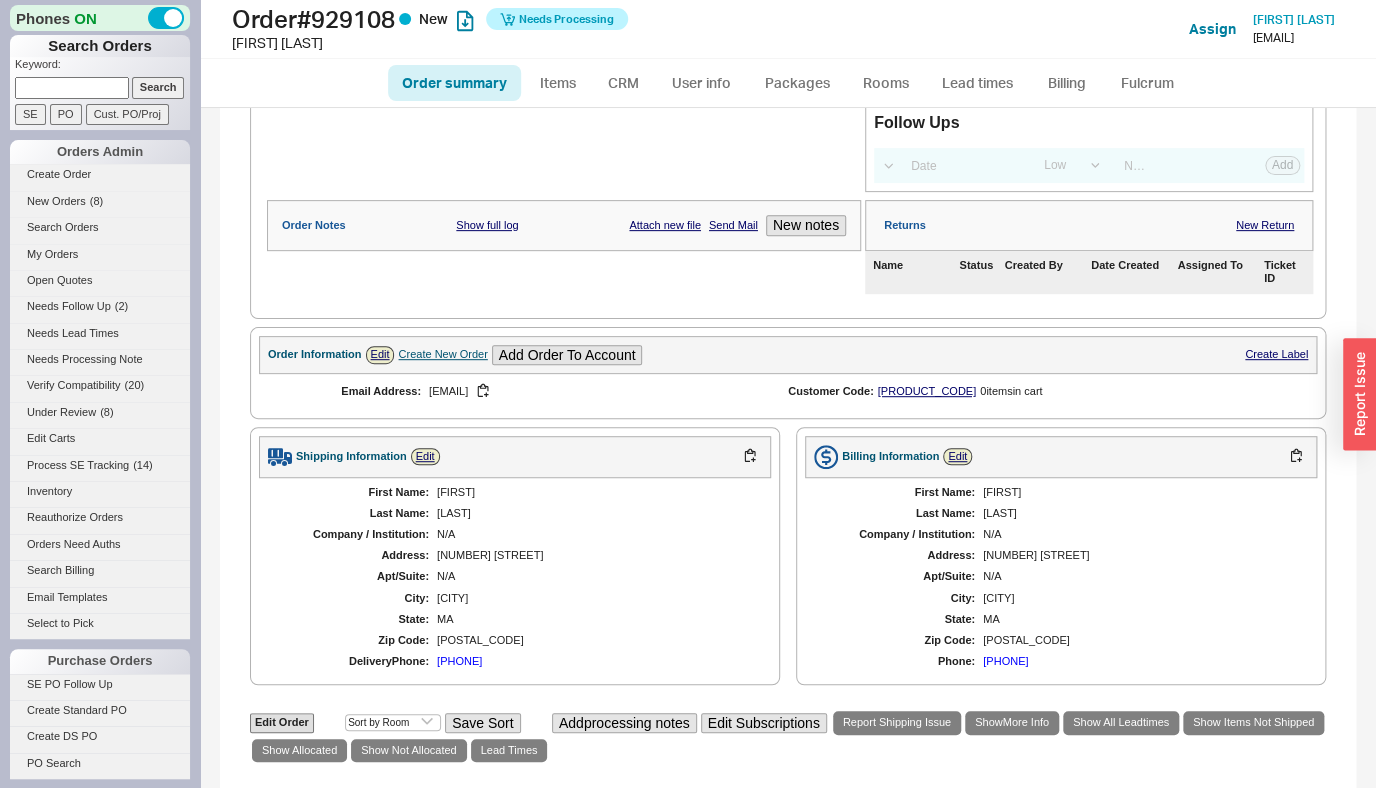 scroll, scrollTop: 0, scrollLeft: 0, axis: both 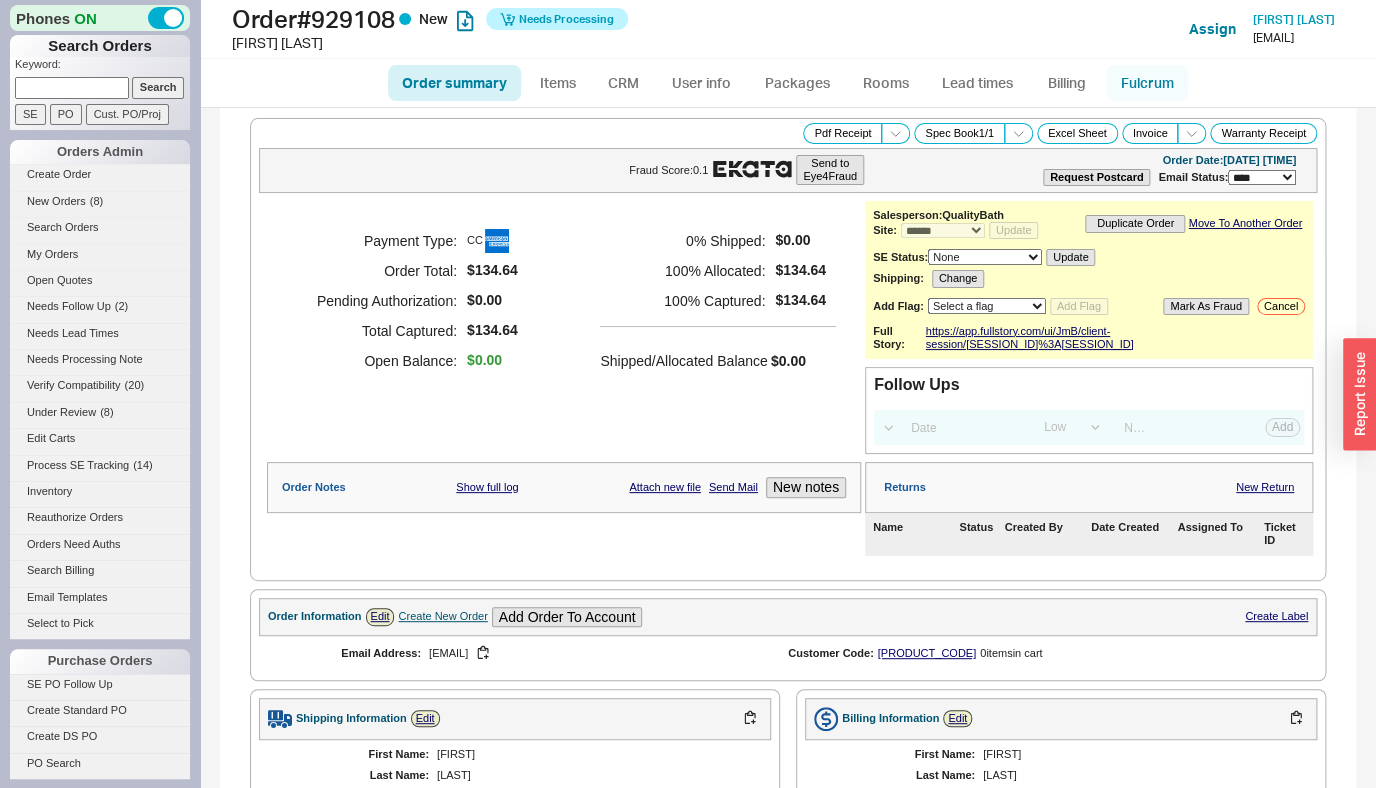 click on "Fulcrum" at bounding box center [1147, 83] 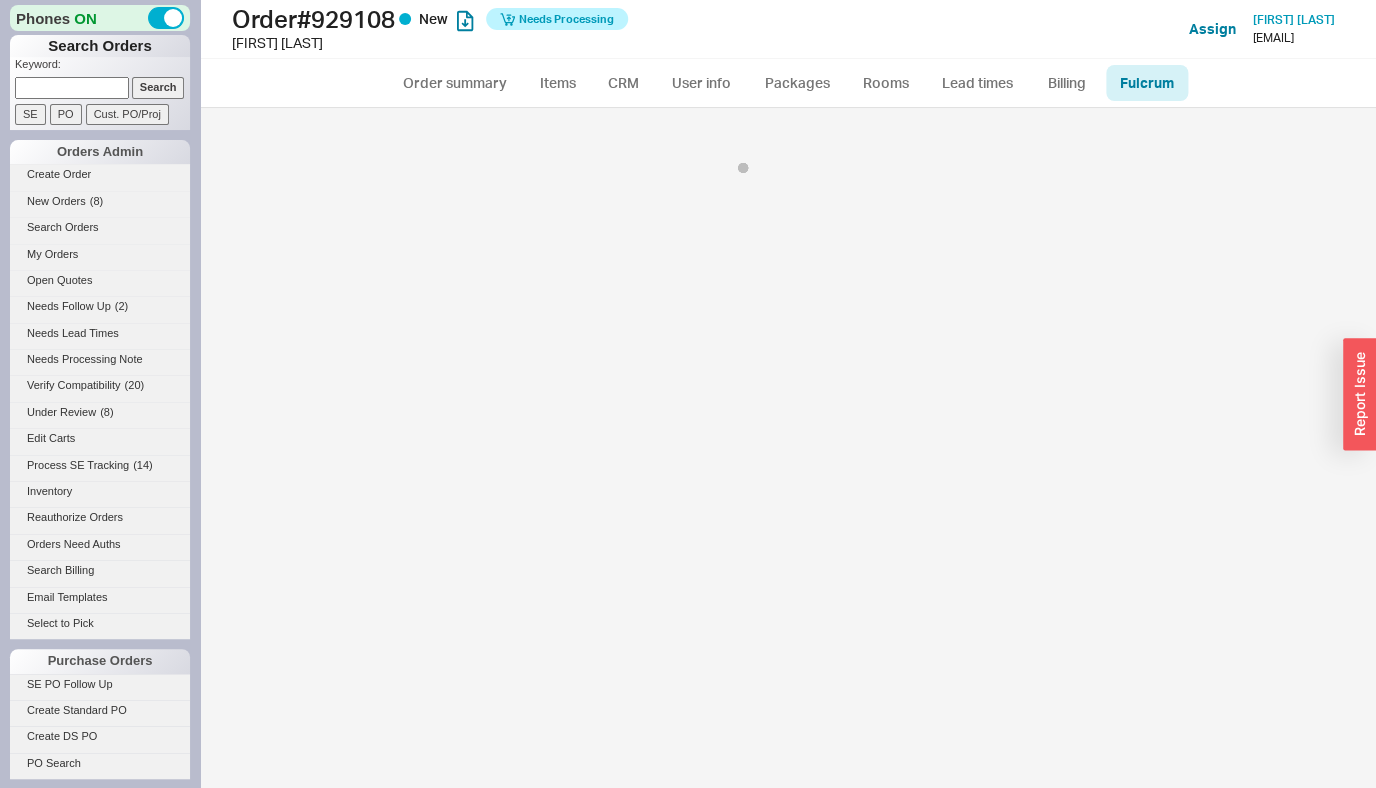 select on "BZO" 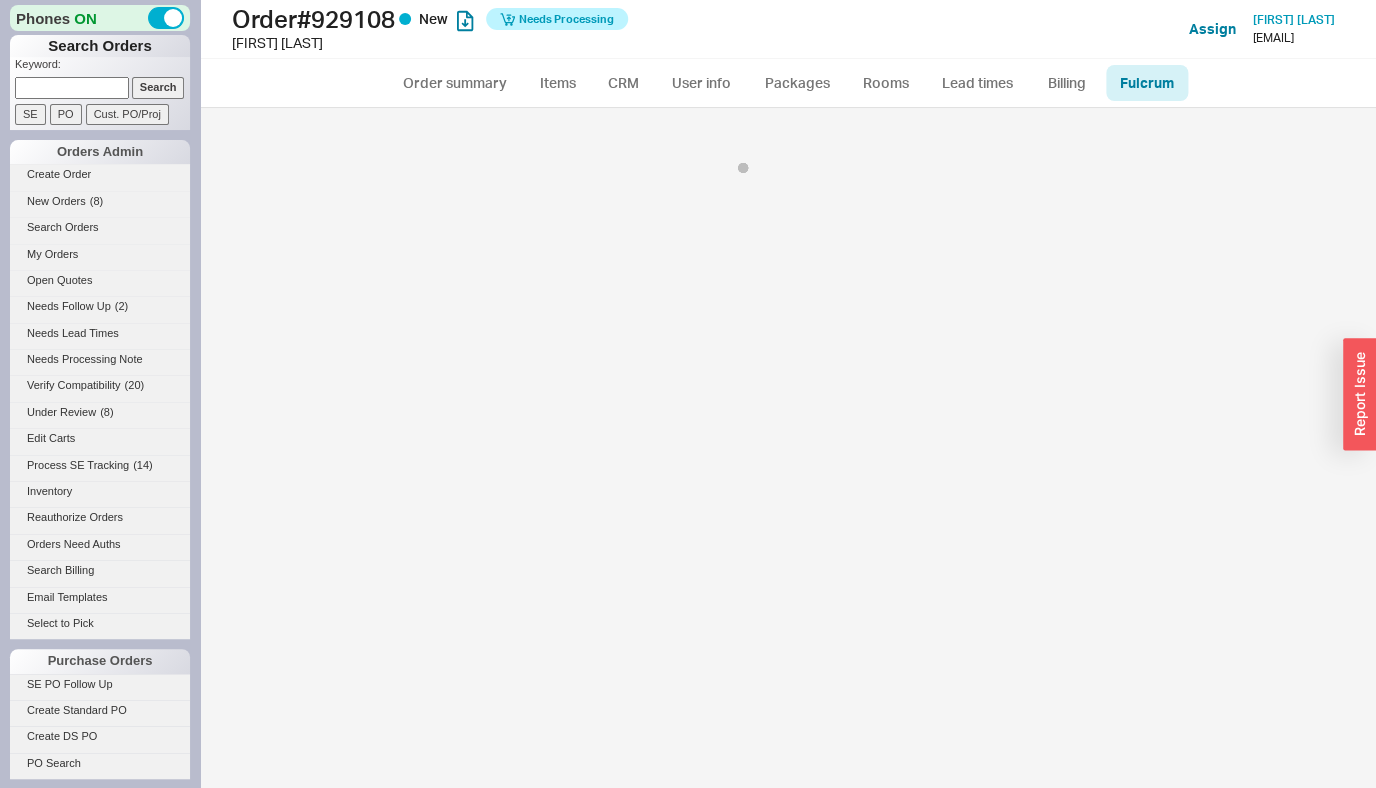 select on "725" 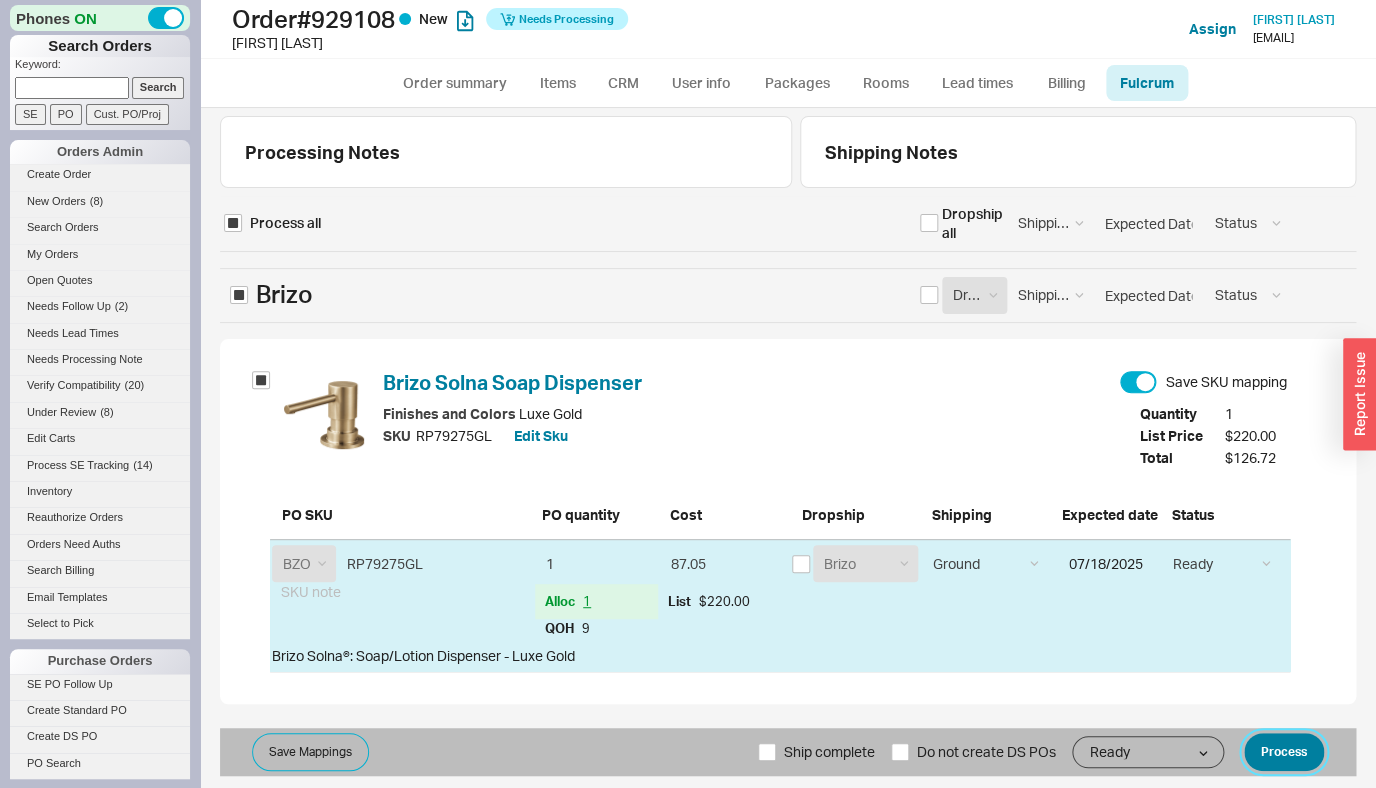 click on "Process" at bounding box center (1284, 752) 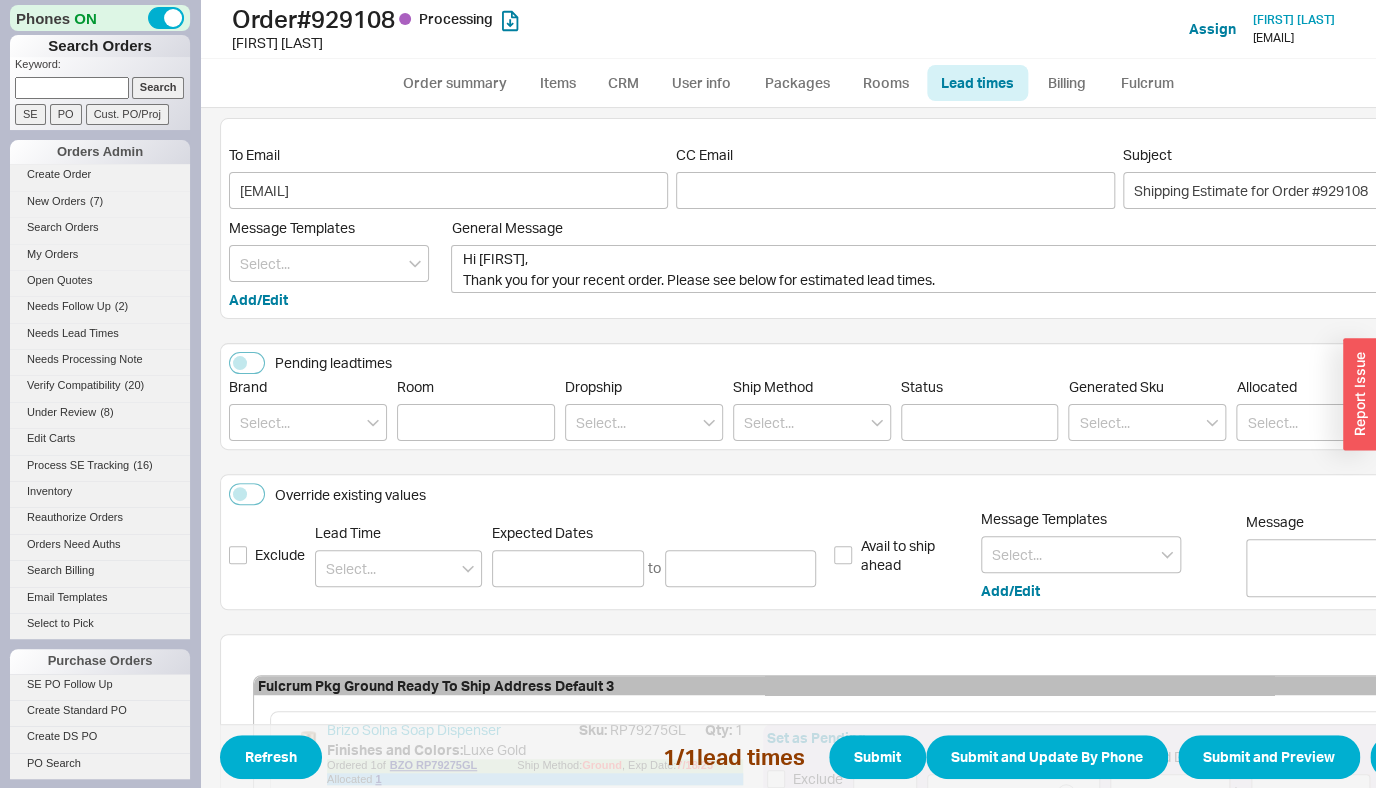 scroll, scrollTop: 252, scrollLeft: 0, axis: vertical 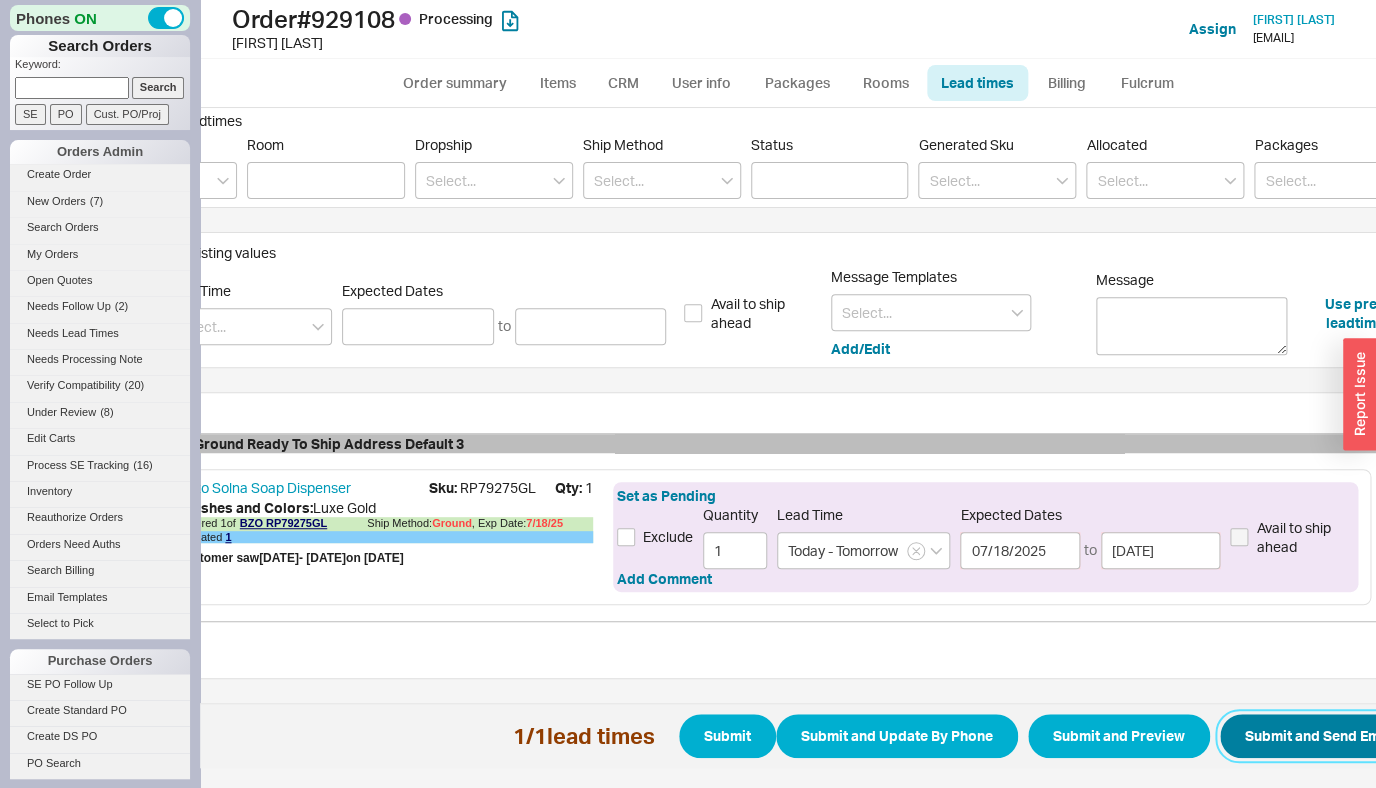 click on "Submit and Send Email" at bounding box center (1320, 736) 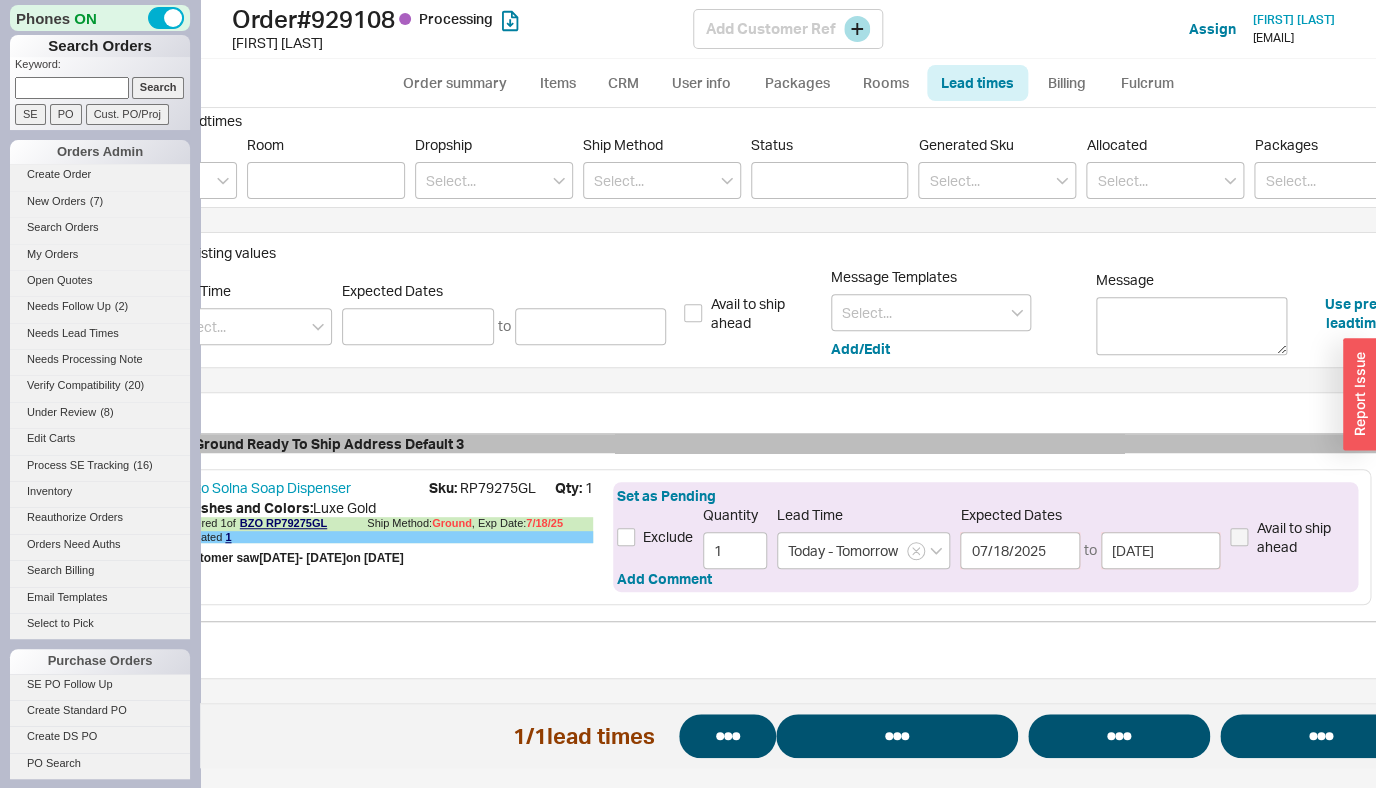 select on "*" 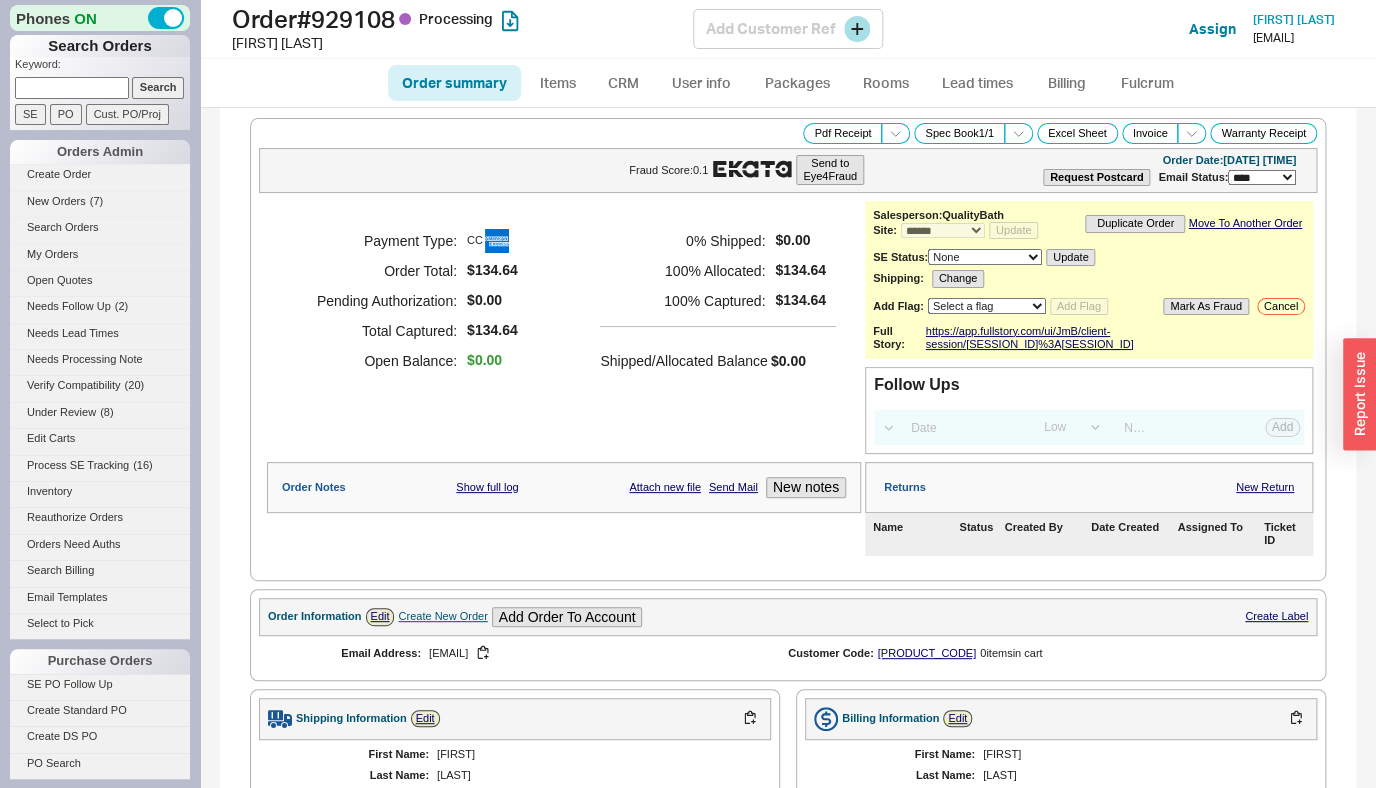 select on "*" 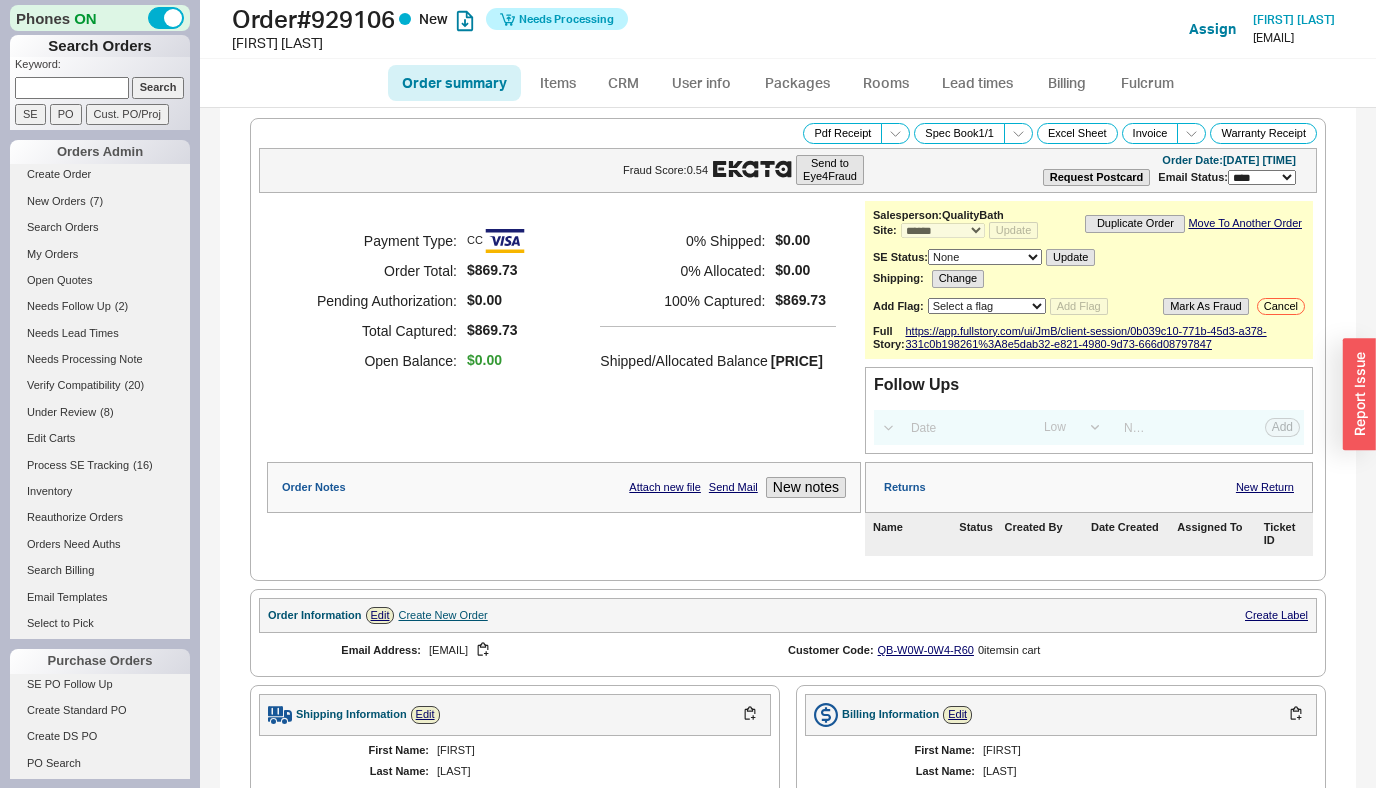 select on "*" 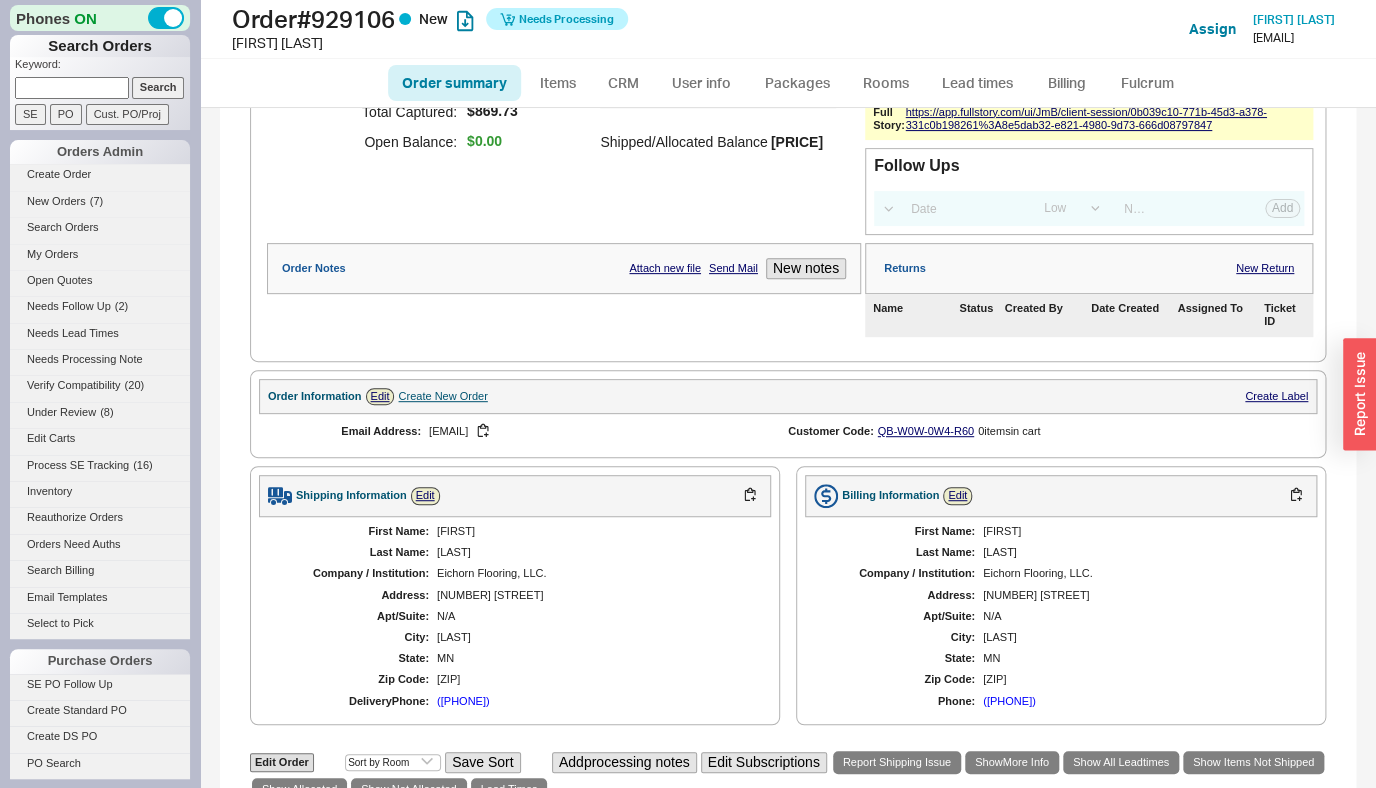 scroll, scrollTop: 0, scrollLeft: 0, axis: both 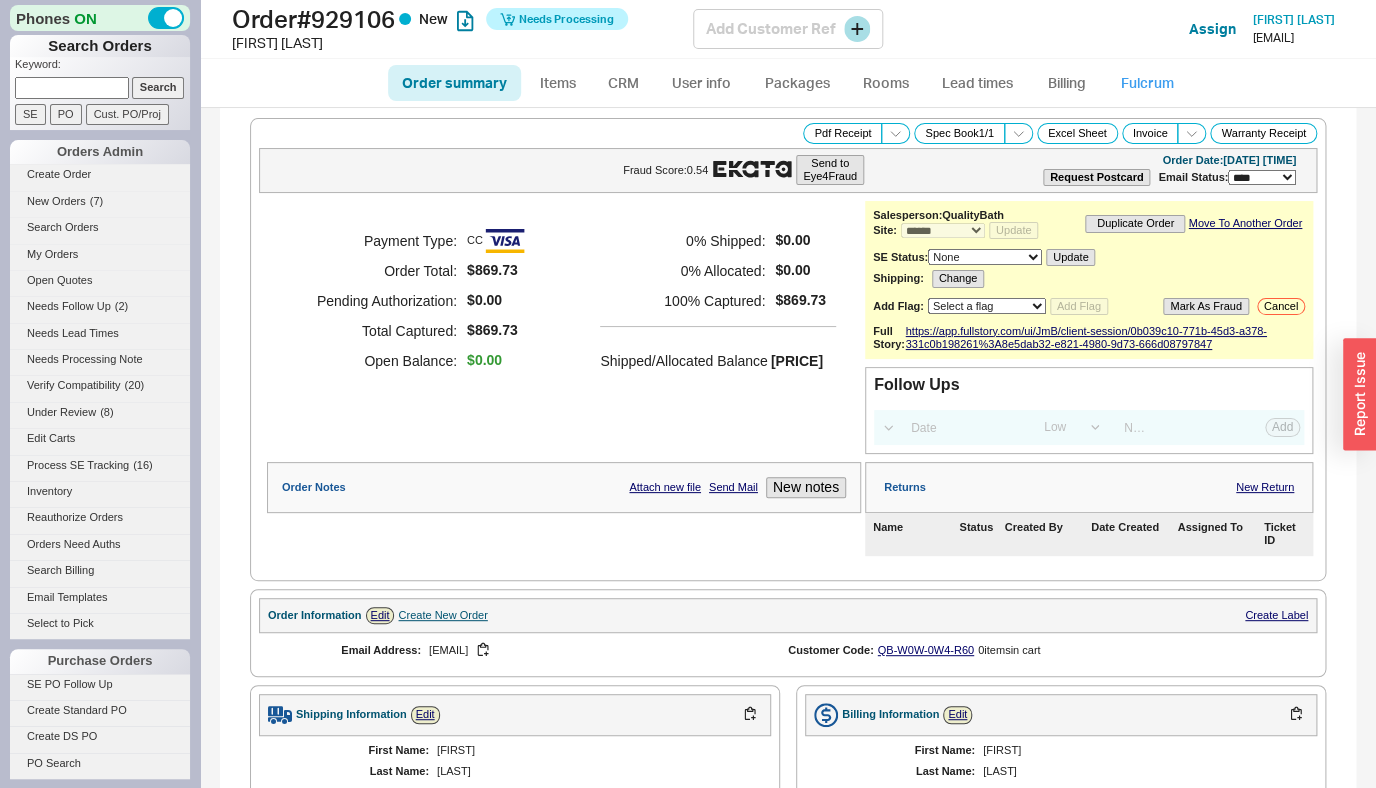 click on "Fulcrum" at bounding box center (1147, 83) 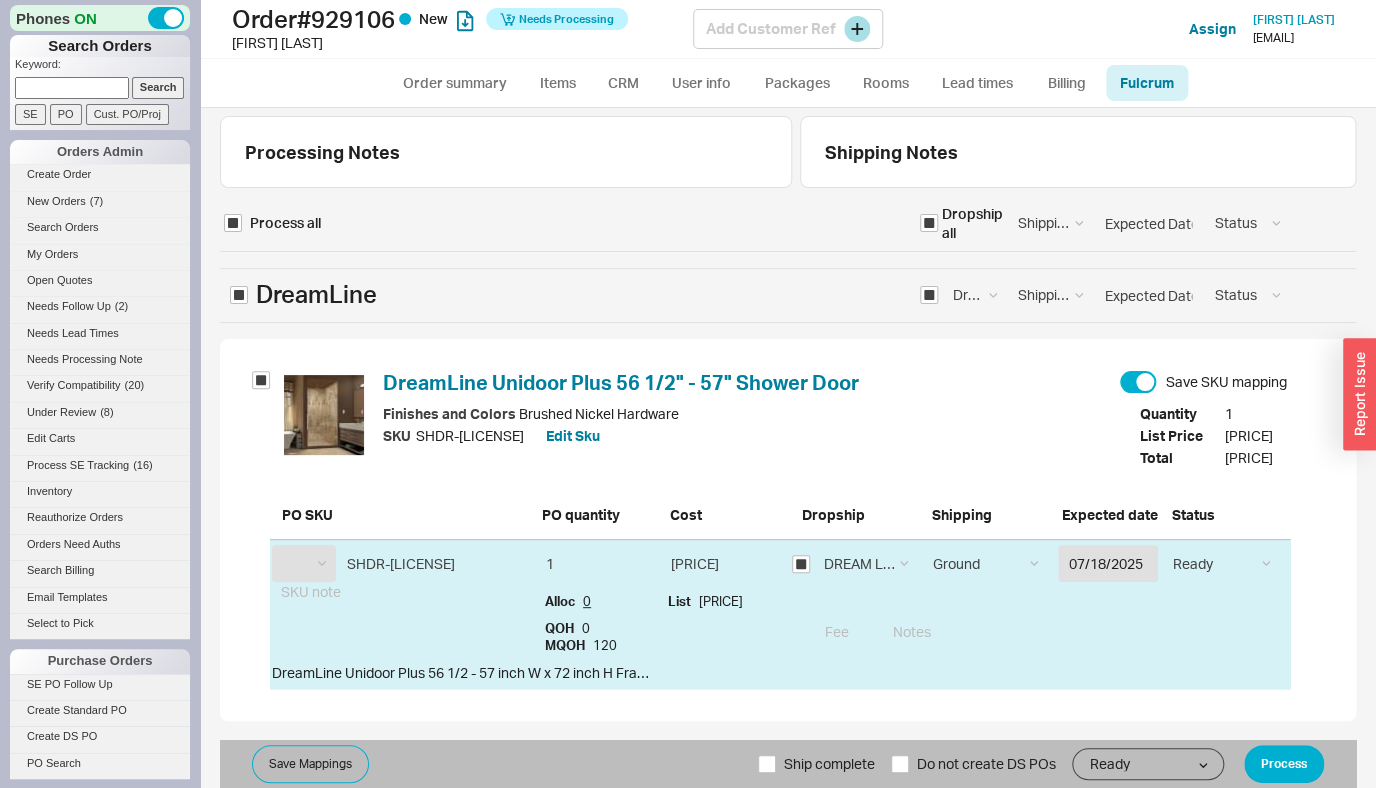 select on "DRL" 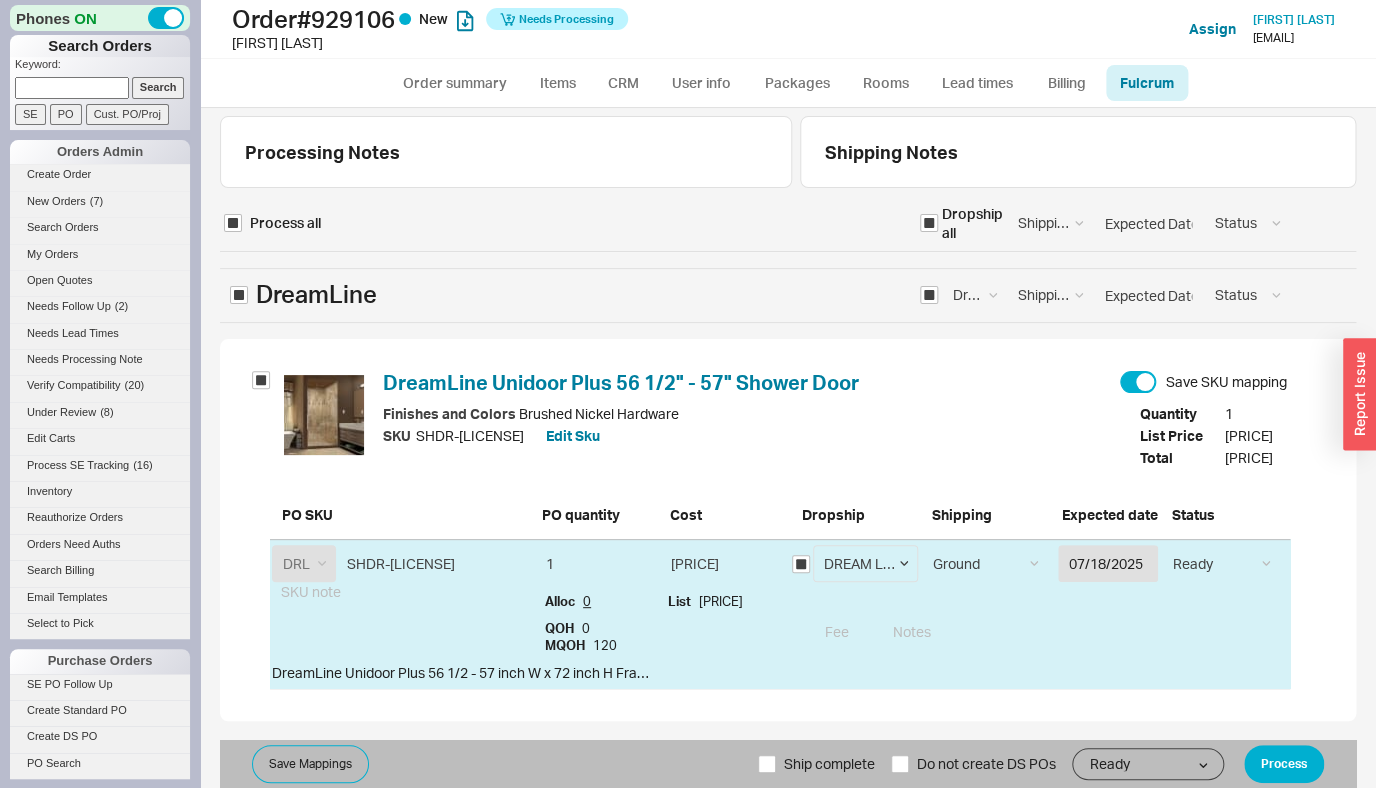 scroll, scrollTop: 6, scrollLeft: 0, axis: vertical 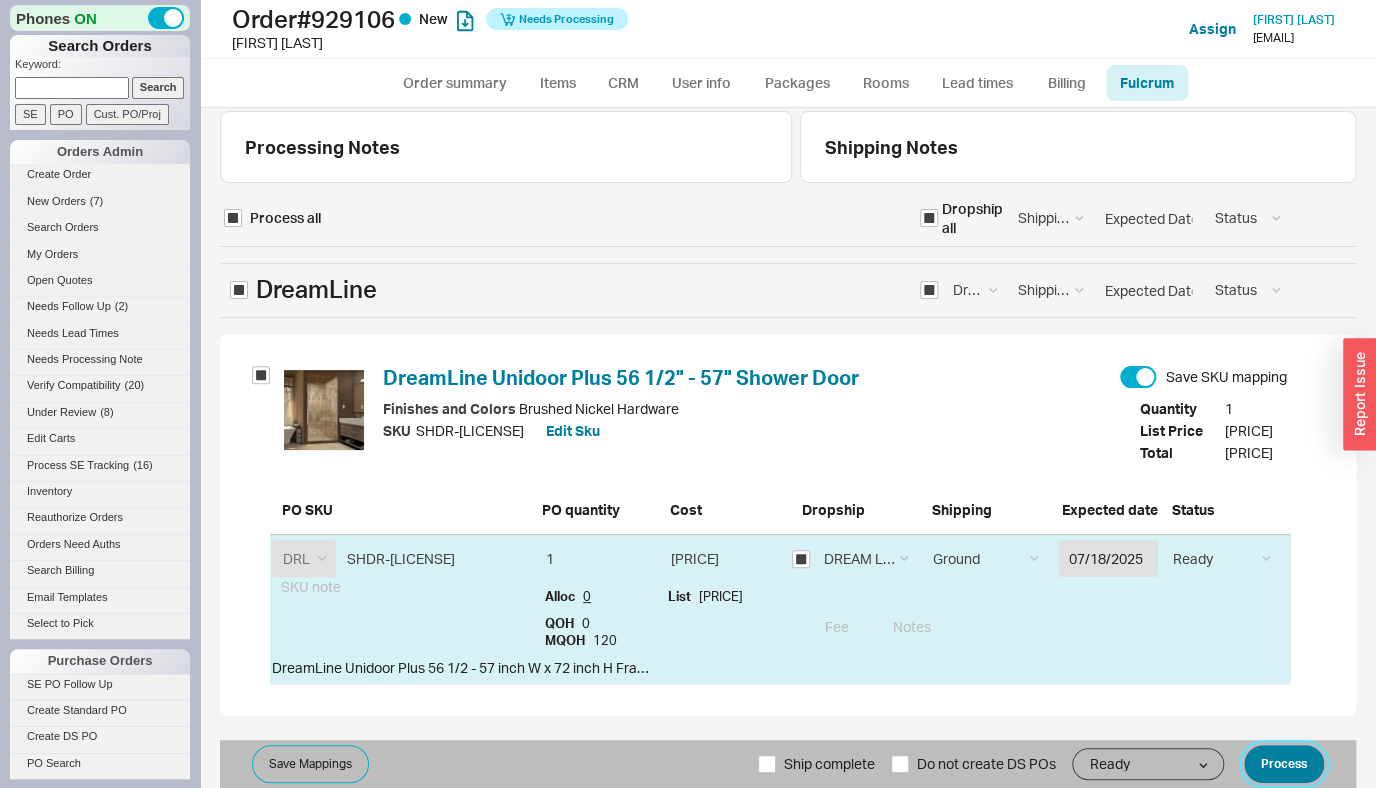 click on "Process" at bounding box center [1284, 764] 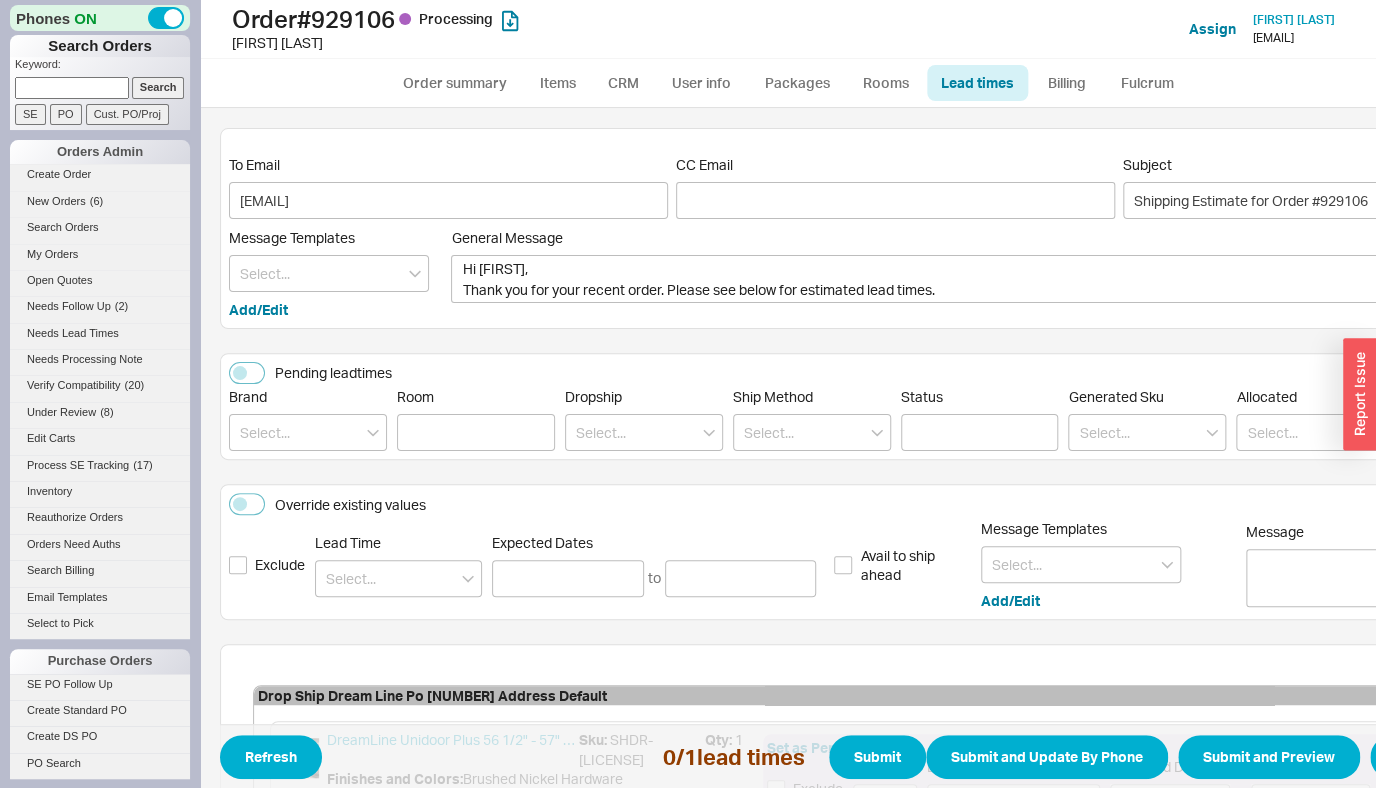 scroll, scrollTop: 268, scrollLeft: 0, axis: vertical 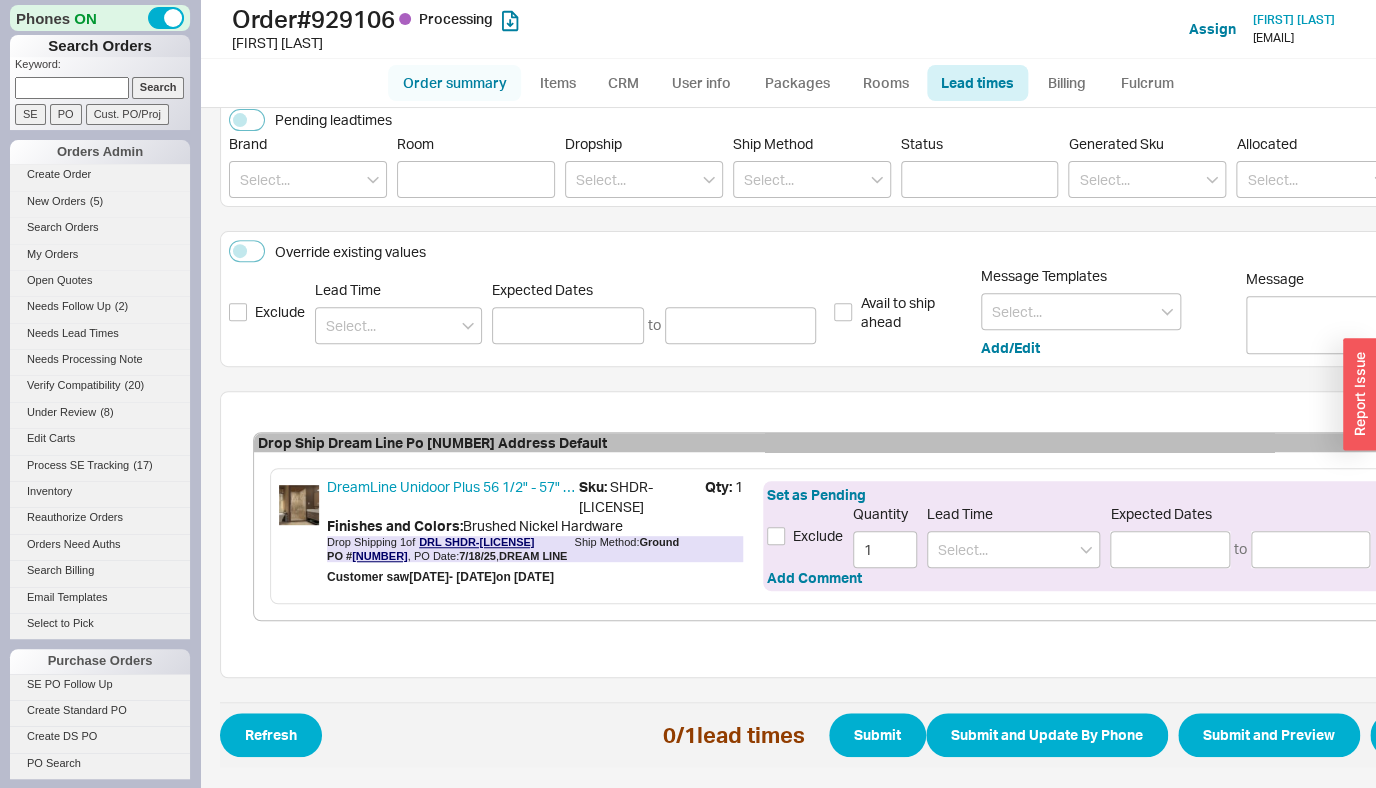 click on "Order summary" at bounding box center [454, 83] 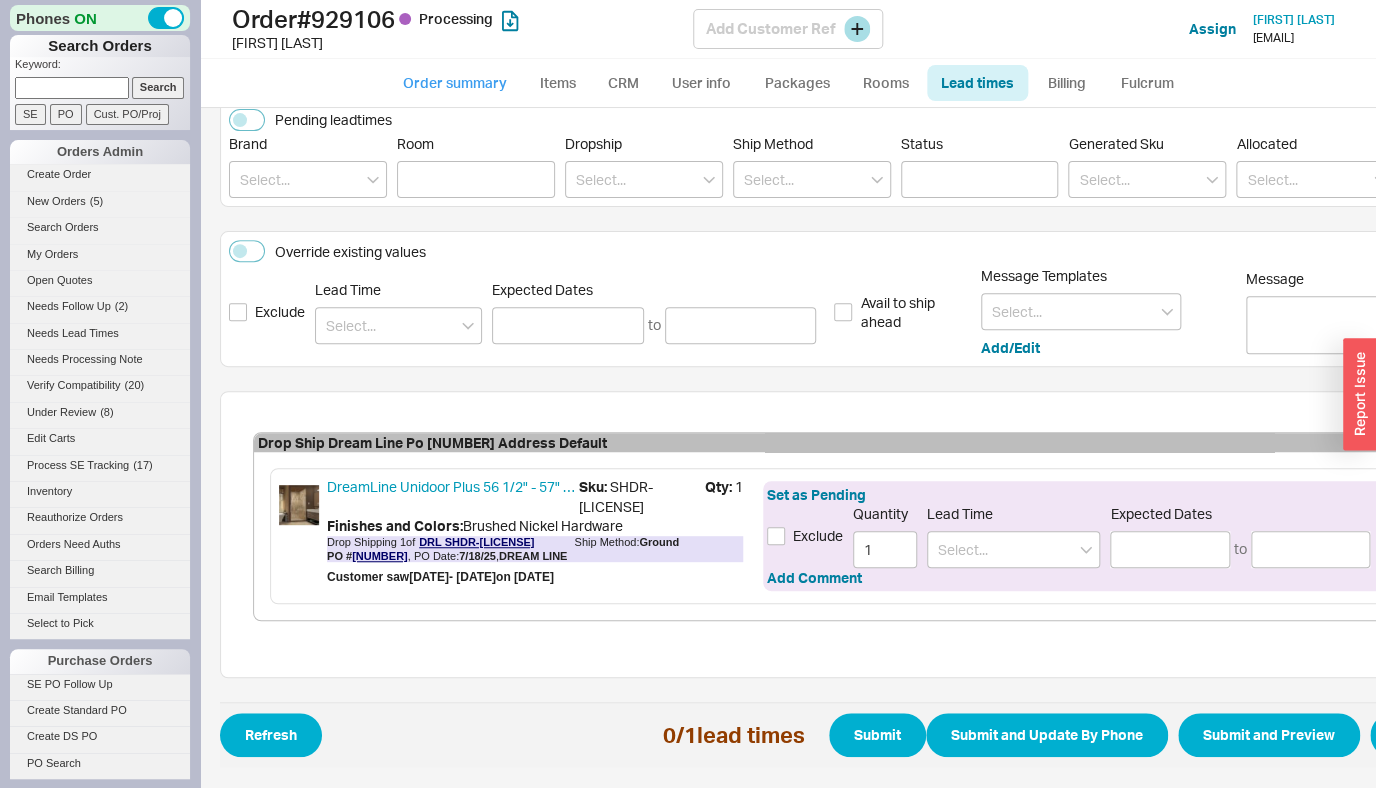 select on "*" 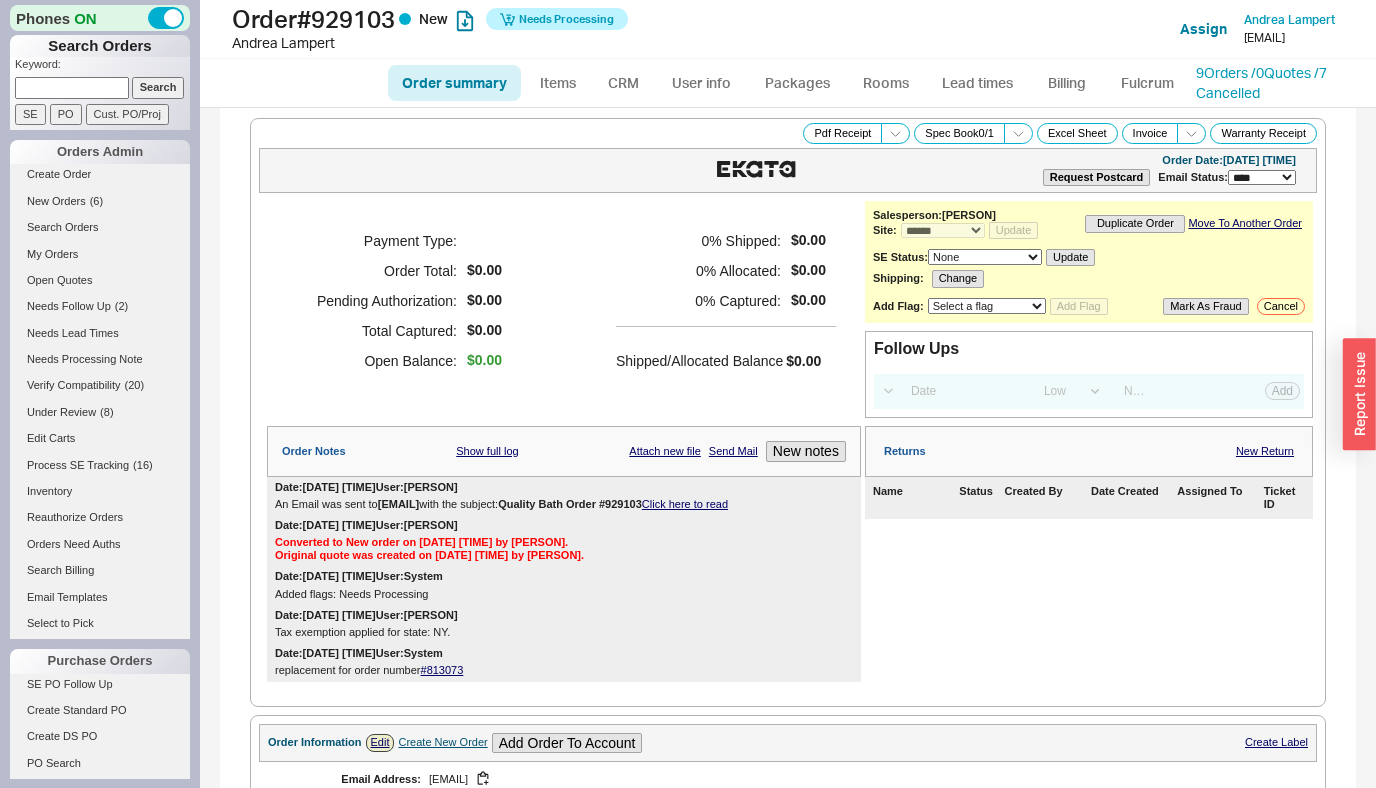 select on "*" 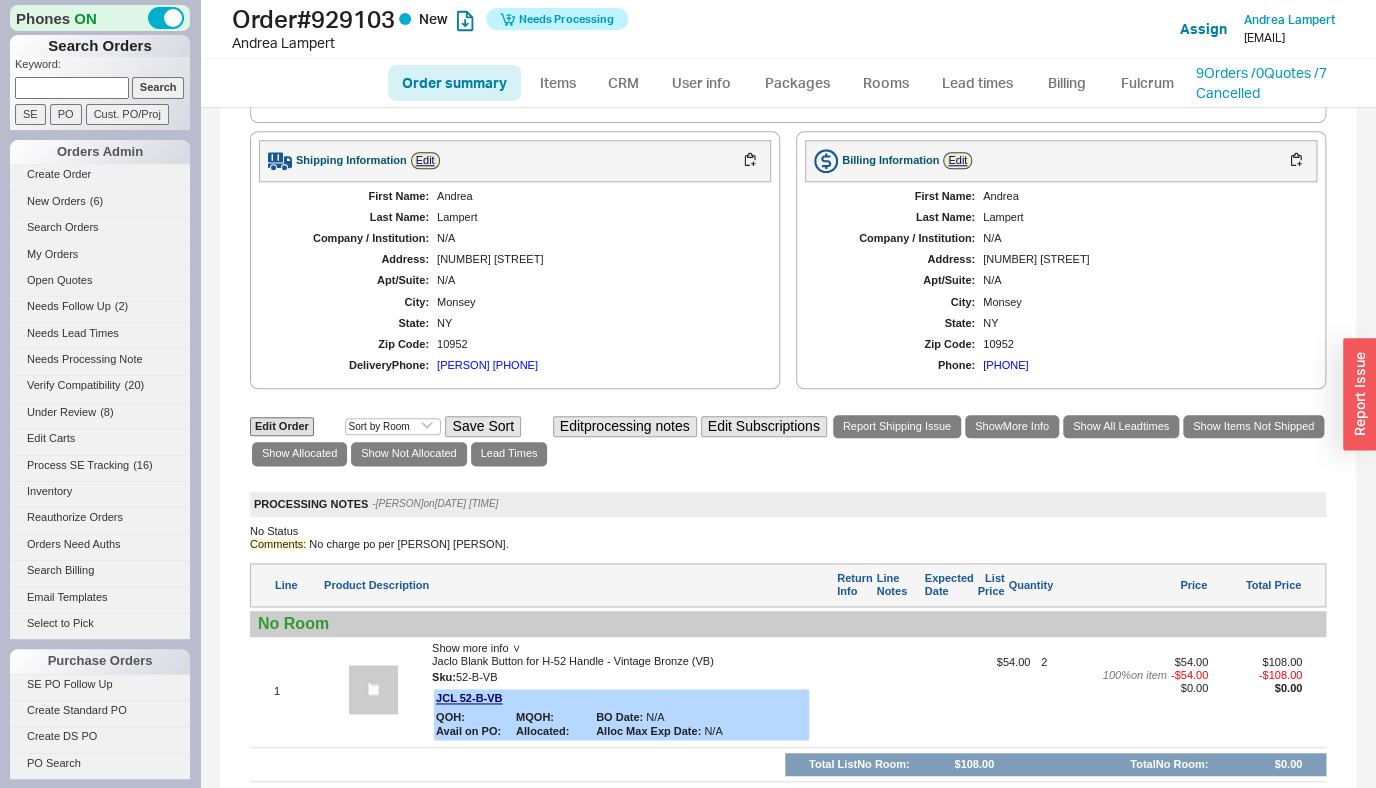 scroll, scrollTop: 910, scrollLeft: 0, axis: vertical 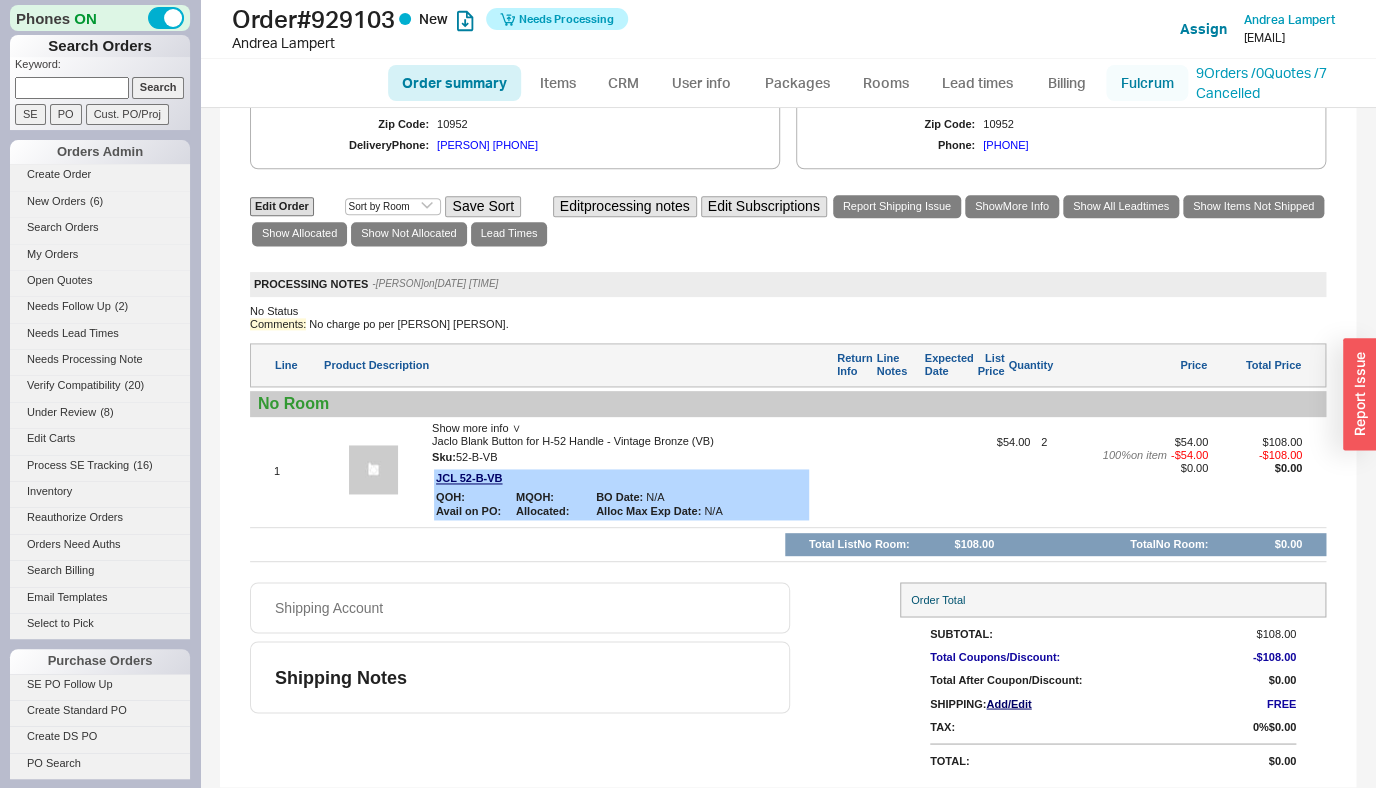 click on "Fulcrum" at bounding box center (1147, 83) 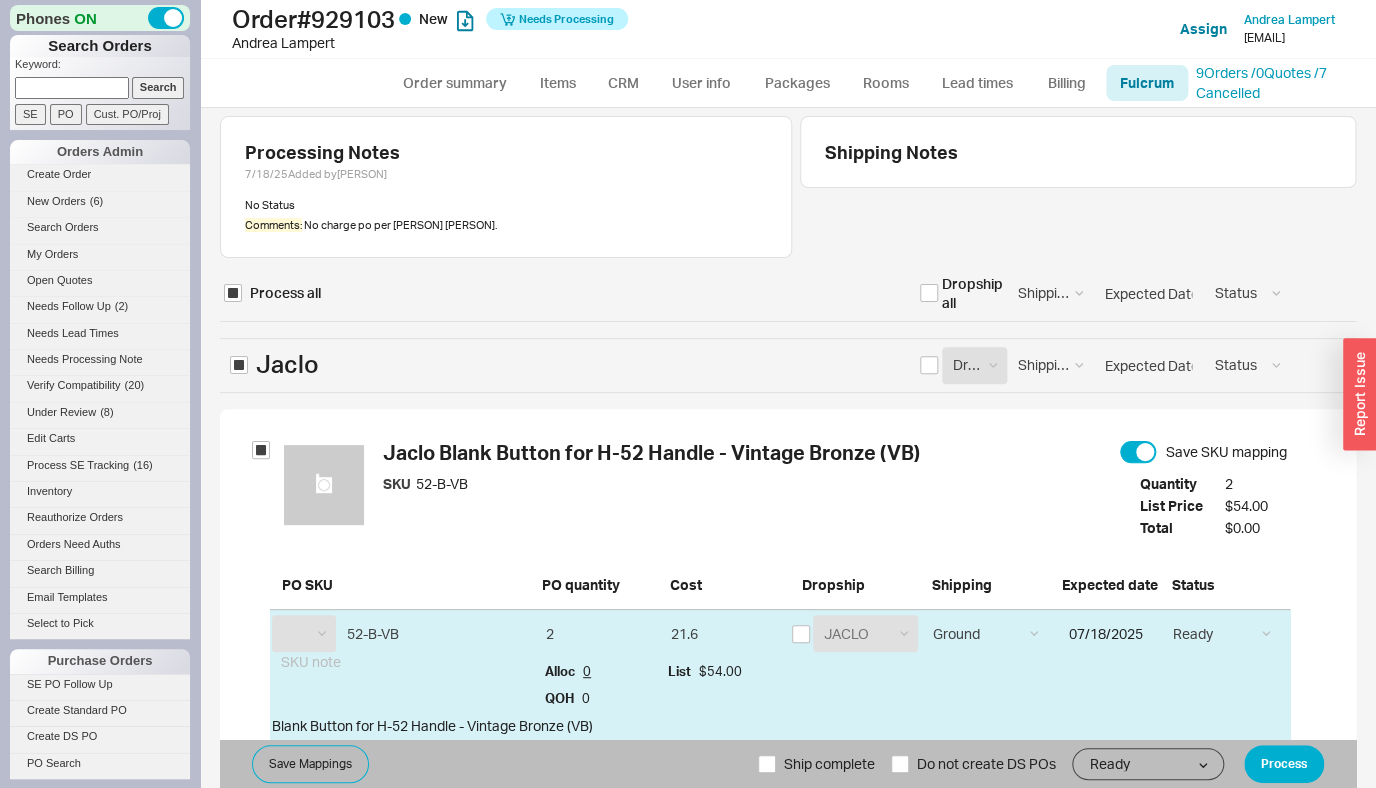 select on "JCL" 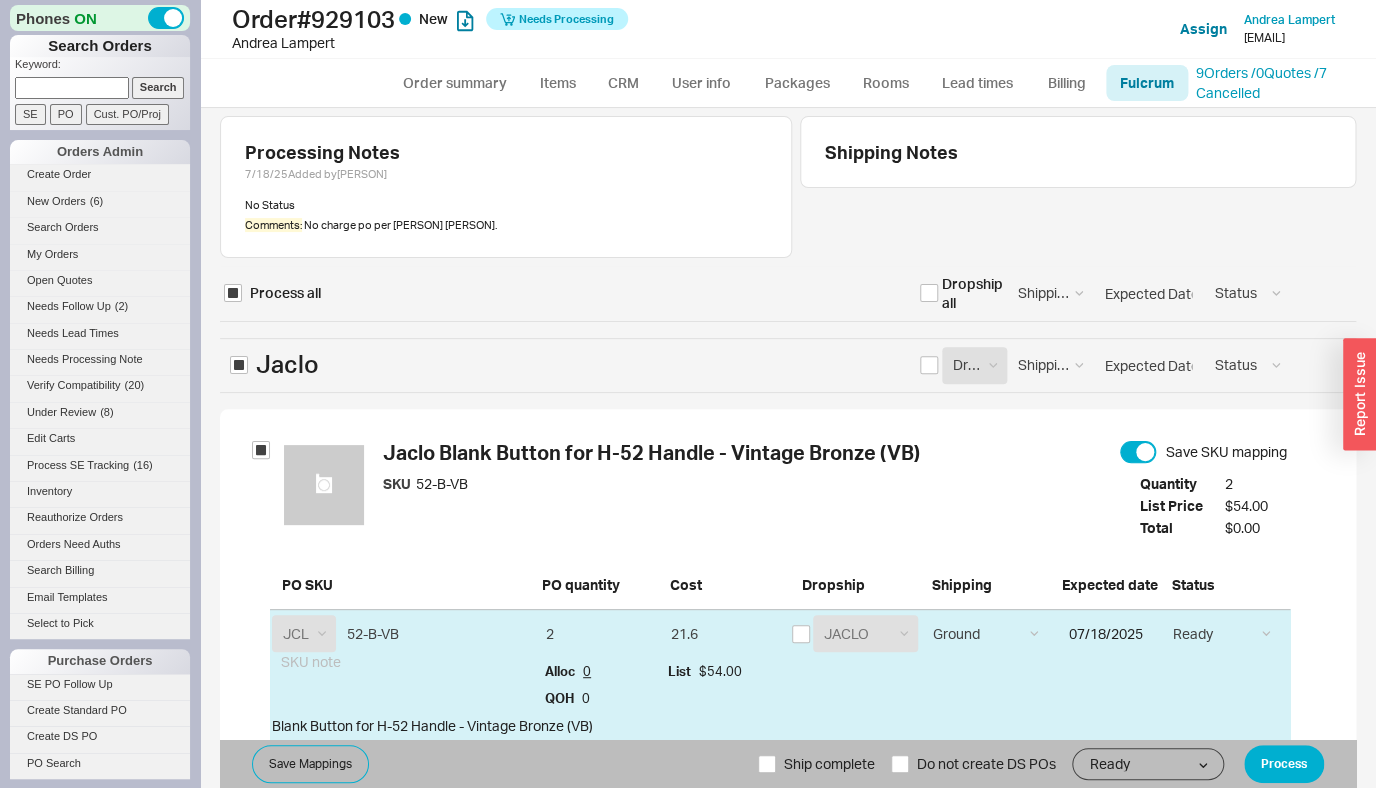 scroll, scrollTop: 59, scrollLeft: 0, axis: vertical 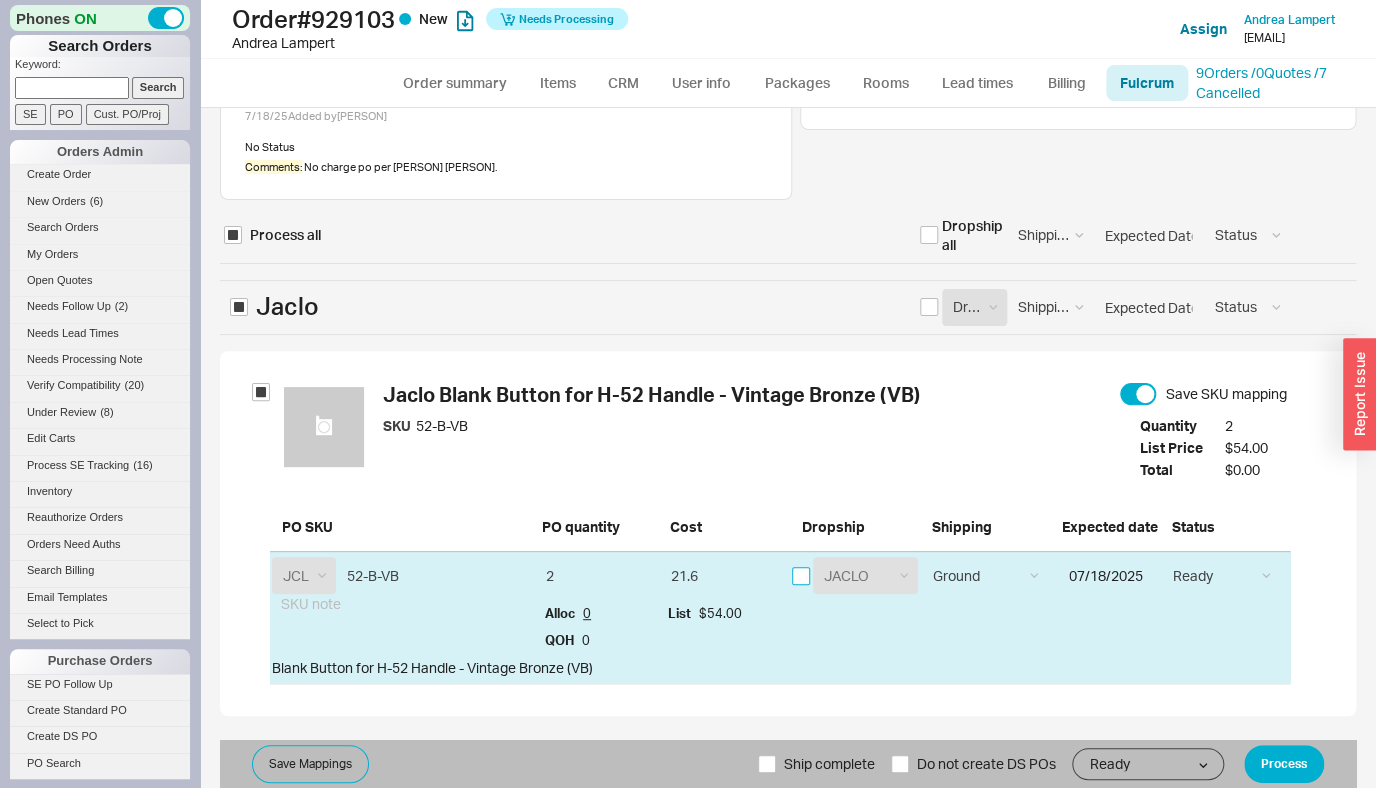 click at bounding box center [801, 576] 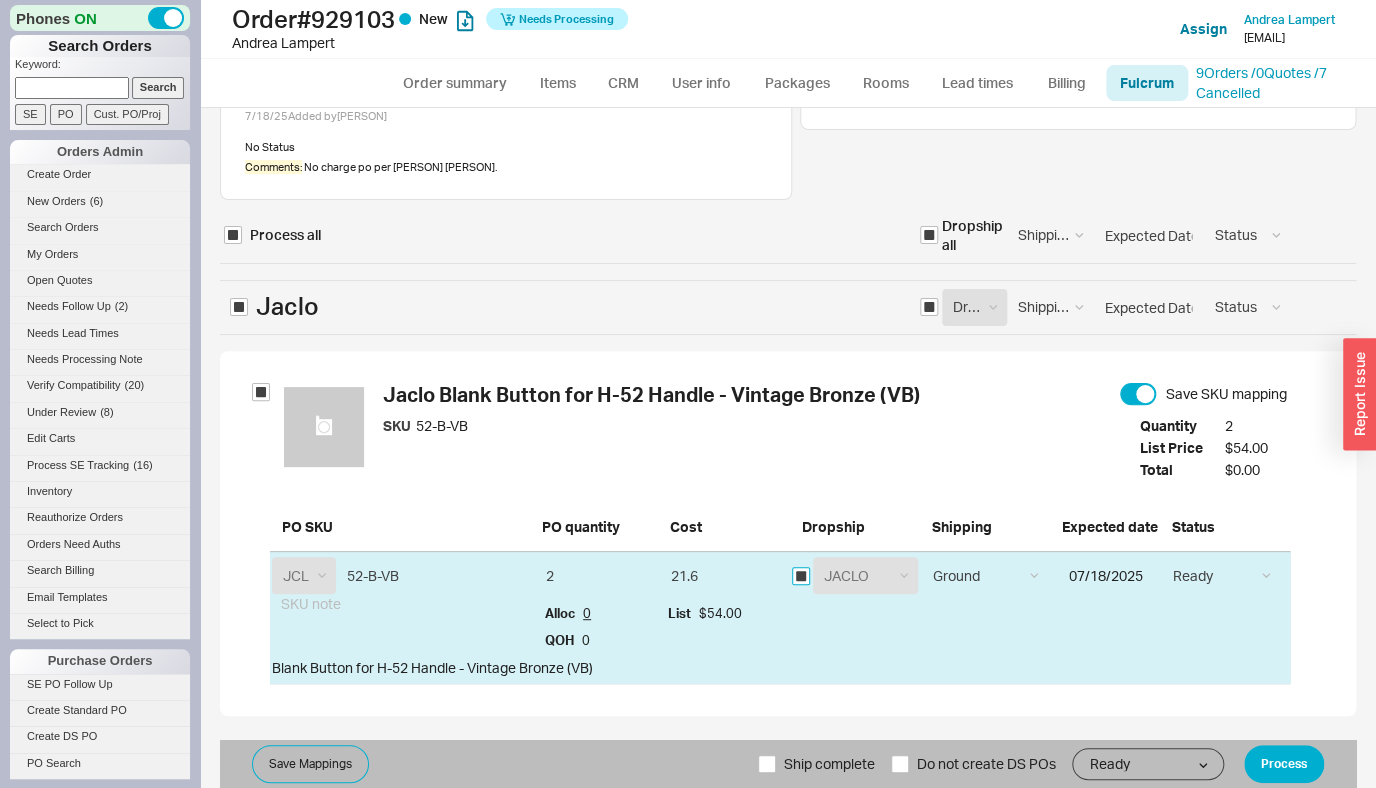 checkbox on "true" 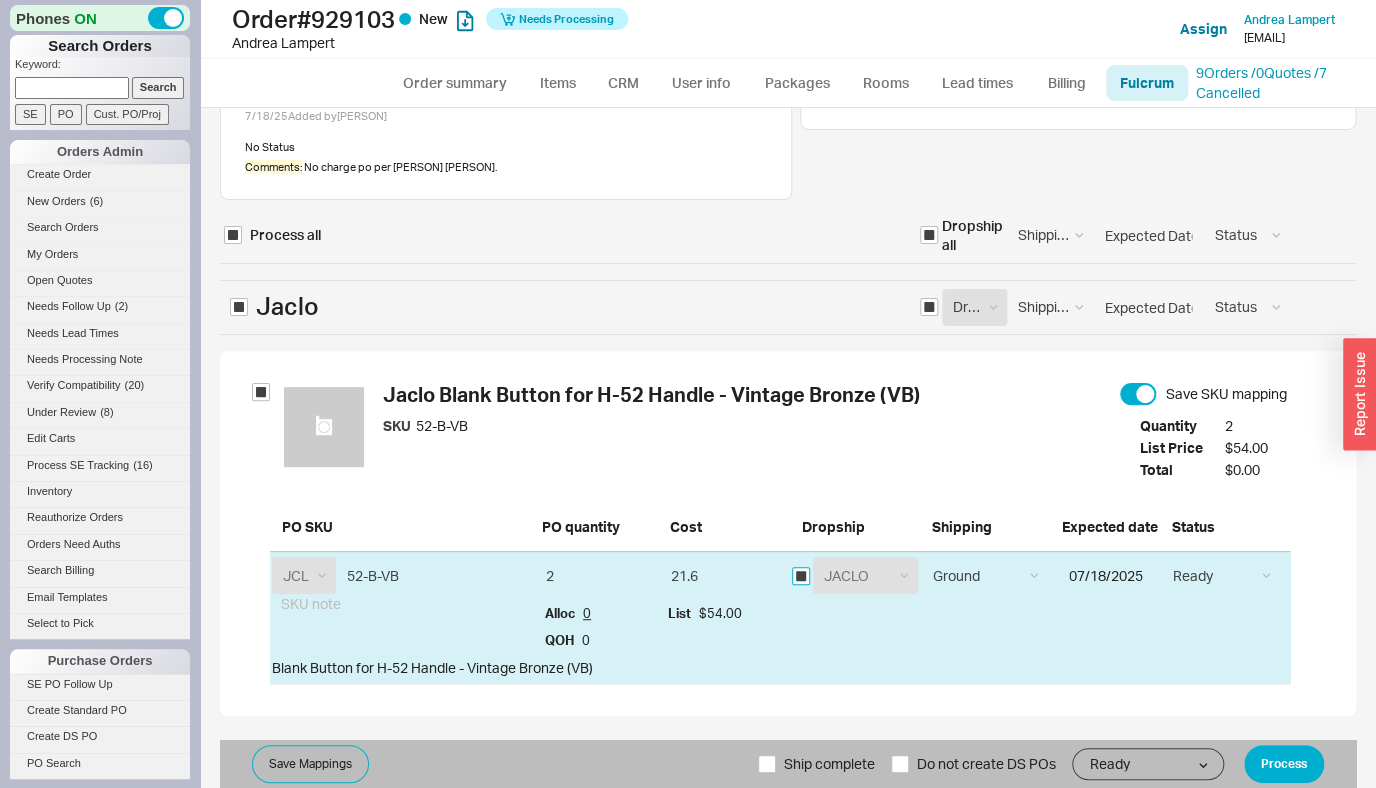 checkbox on "true" 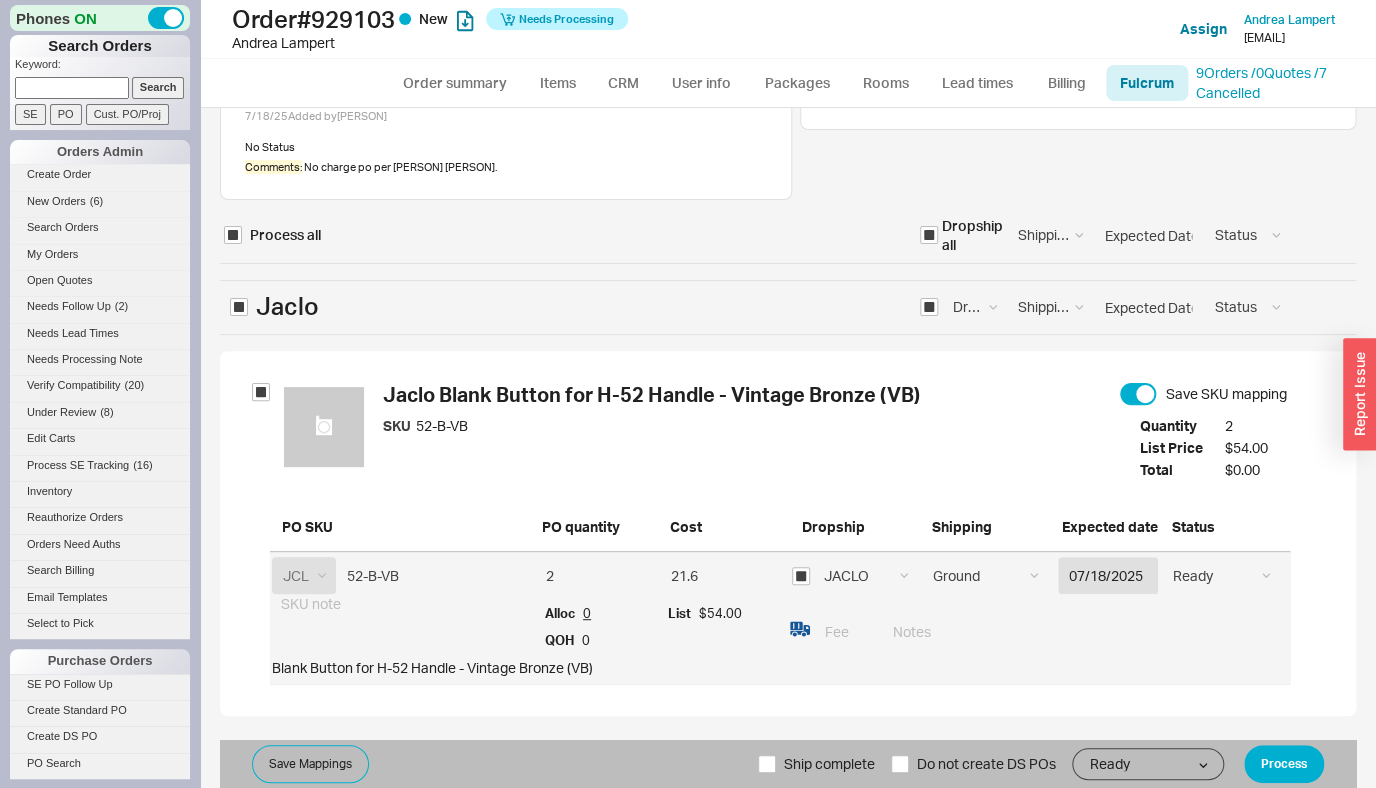 click on "Comments:   No charge po per Heather Hansen-Zaremba" at bounding box center (506, 167) 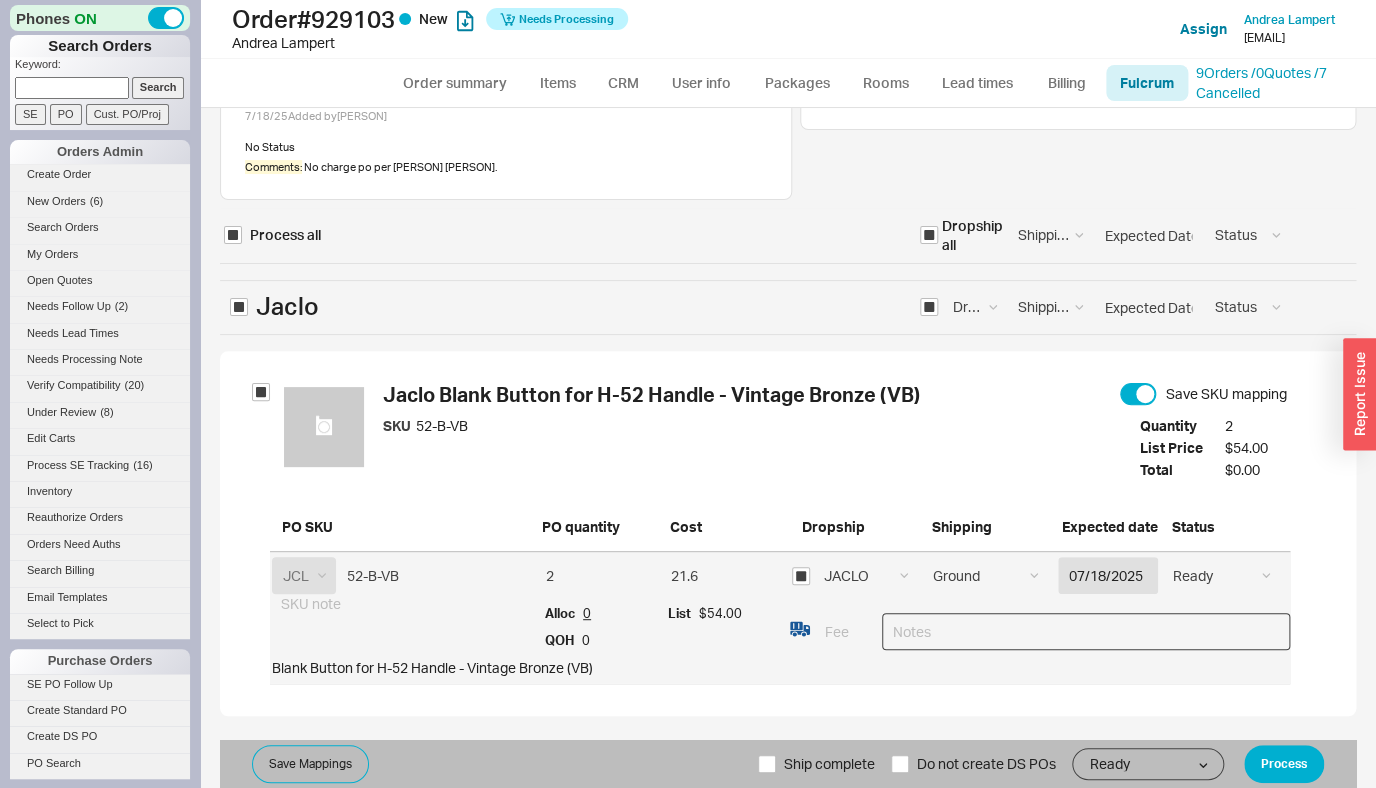 click at bounding box center (1086, 631) 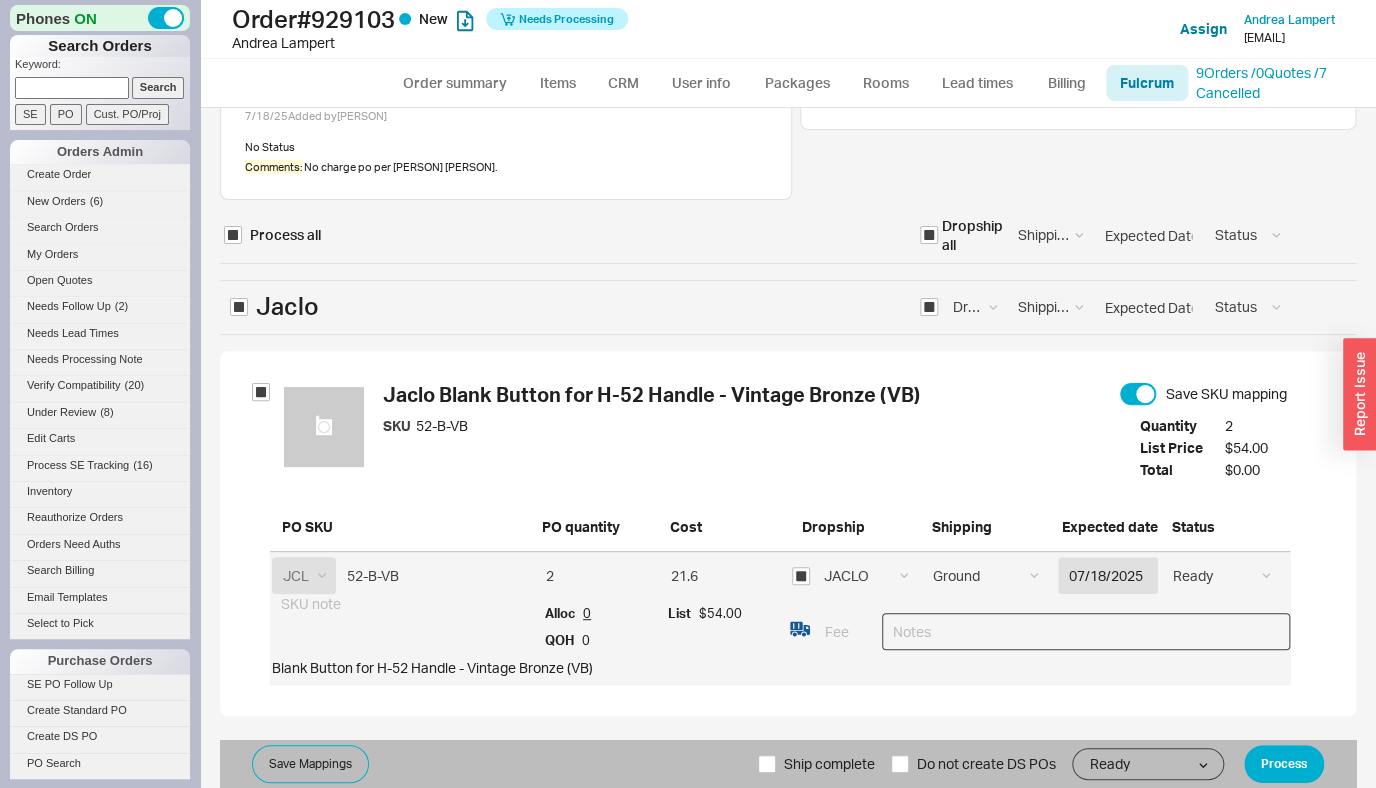 paste on "No charge po per Heather Hansen-Zaremba" 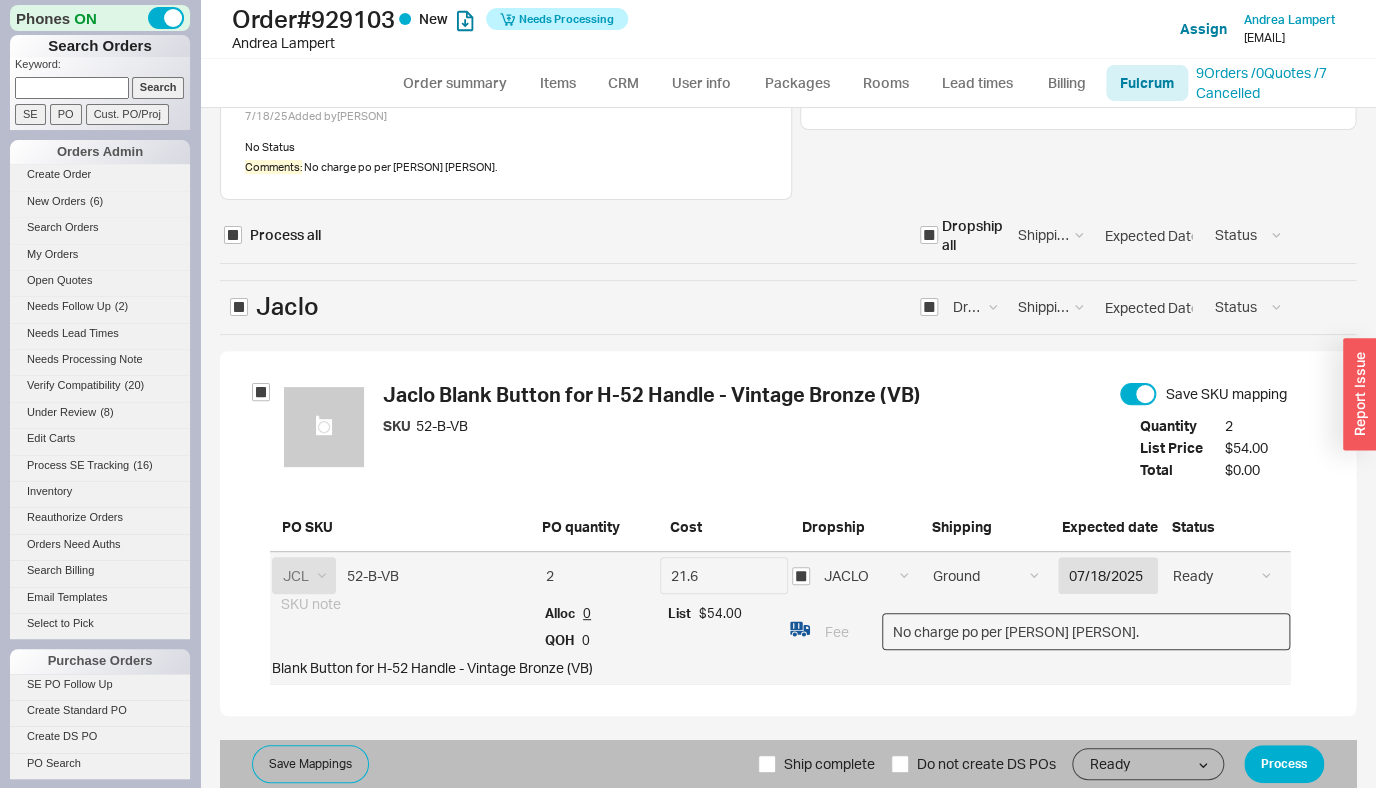 type on "No charge po per Heather Hansen-Zaremba" 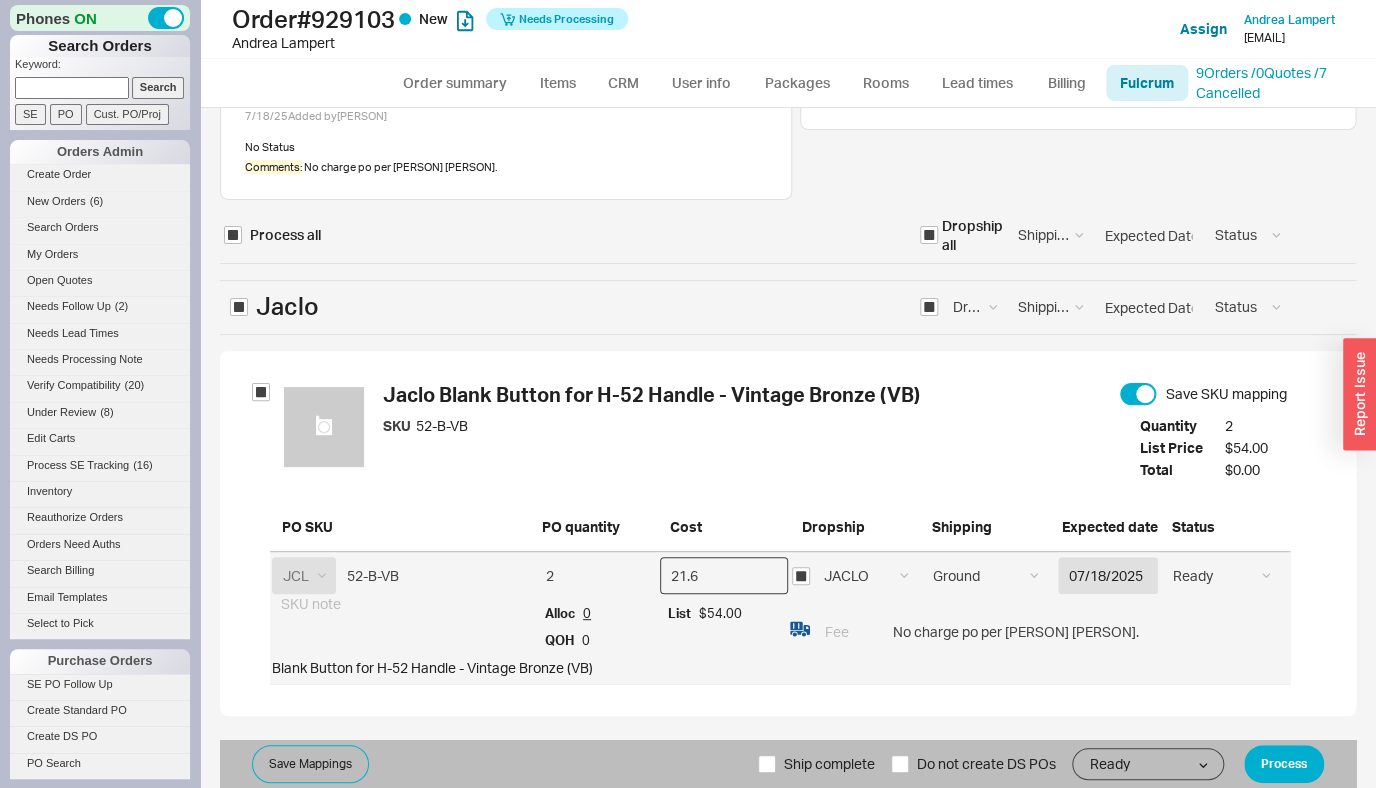 click on "21.6" at bounding box center [724, 575] 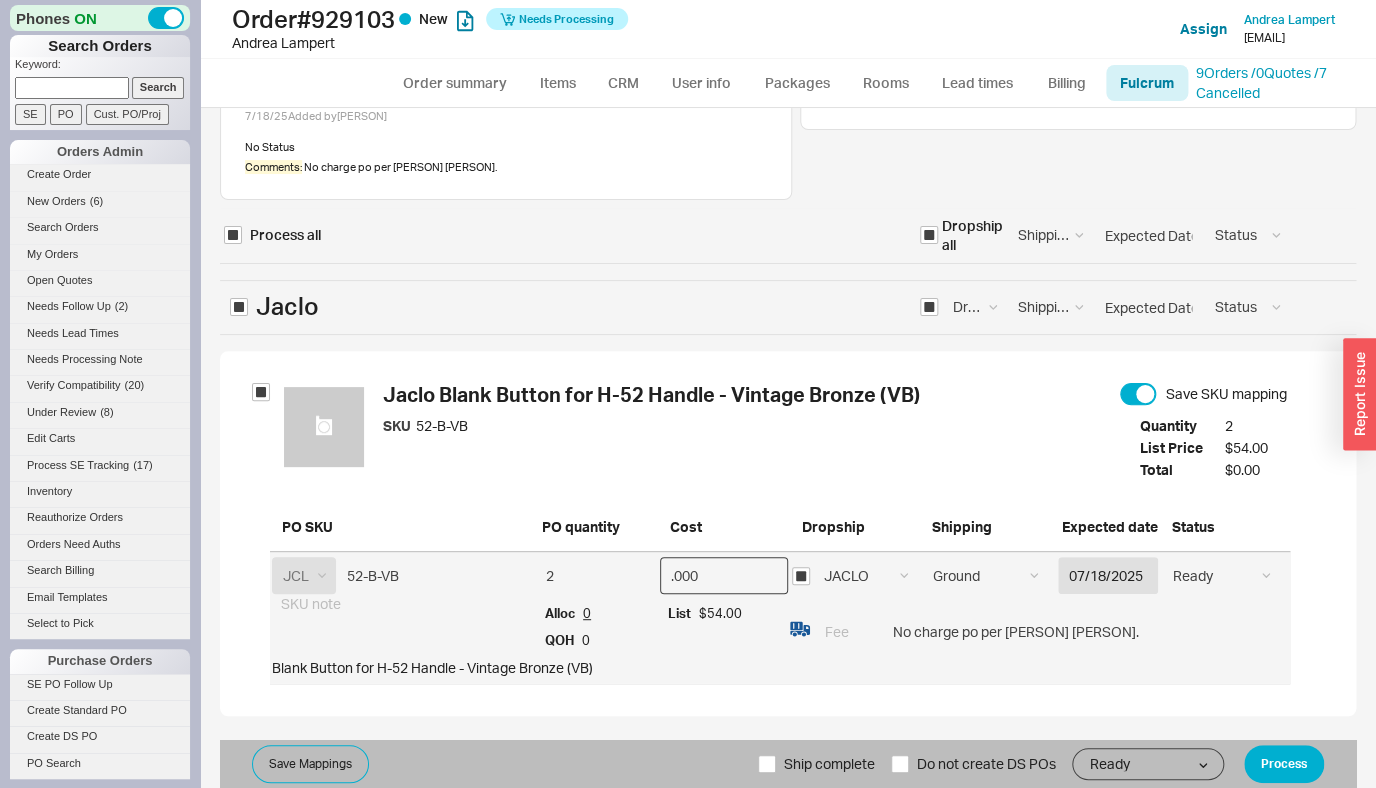 type on ".000" 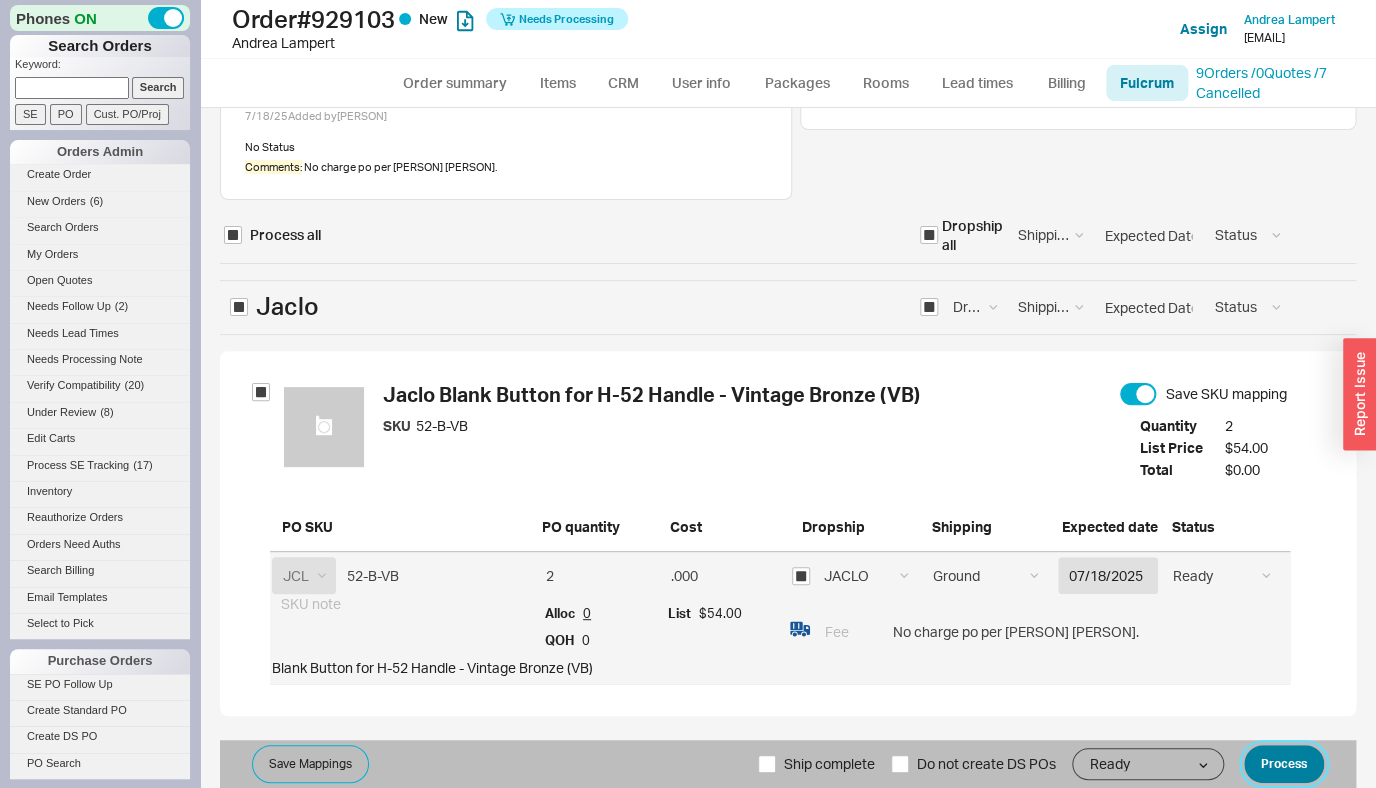 click on "Process" at bounding box center (1284, 764) 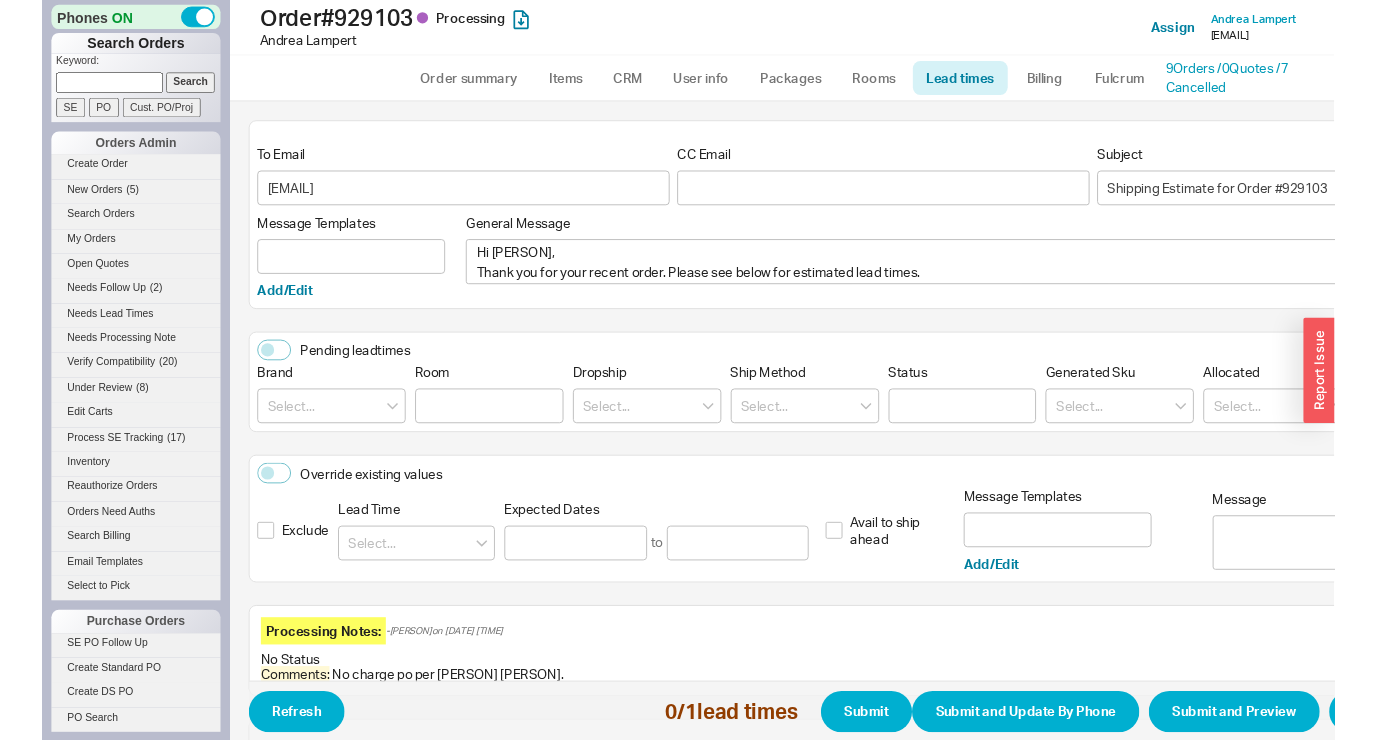scroll, scrollTop: 389, scrollLeft: 0, axis: vertical 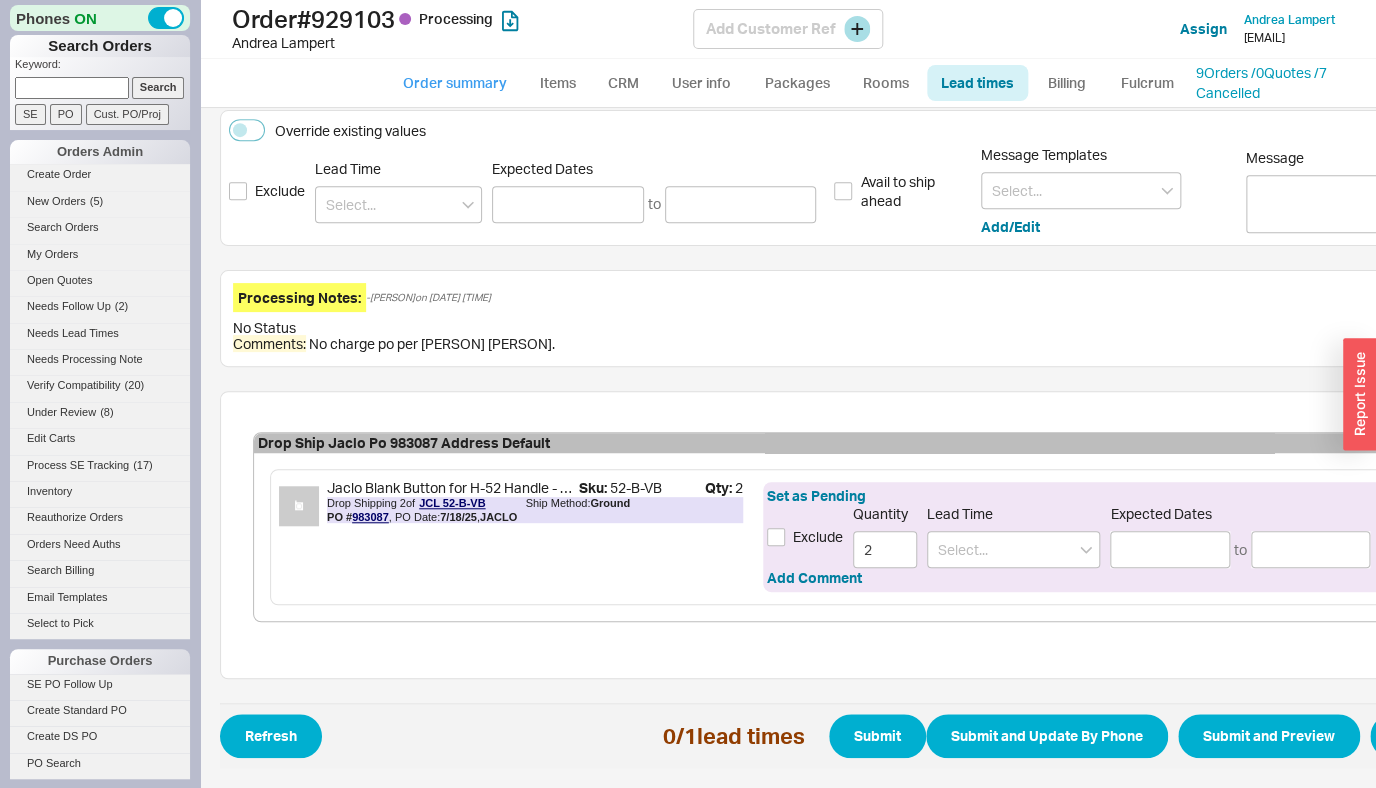 click on "Order summary" at bounding box center (454, 83) 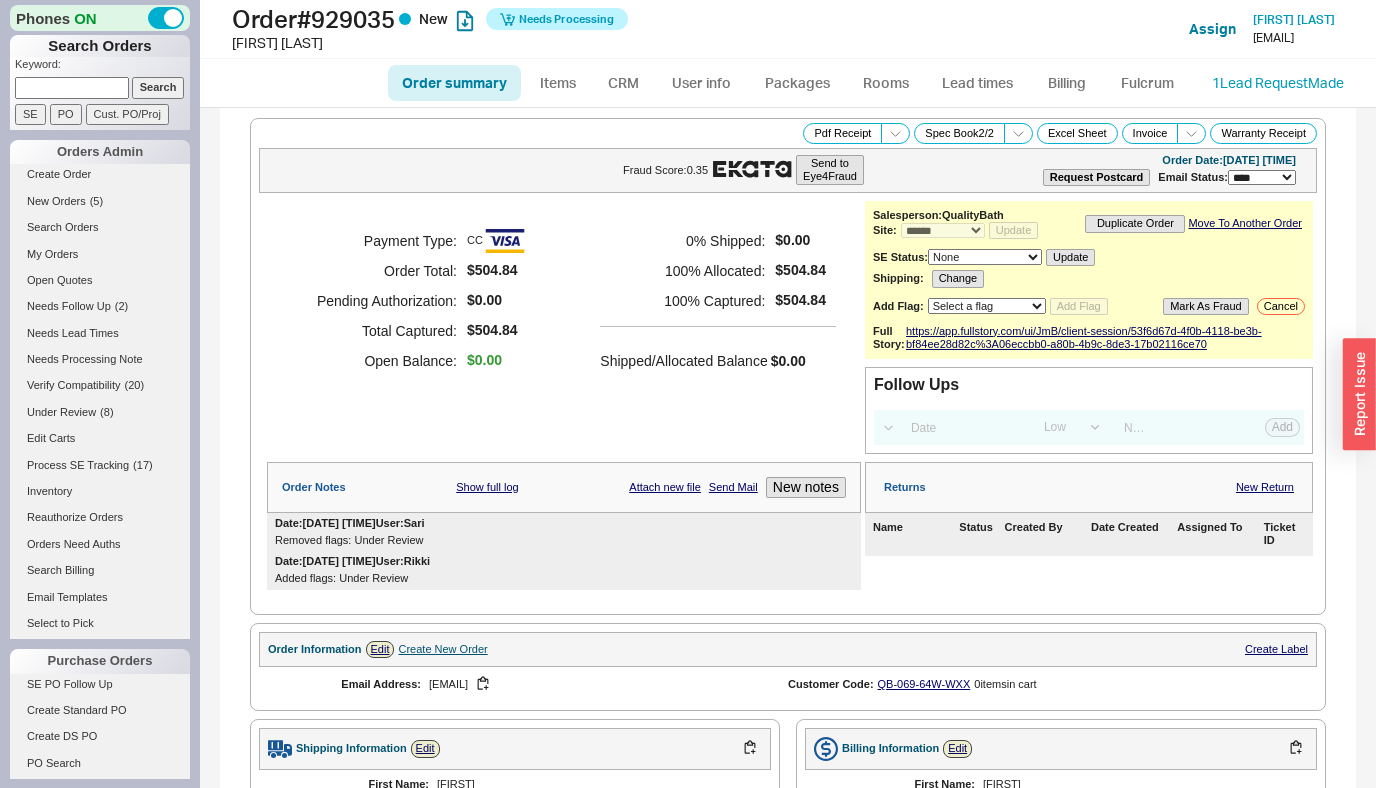 select on "*" 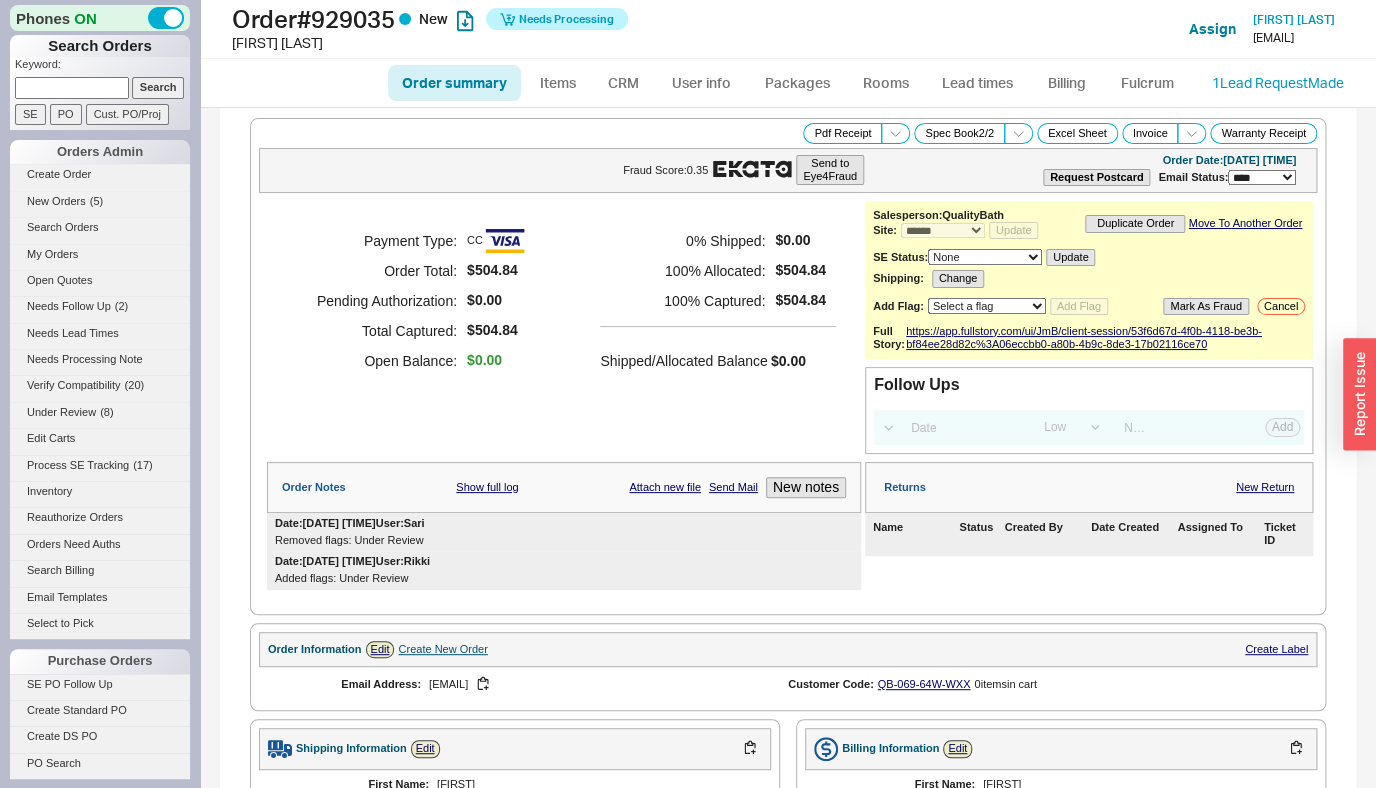 scroll, scrollTop: 594, scrollLeft: 0, axis: vertical 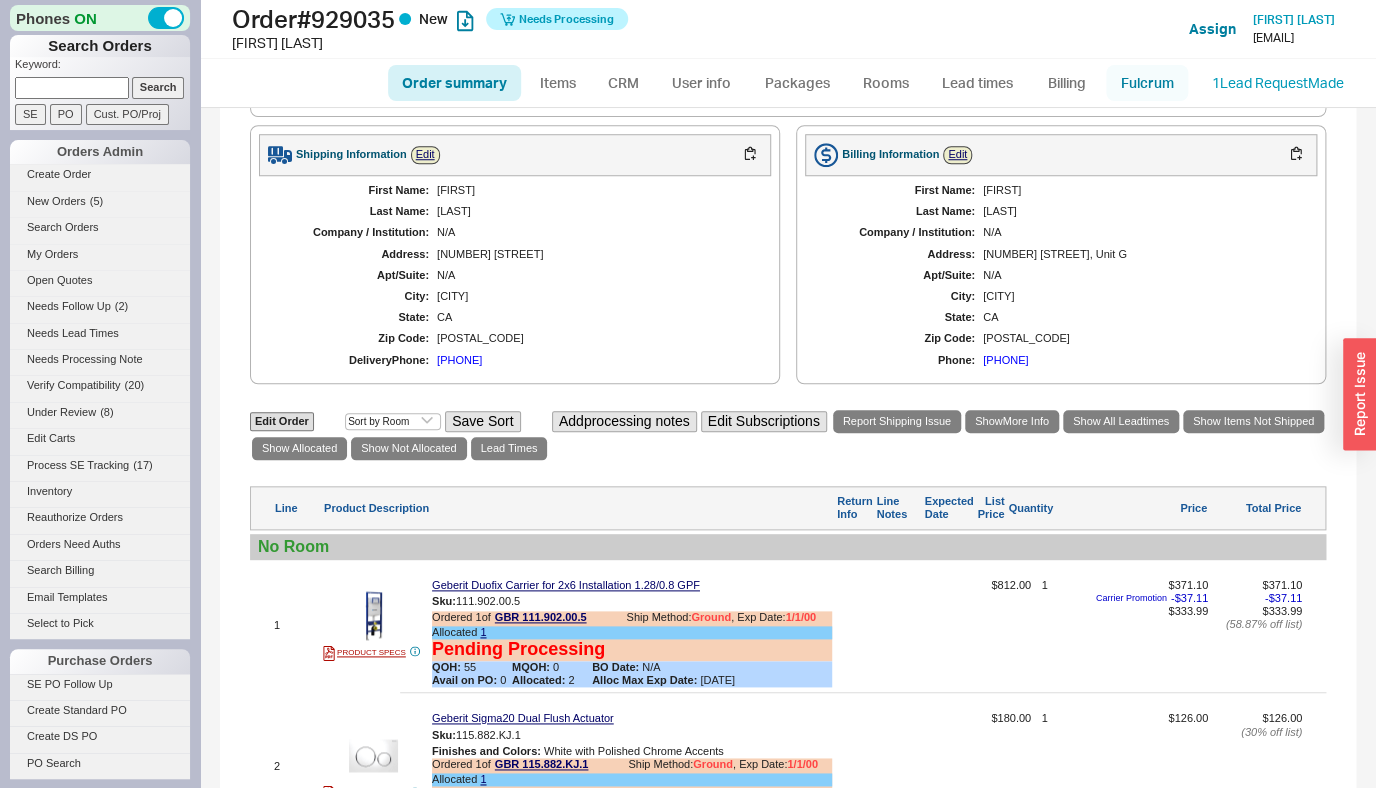 click on "Fulcrum" at bounding box center (1147, 83) 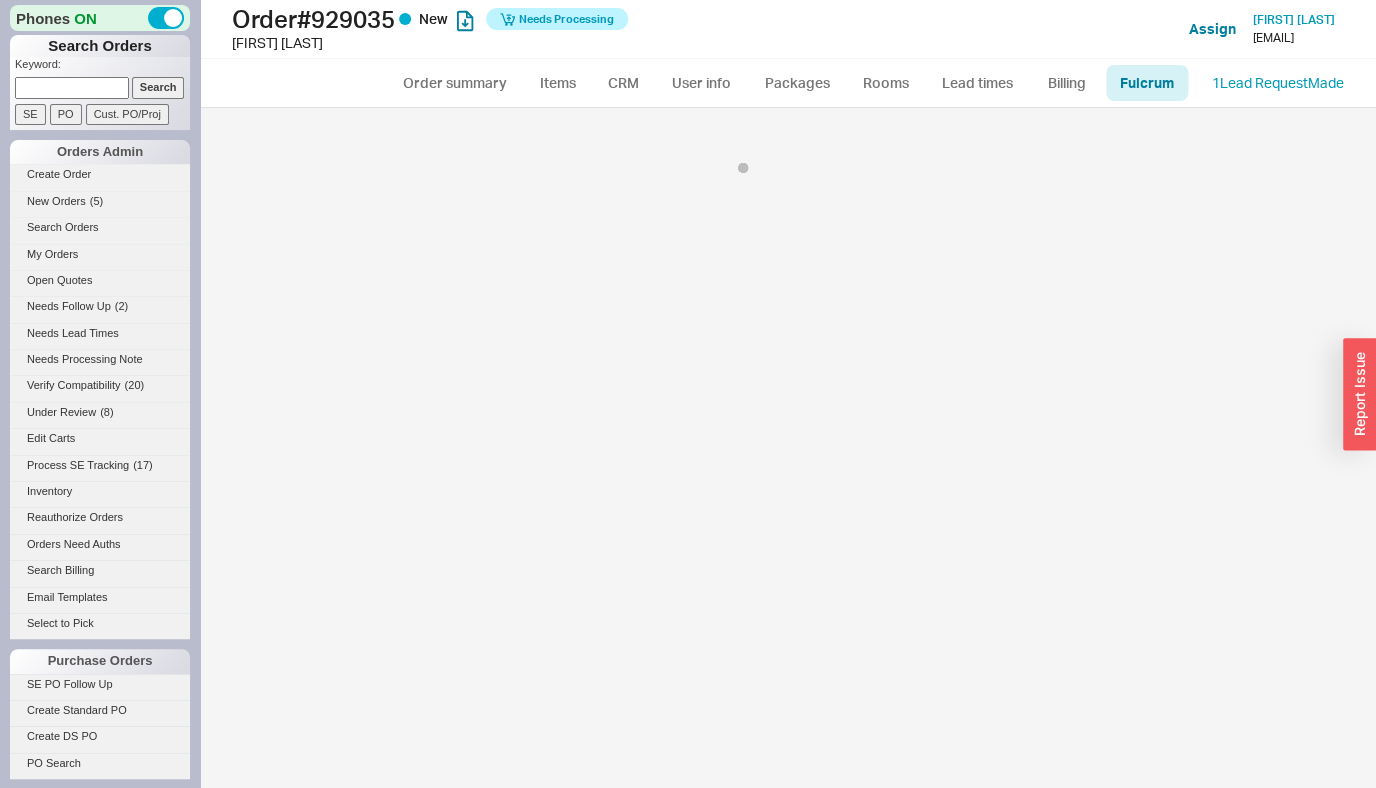 select on "245" 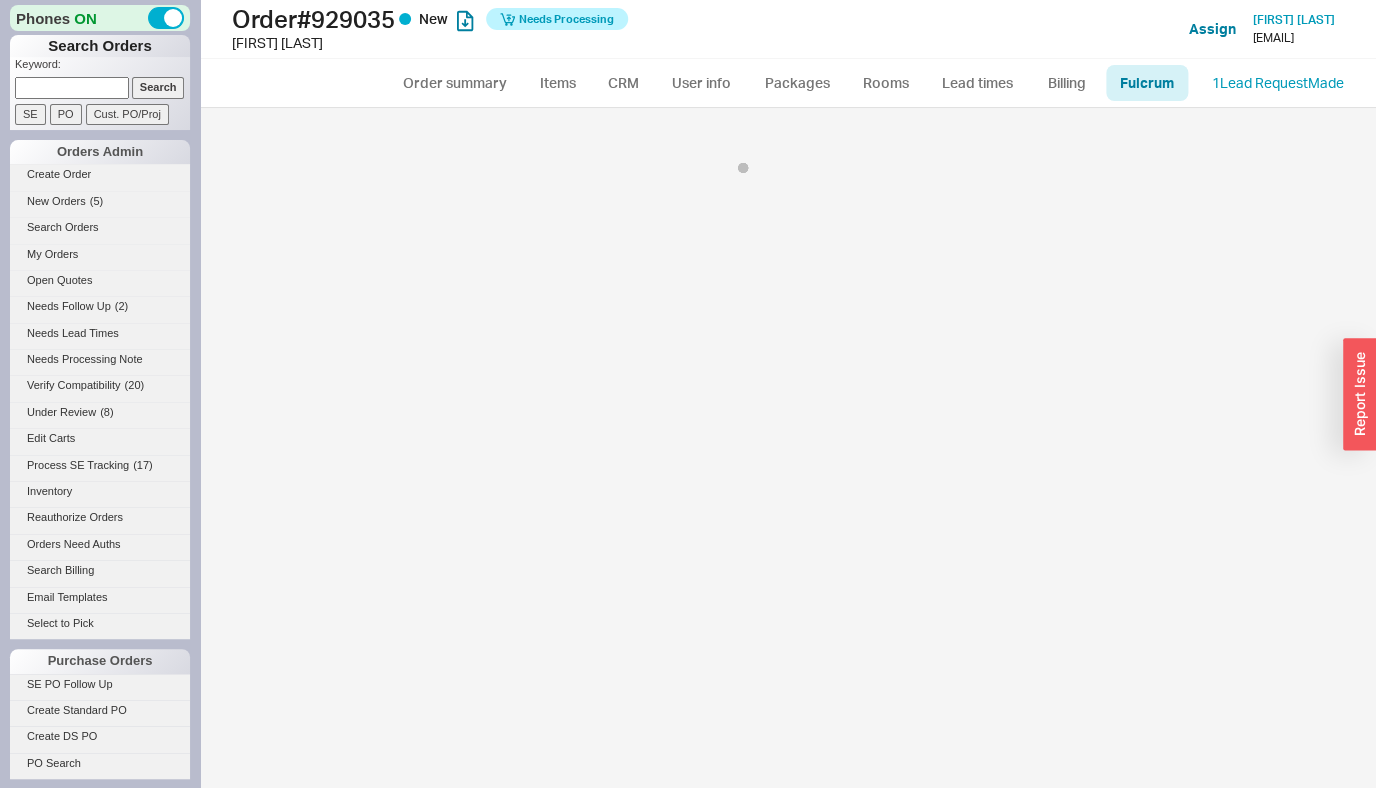 select on "245" 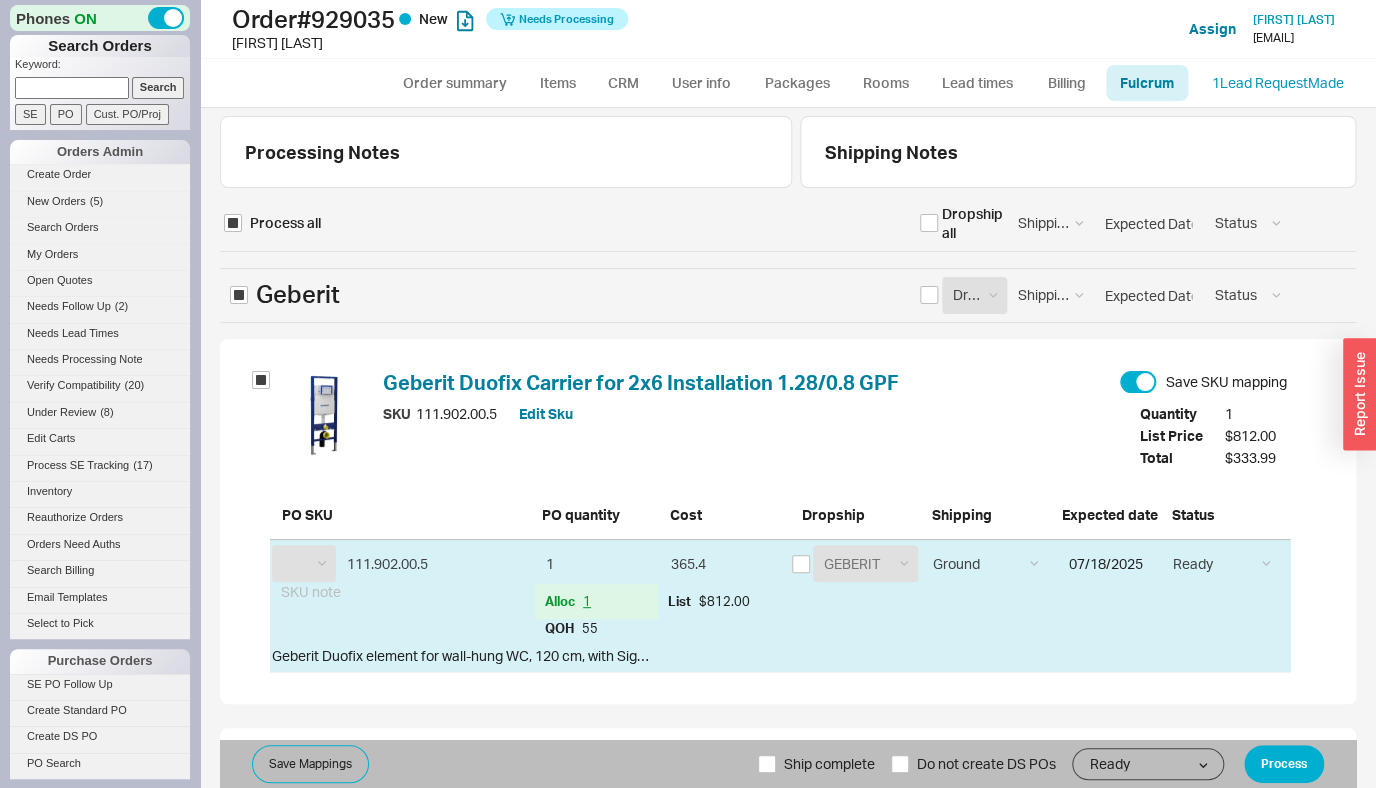select on "GBR" 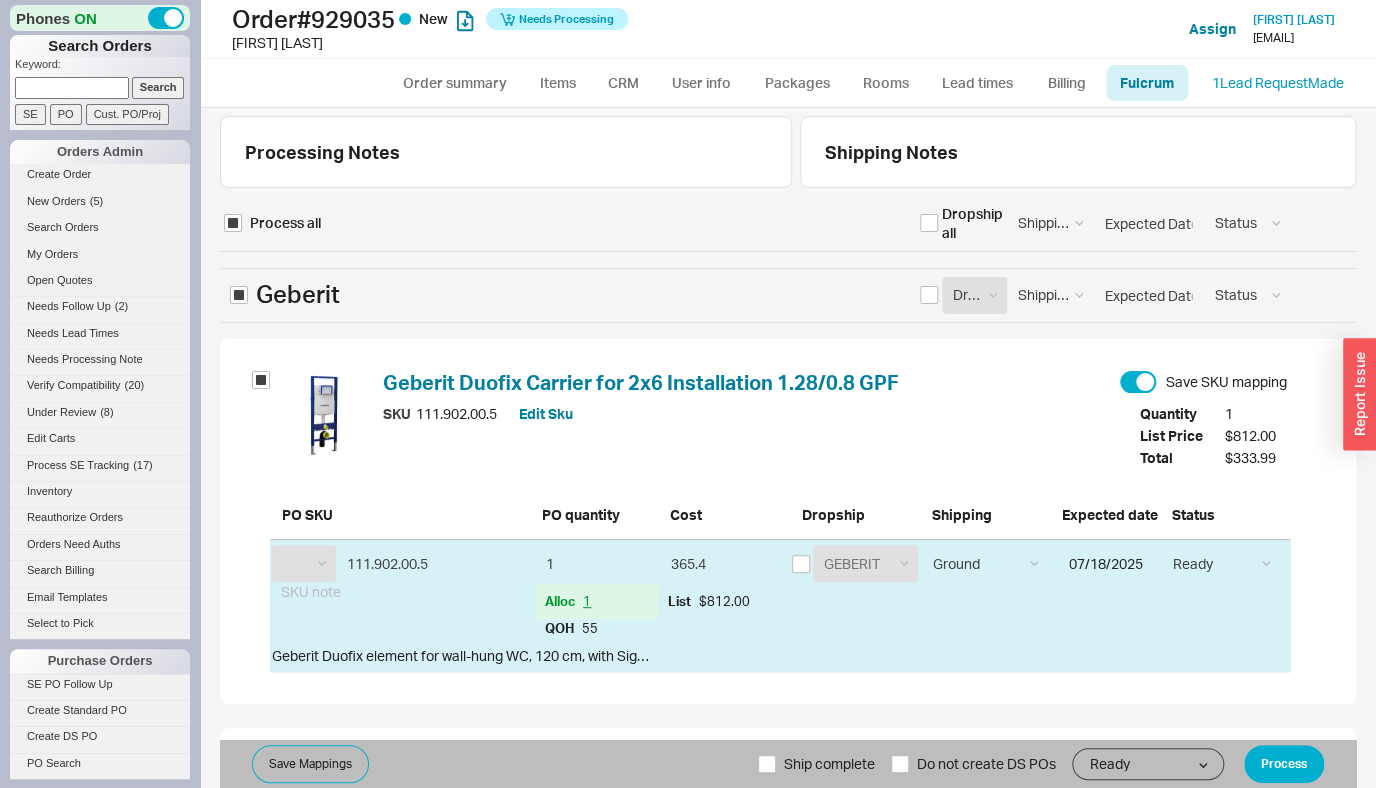 select on "GBR" 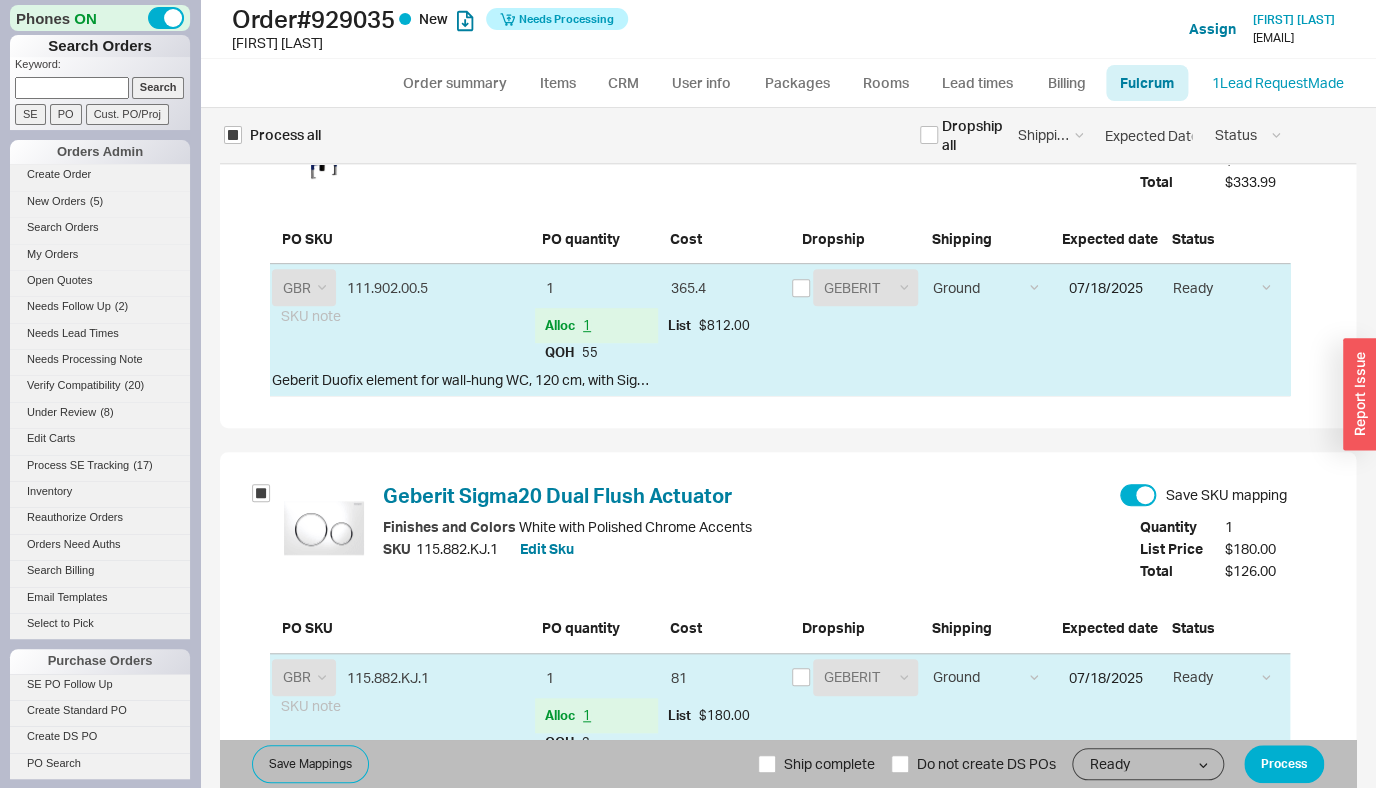 scroll, scrollTop: 378, scrollLeft: 0, axis: vertical 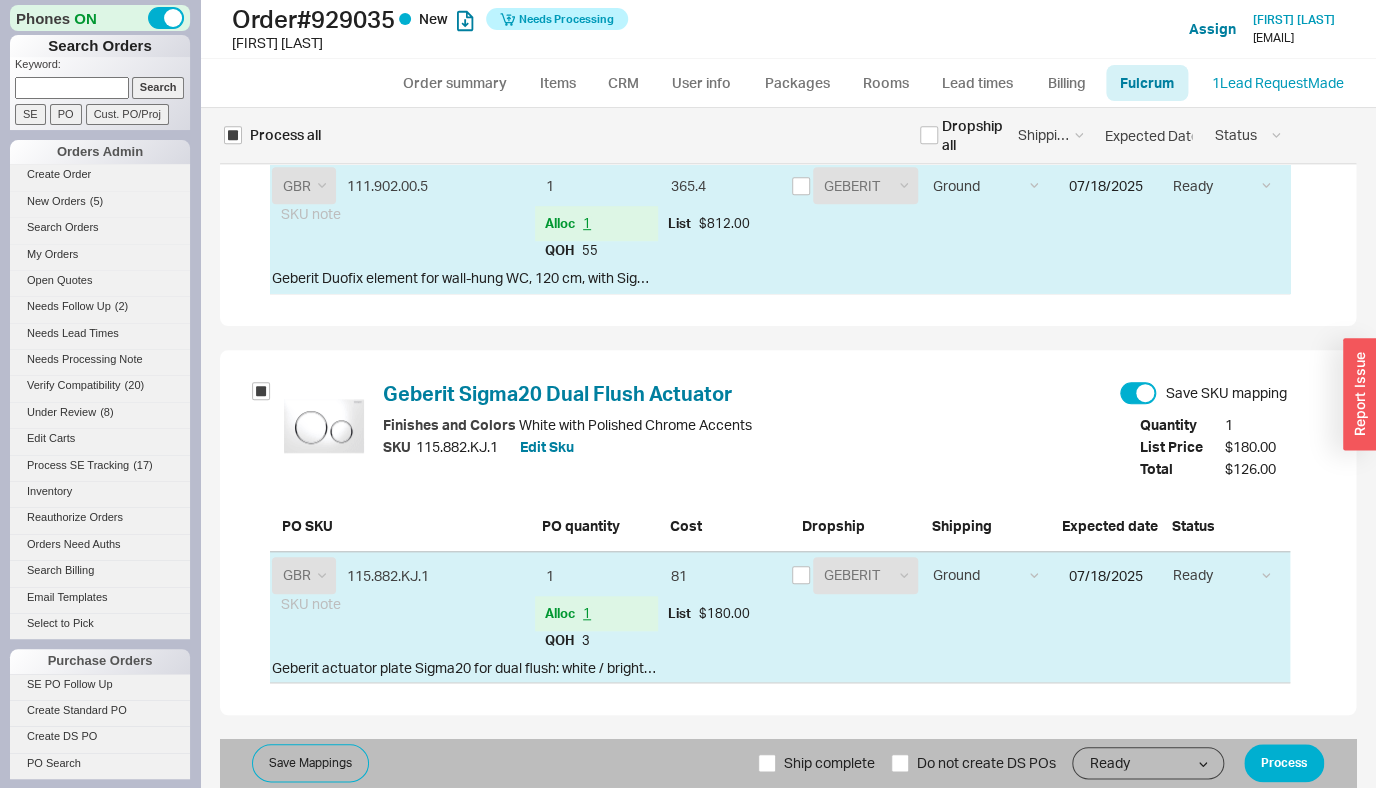 click on "Ship complete" at bounding box center [829, 763] 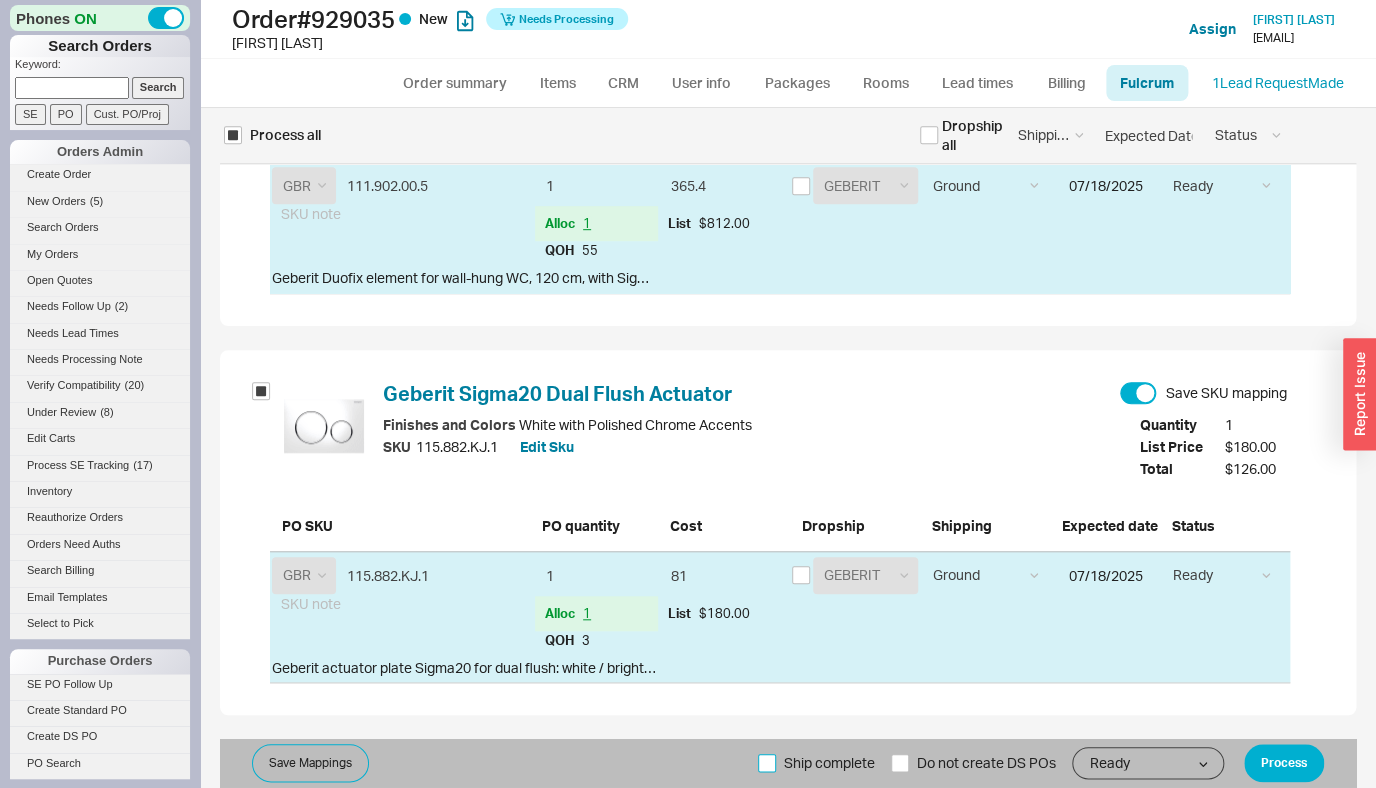 click on "Ship complete" at bounding box center (767, 763) 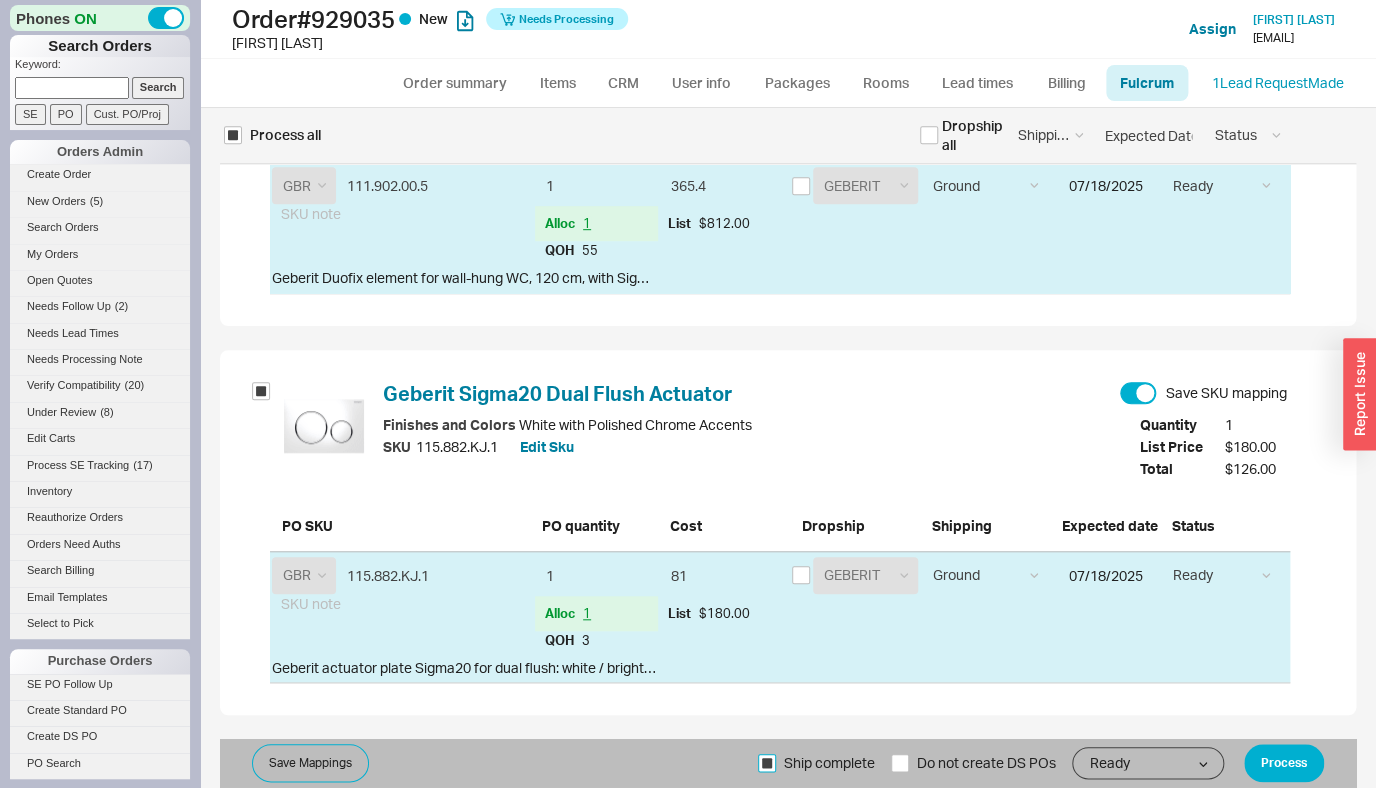 checkbox on "true" 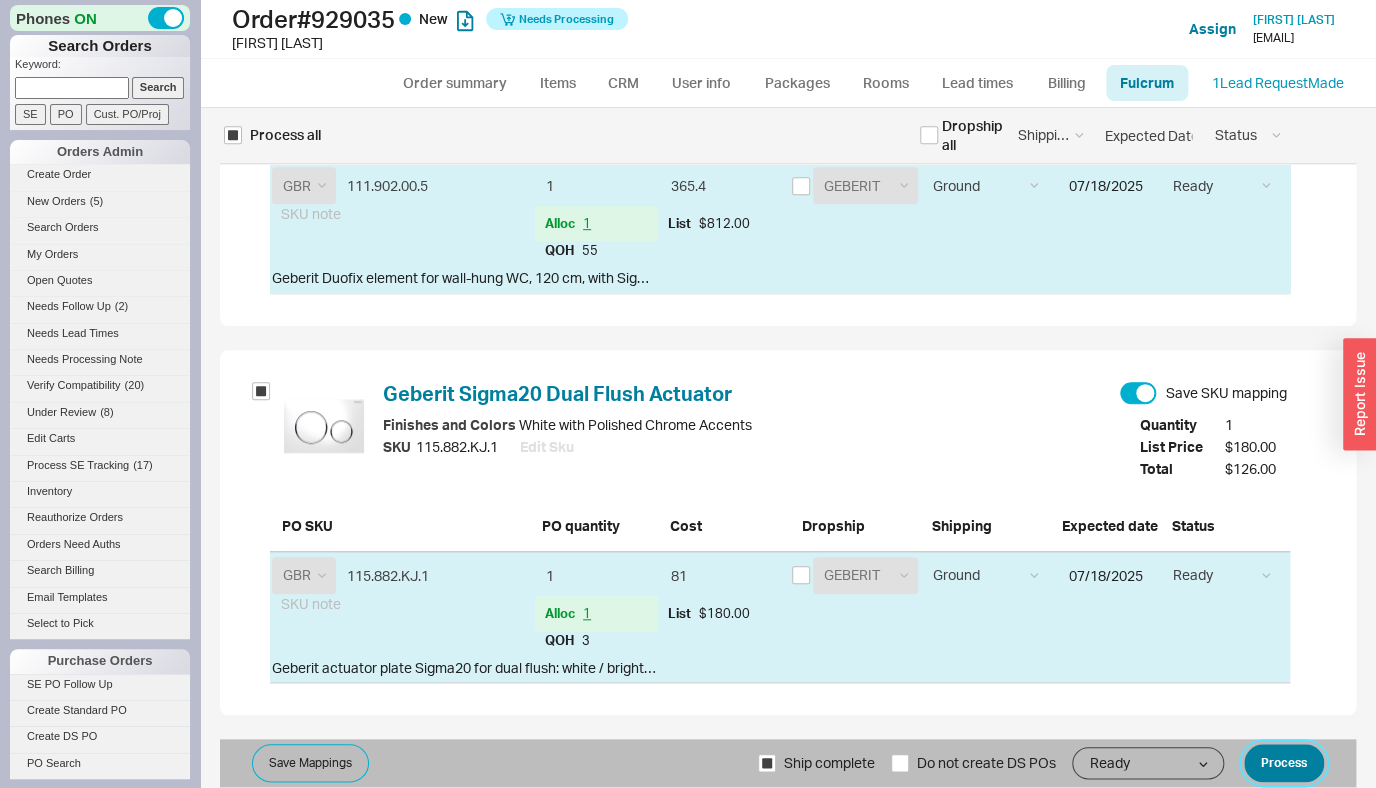 click on "Process" at bounding box center (1284, 763) 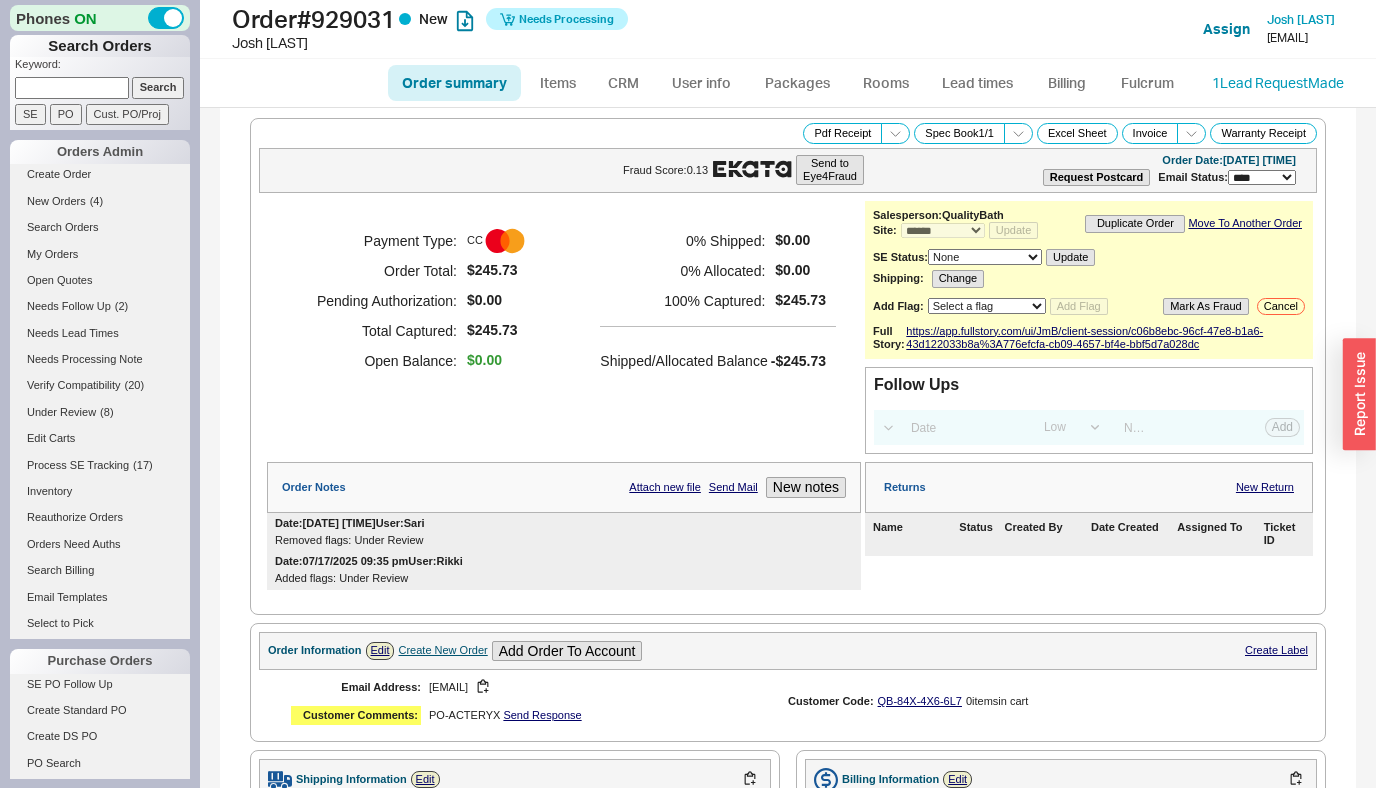 select on "*" 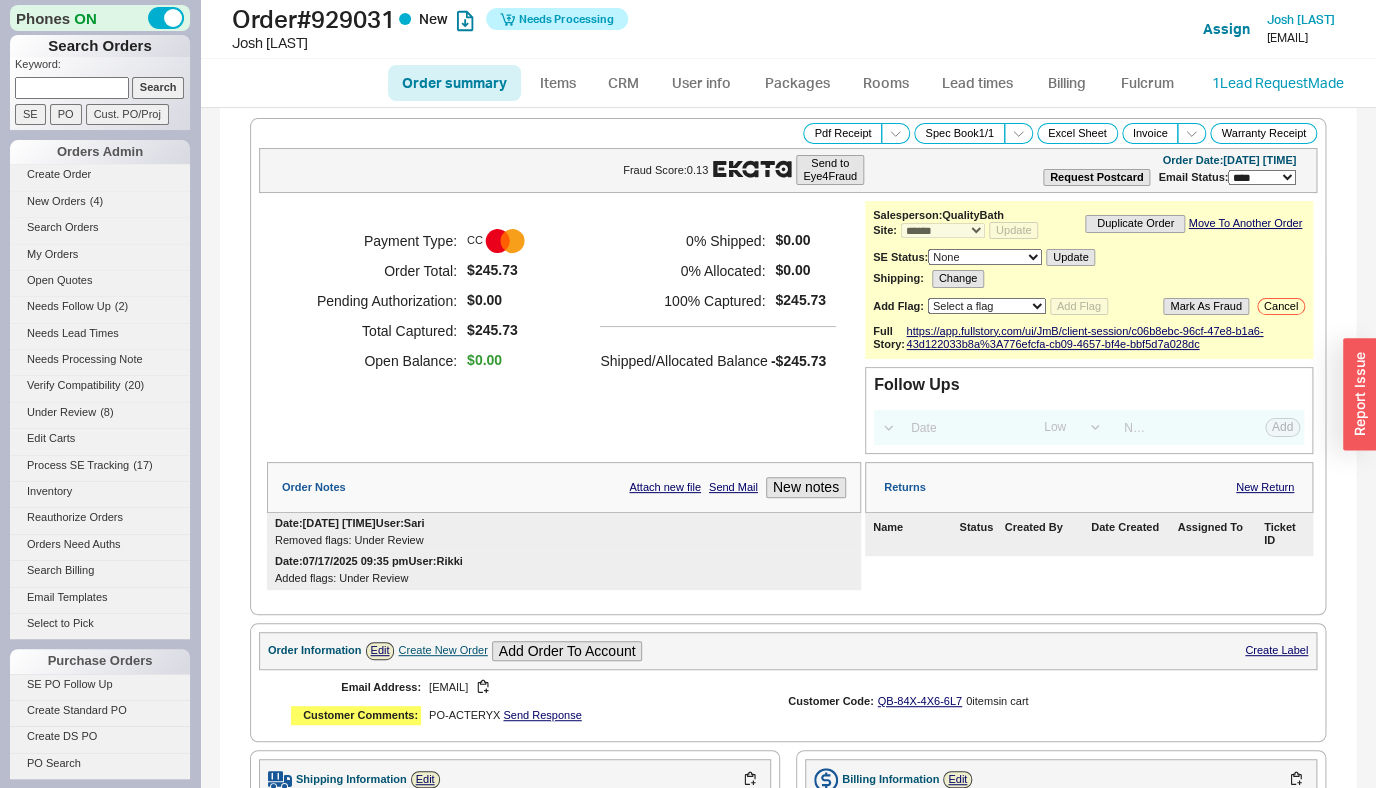 scroll, scrollTop: 576, scrollLeft: 0, axis: vertical 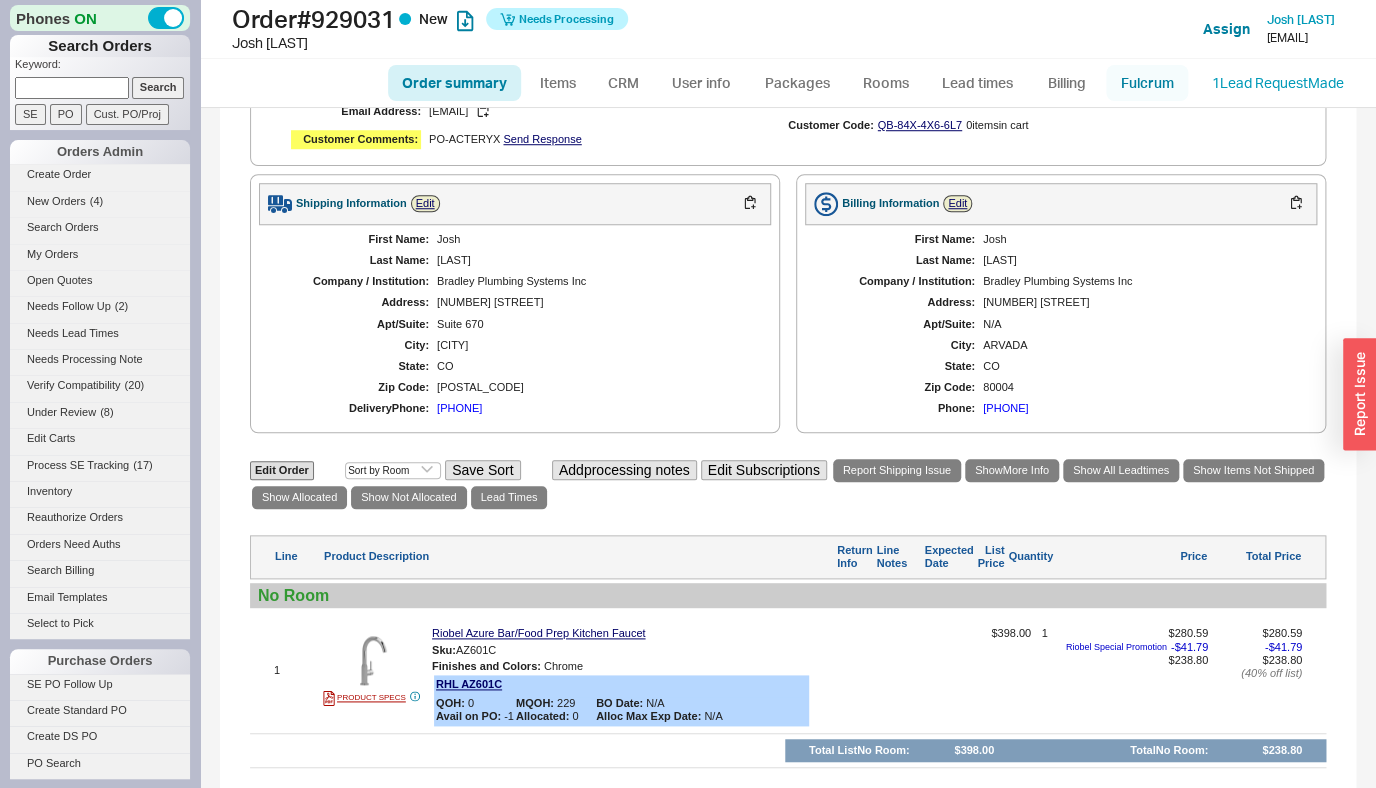 click on "Fulcrum" at bounding box center (1147, 83) 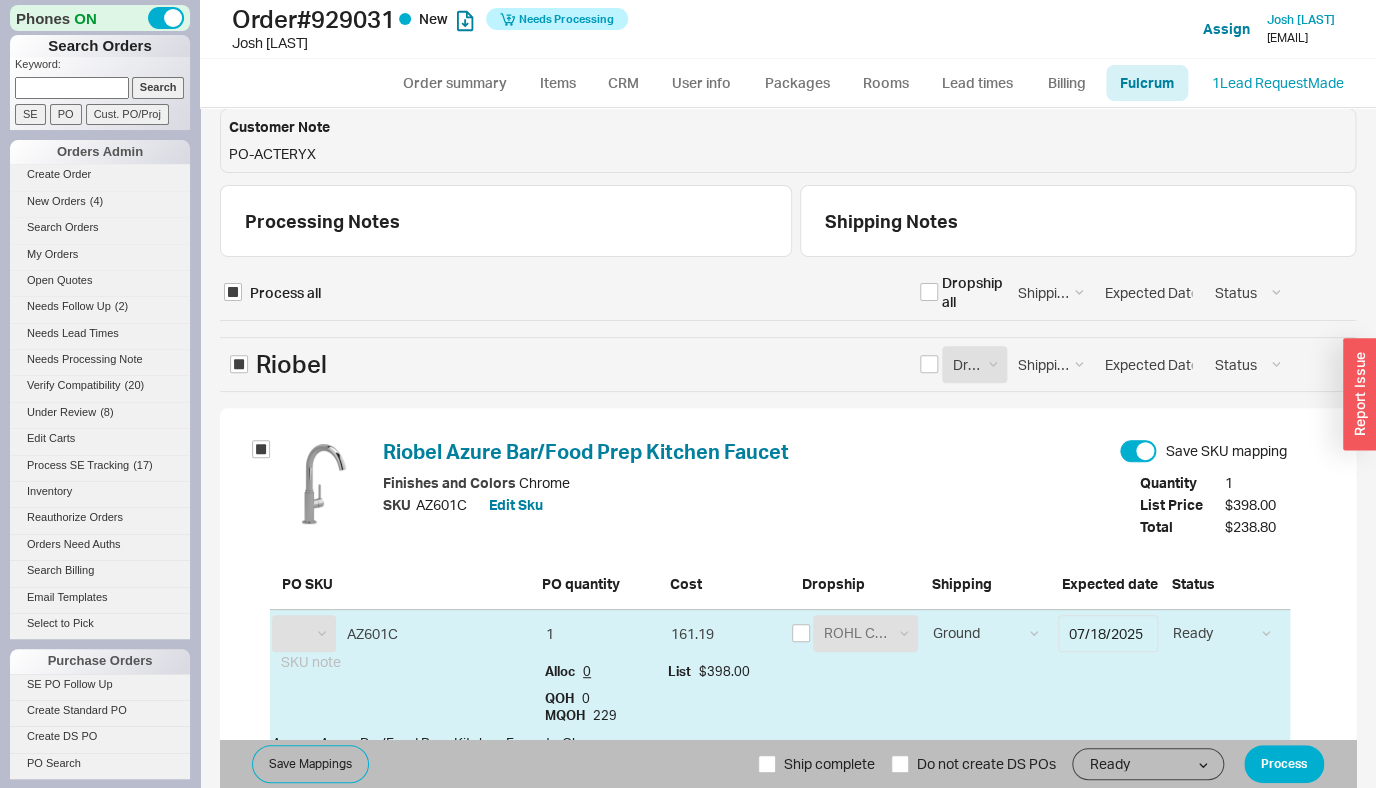 select on "RHL" 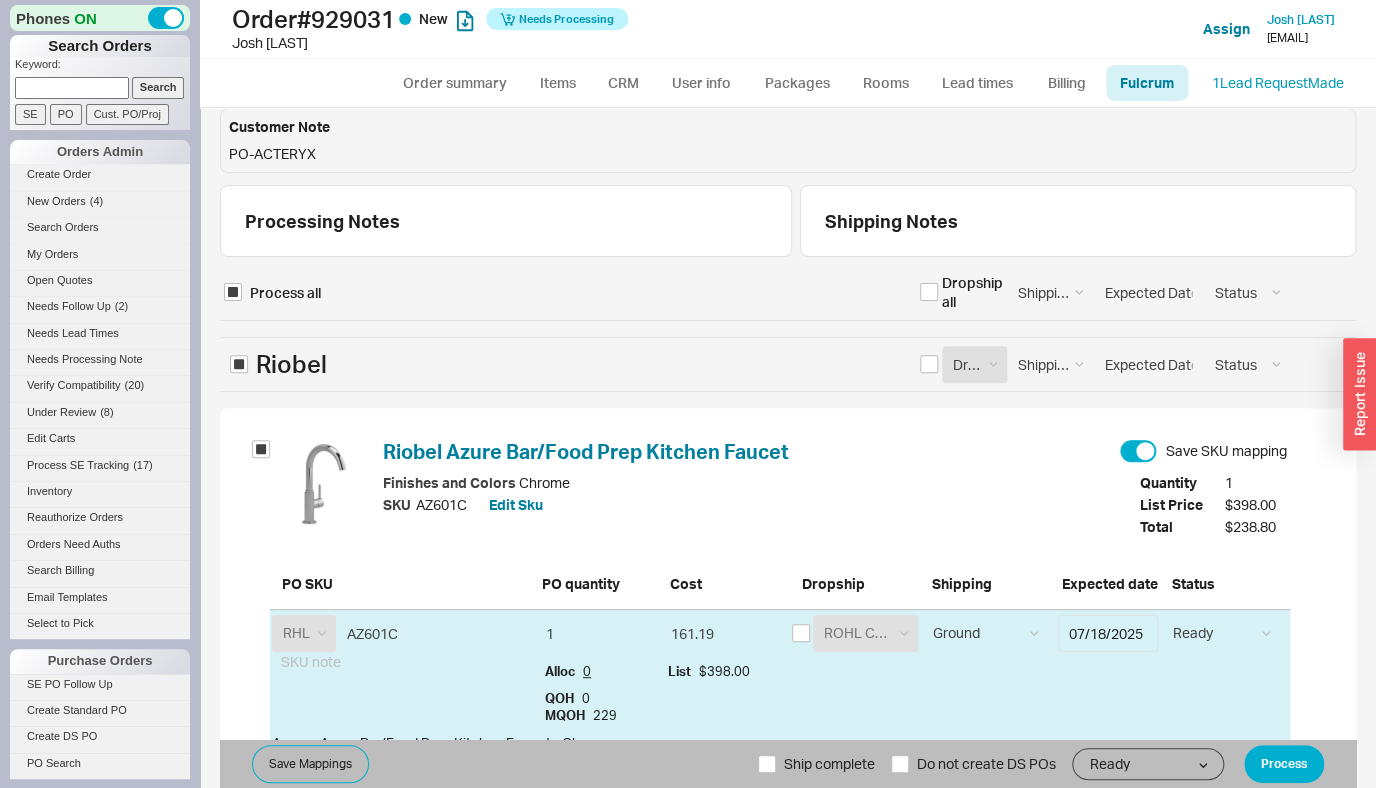 scroll, scrollTop: 75, scrollLeft: 0, axis: vertical 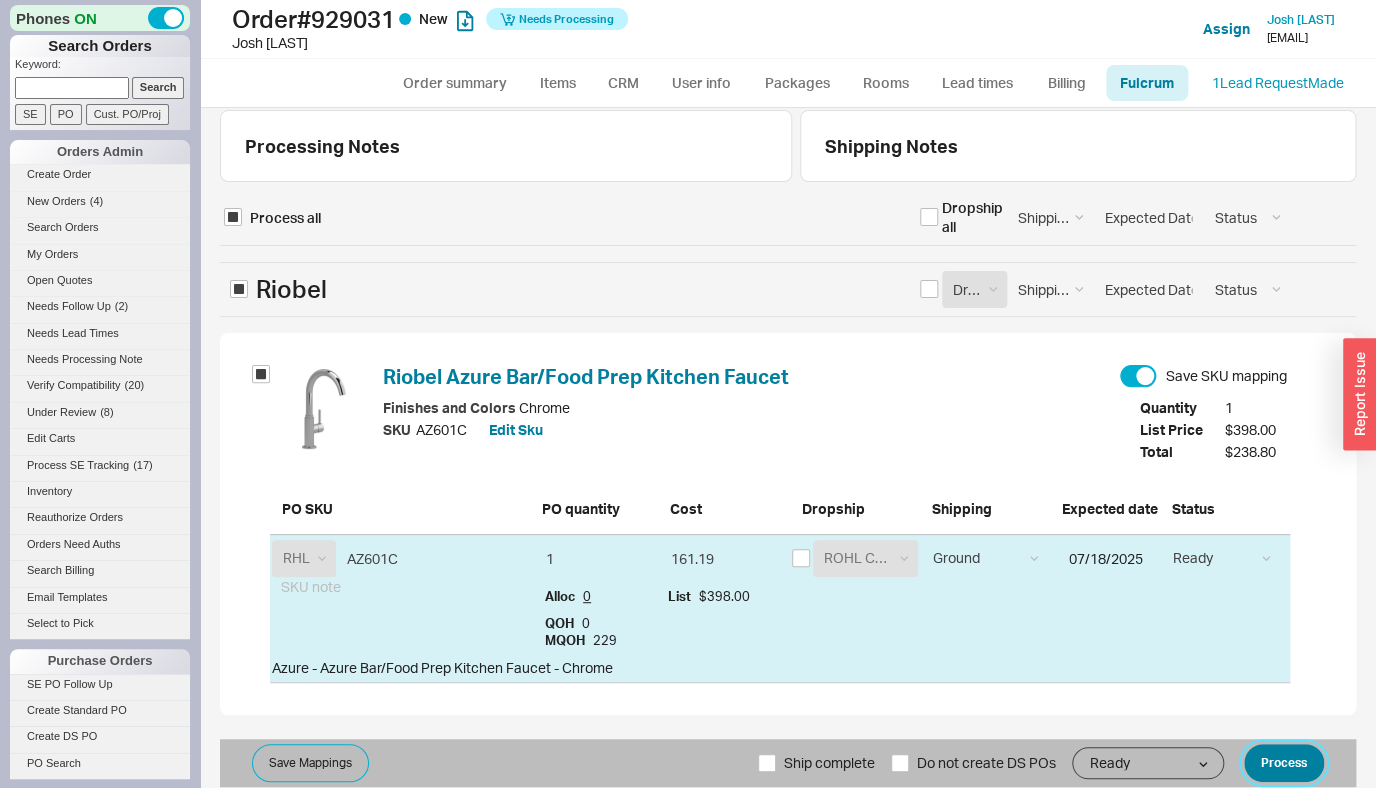 click on "Process" at bounding box center [1284, 763] 